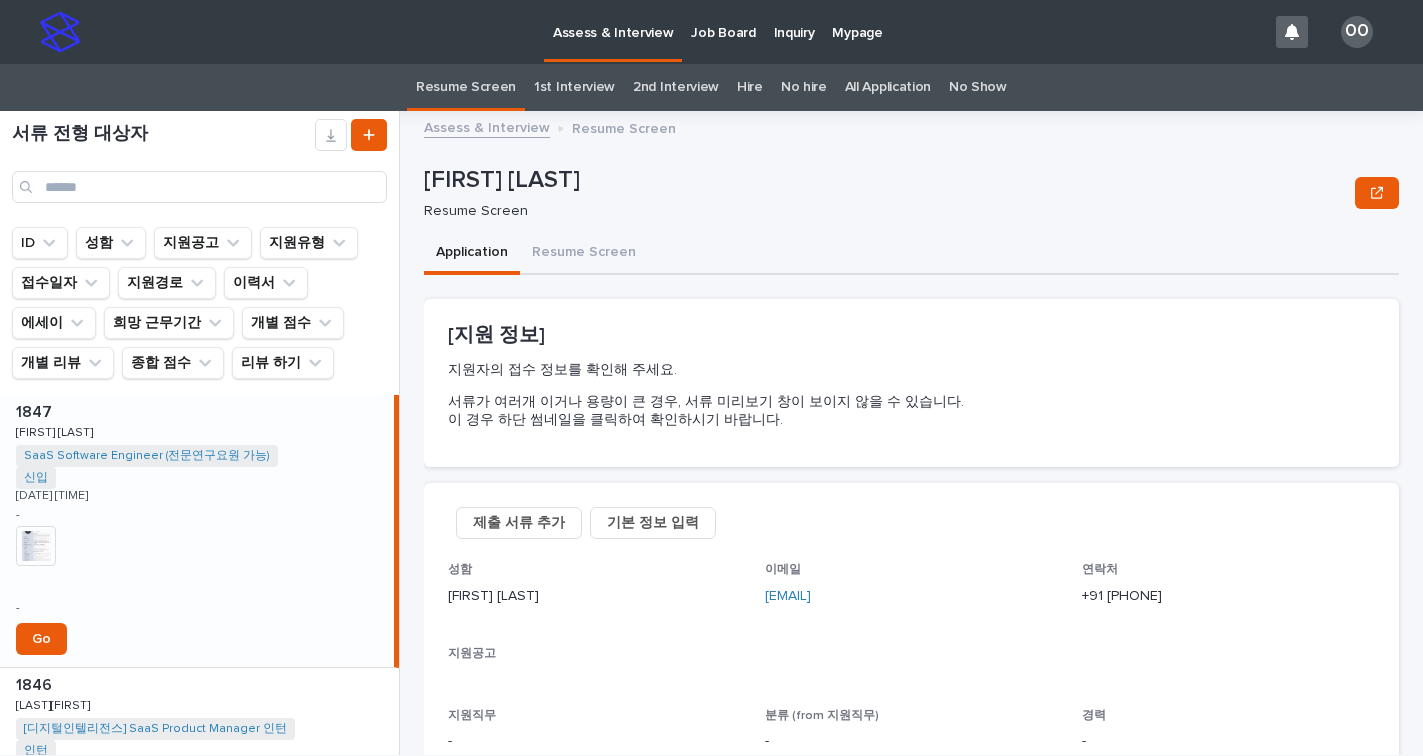 scroll, scrollTop: 0, scrollLeft: 0, axis: both 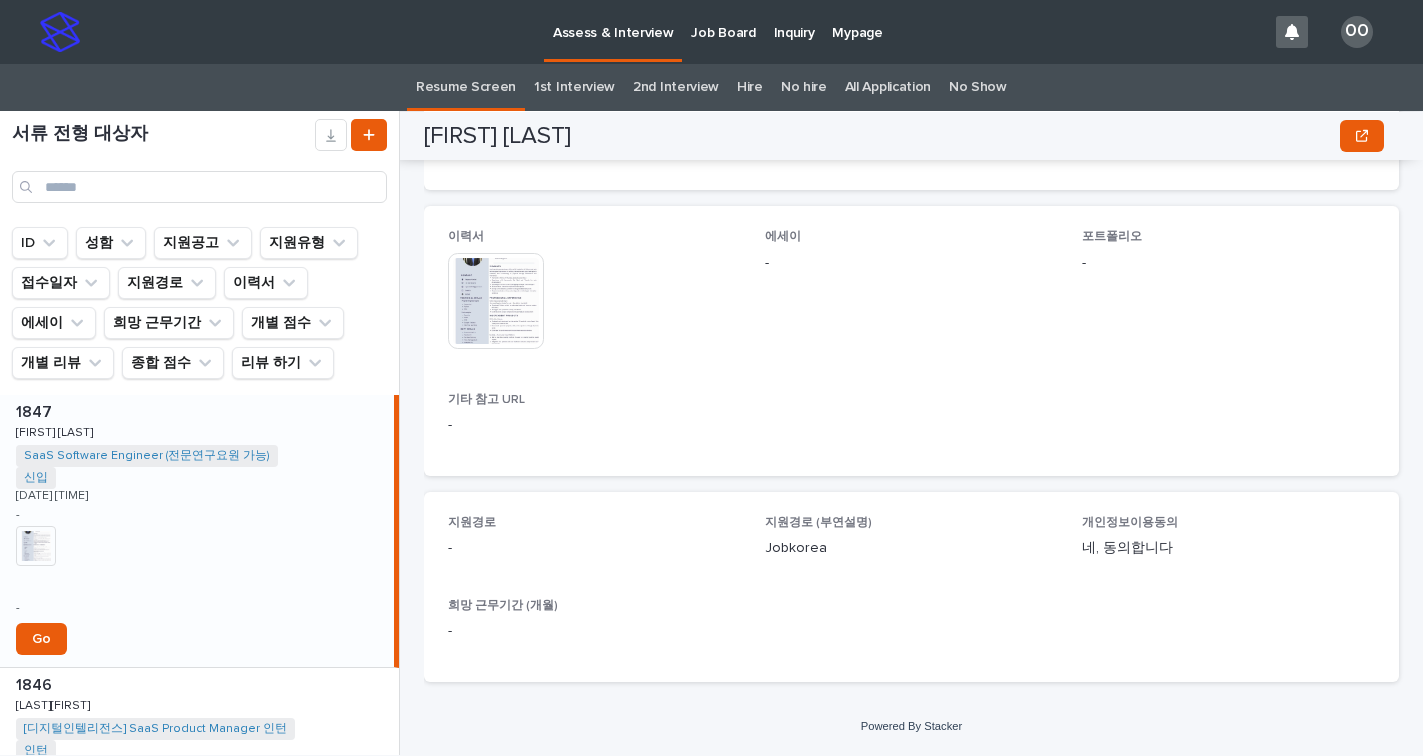 click at bounding box center [496, 301] 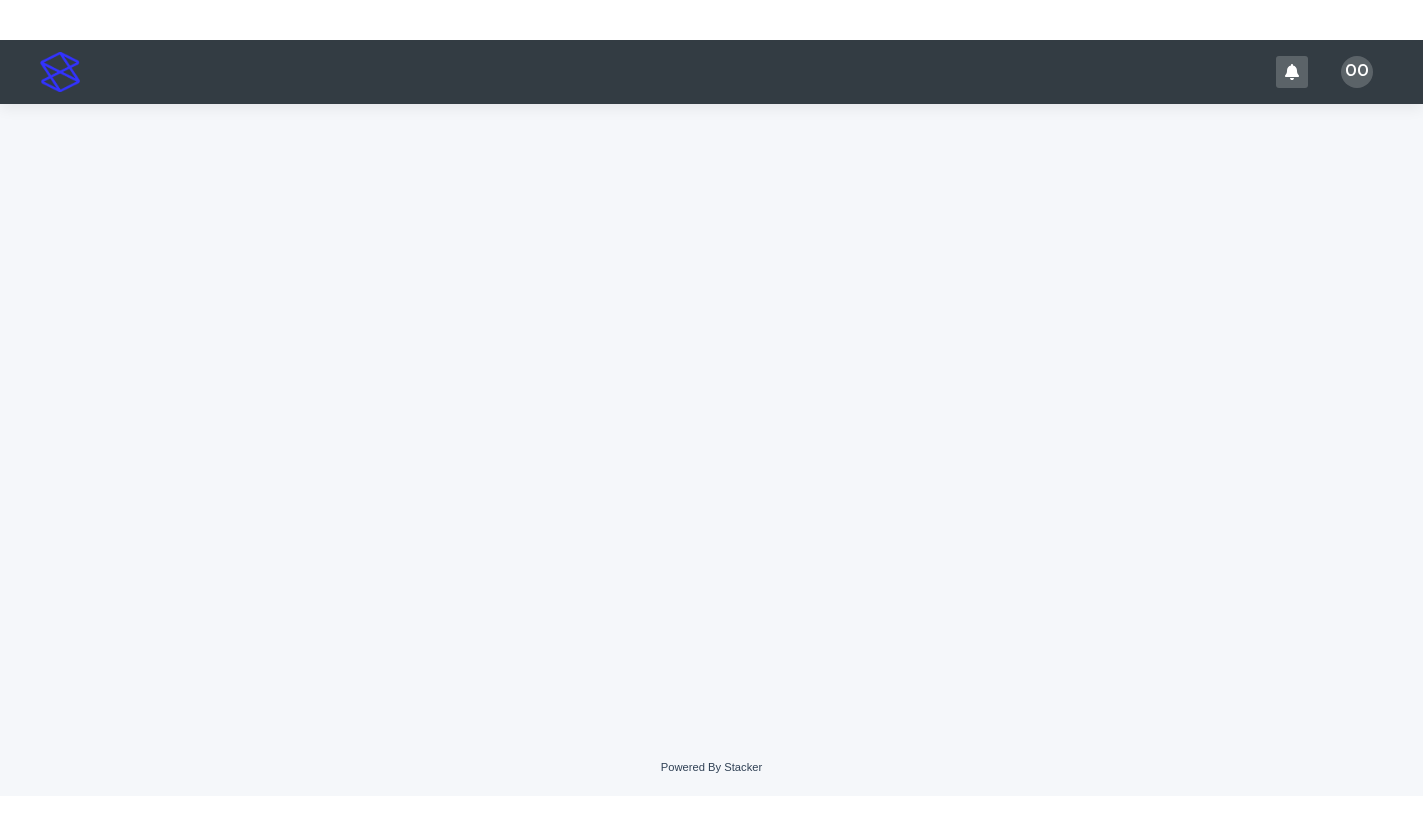 scroll, scrollTop: 0, scrollLeft: 0, axis: both 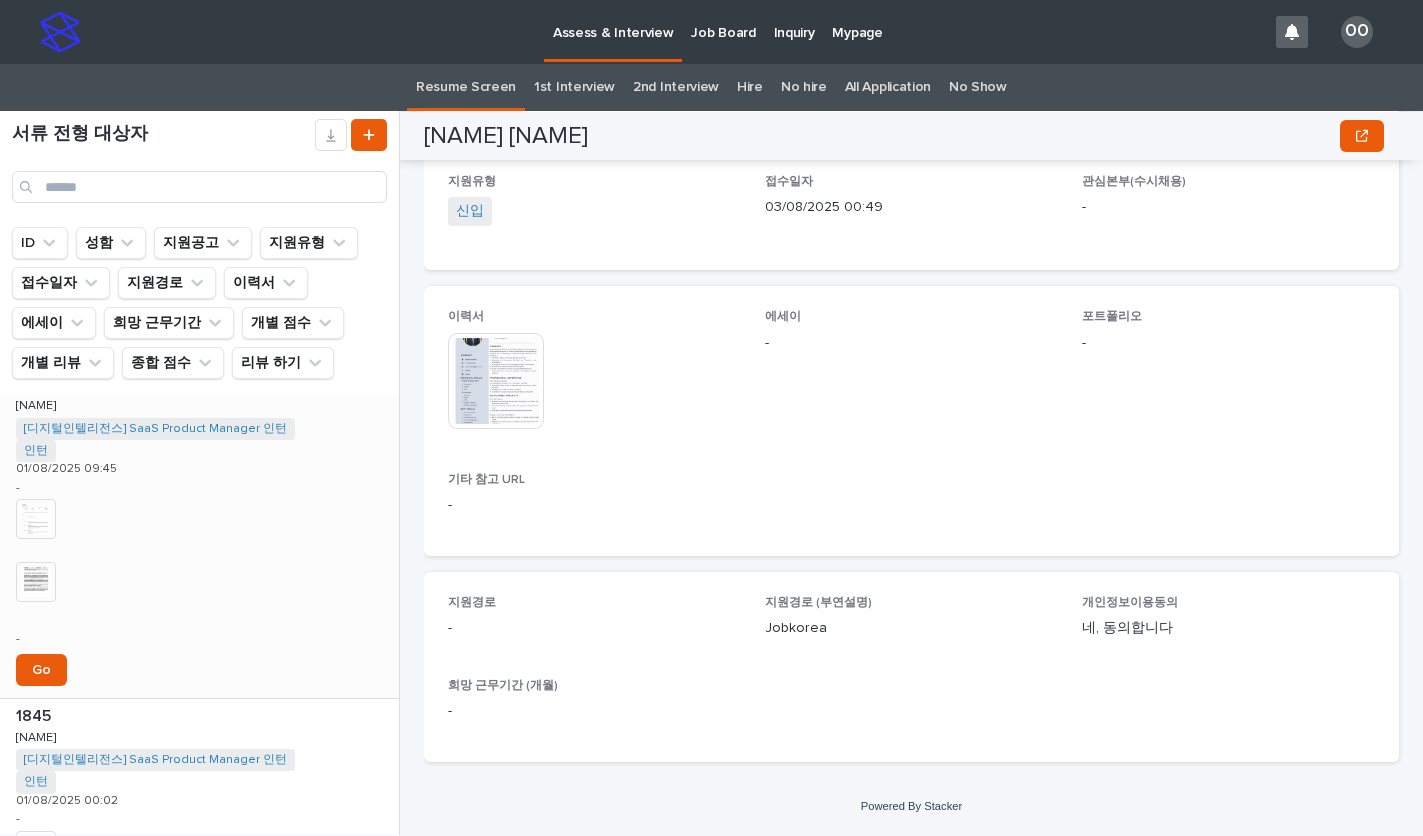 click at bounding box center [36, 519] 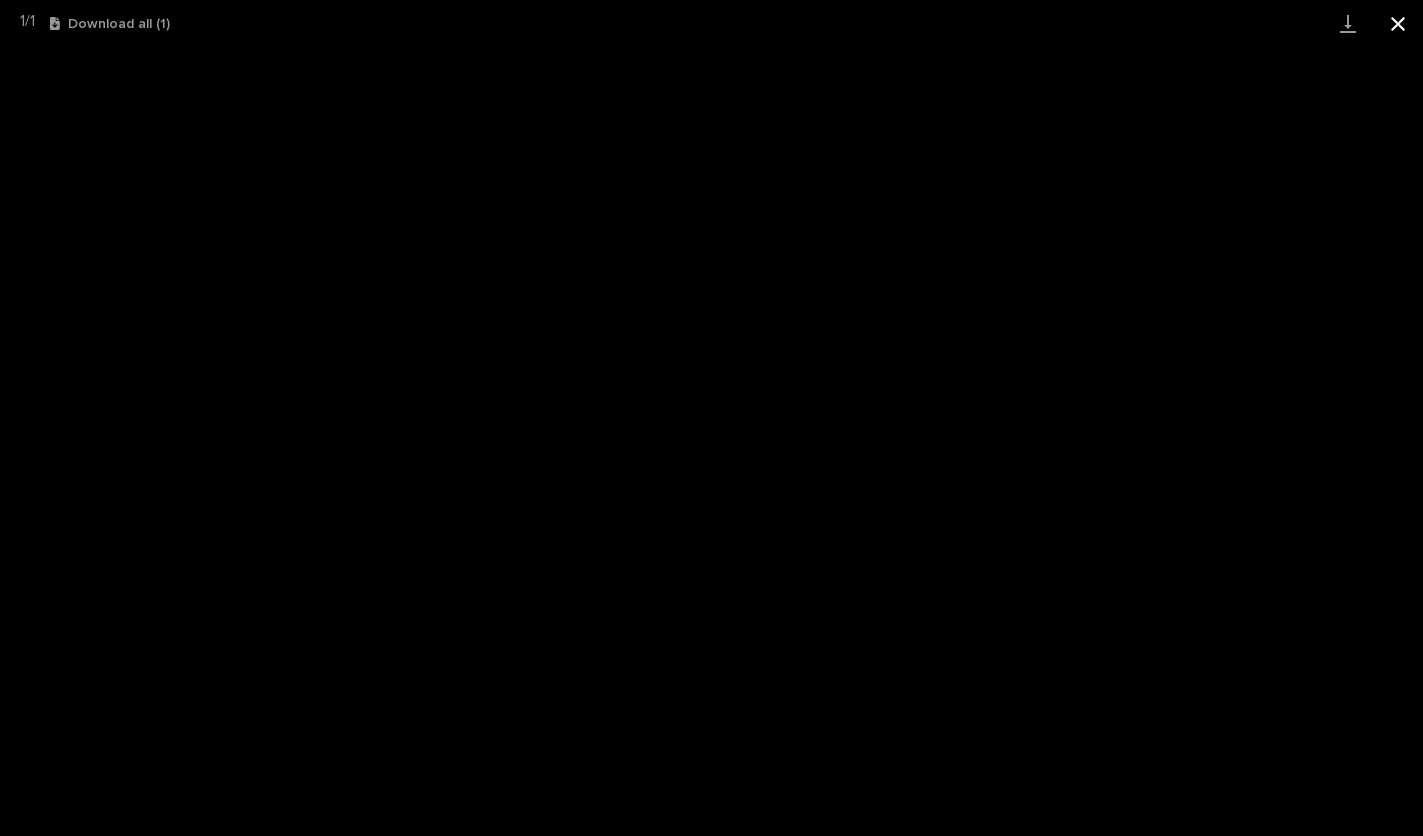 click at bounding box center [1398, 23] 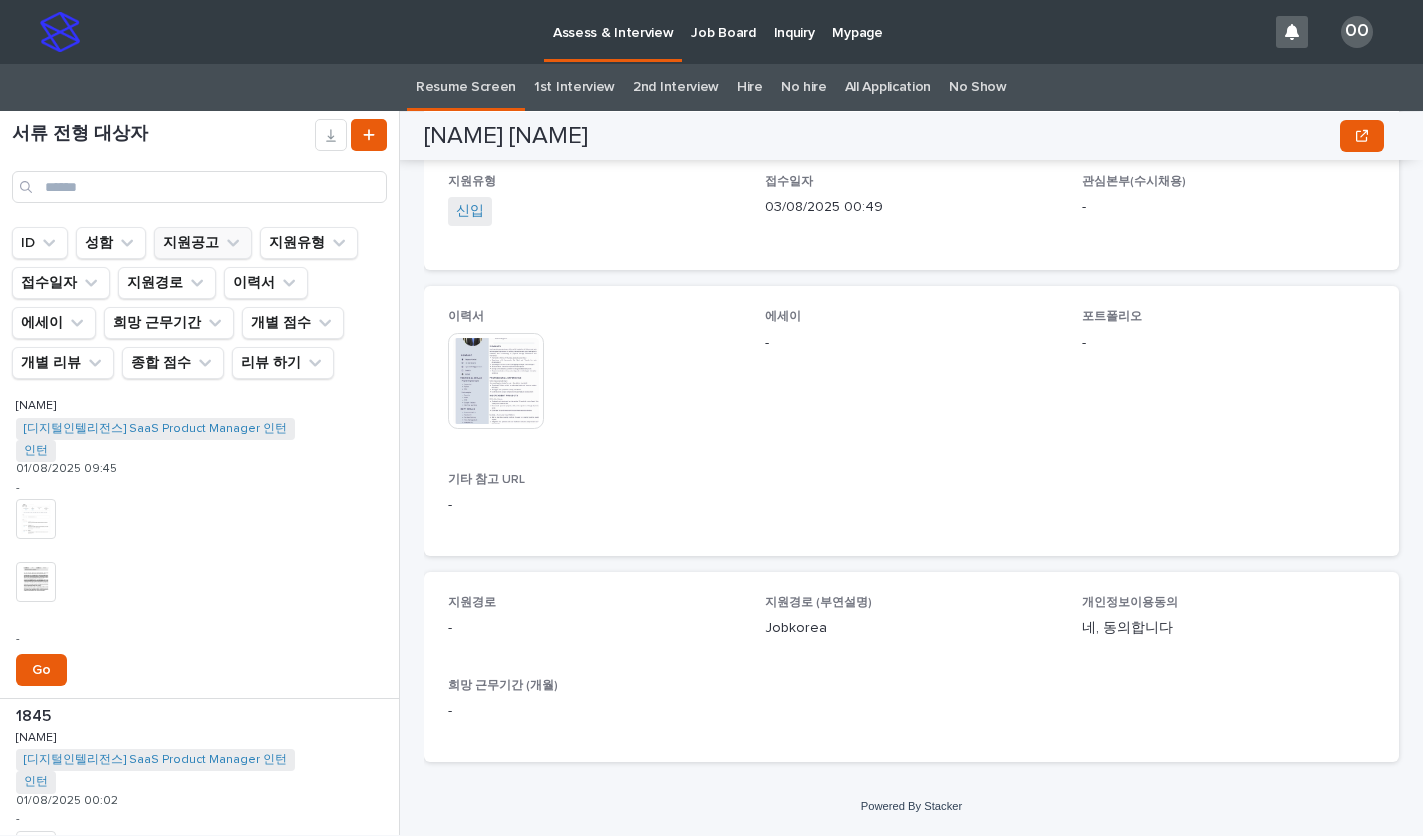 click on "지원공고" at bounding box center [203, 243] 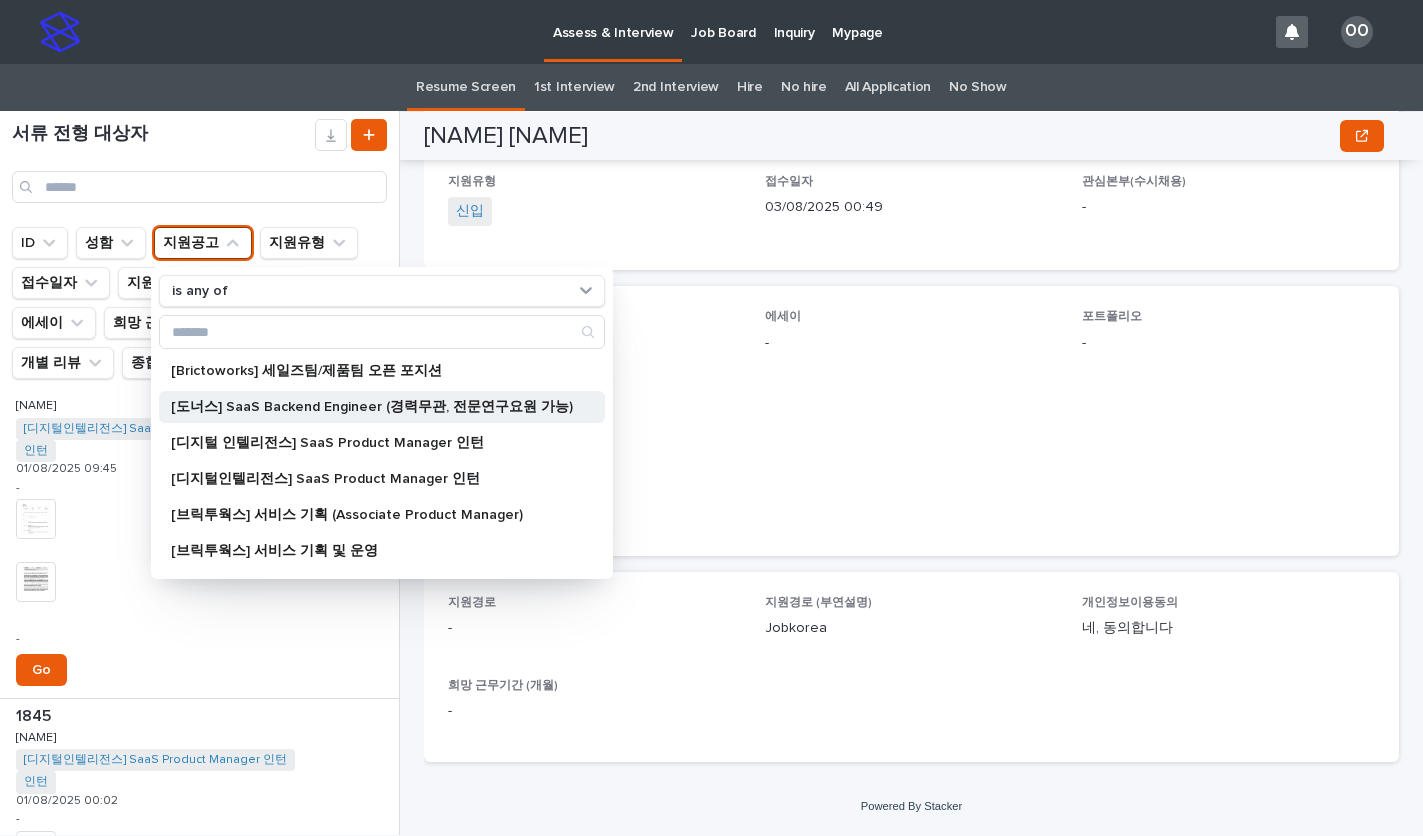 click on "[도너스] SaaS Backend Engineer (경력무관, 전문연구요원 가능)" at bounding box center (372, 407) 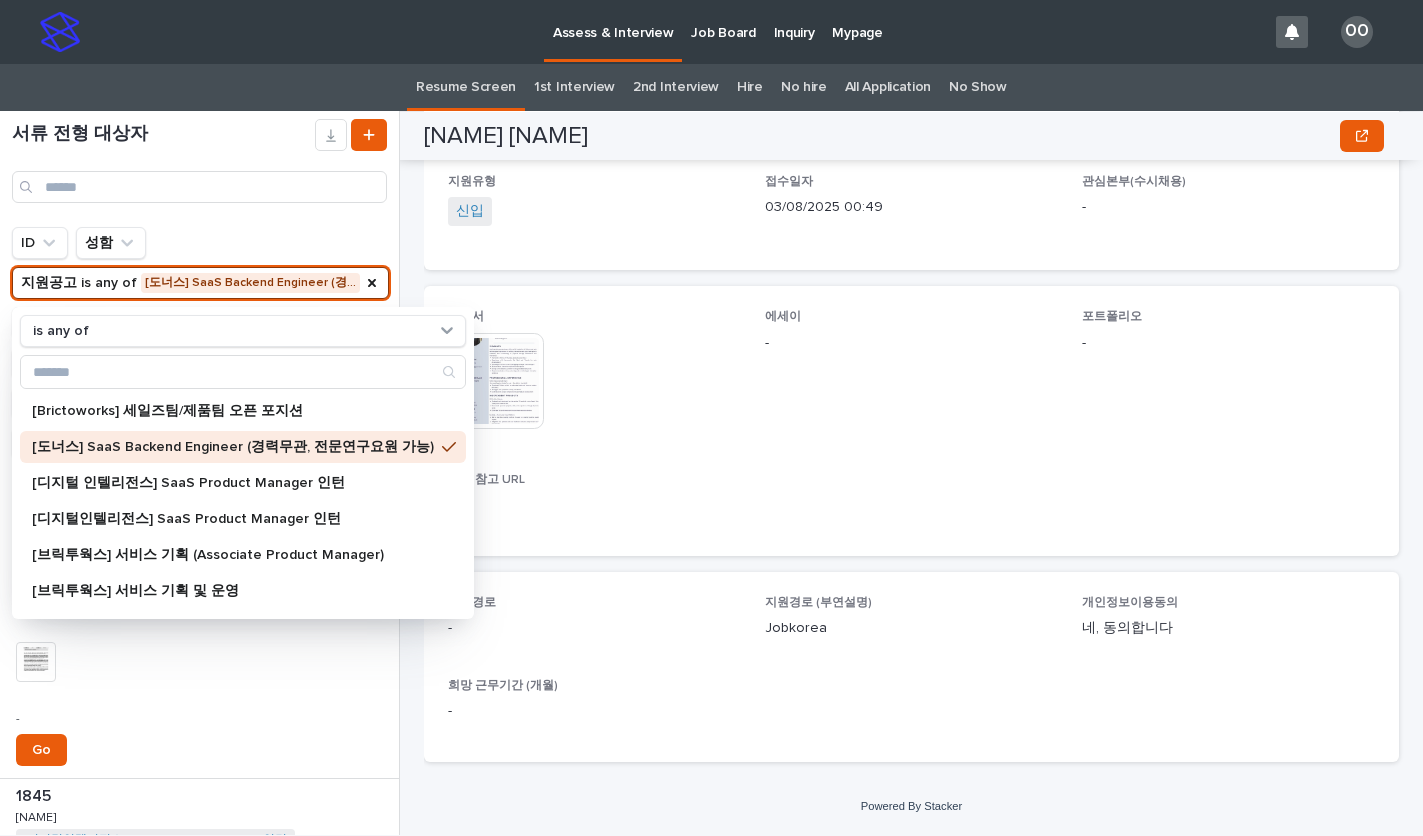 scroll, scrollTop: 0, scrollLeft: 0, axis: both 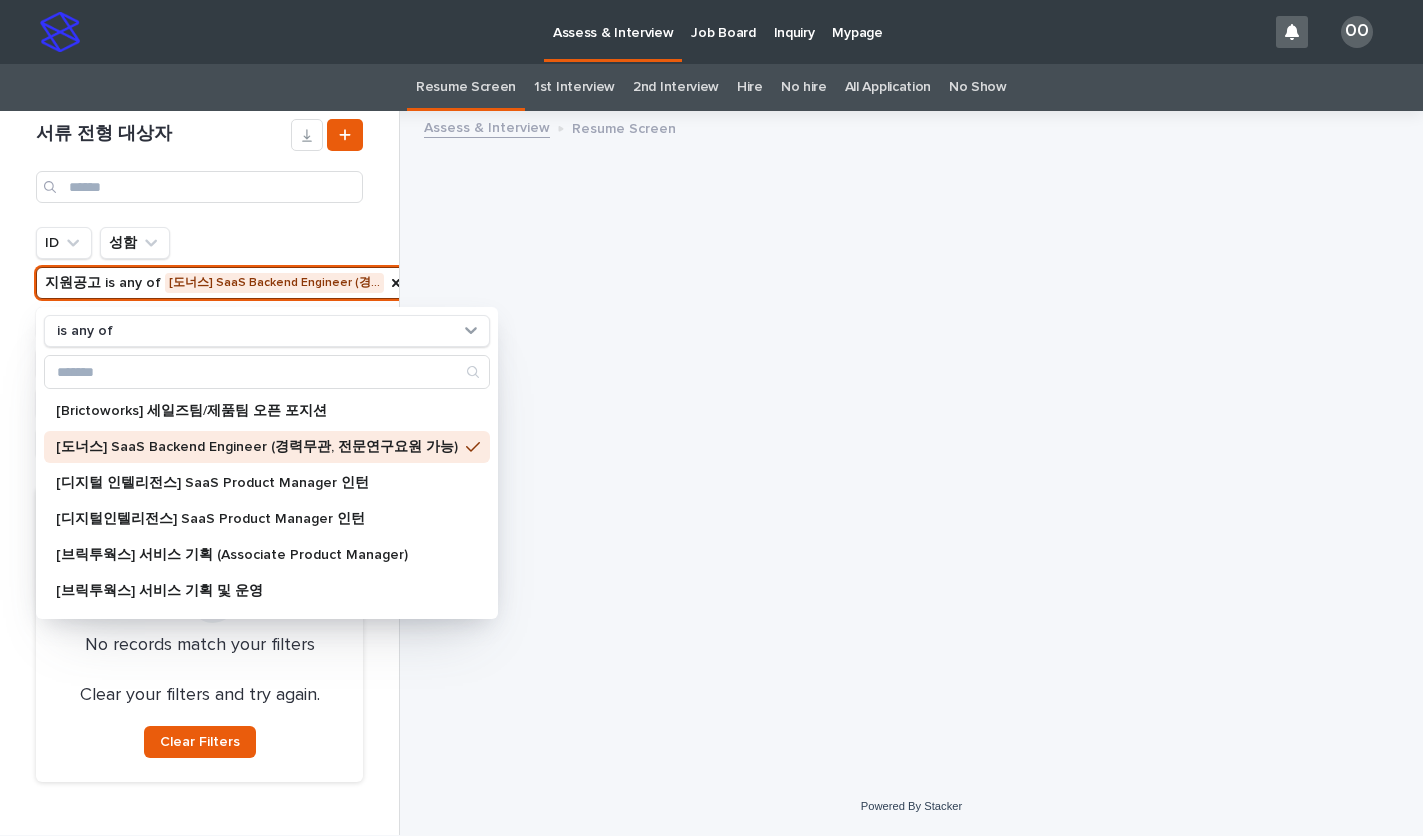 click on "ID 성함 지원공고 is any of [도너스] SaaS Backend Engineer (경… is any of [Brictoworks] 세일즈팀/제품팀 오픈 포지션 [도너스] SaaS Backend Engineer (경력무관, 전문연구요원 가능) [디지털 인텔리전스] SaaS Product Manager 인턴 [디지털인텔리전스] SaaS Product Manager 인턴 [브릭투웍스] 서비스 기획 (Associate Product Manager) [브릭투웍스] 서비스 기획 및 운영 [브릭투웍스] 서비스 기획 및 운영 (신입 및 경력) [브릭투웍스] 제품실 B2B Product Manager Associate Product Manager (서비스 기획 · B2B SaaS) Associate Product Manager (서비스 기획 및 운영) Associate Product Manager (서비스 기획·B2B SaaS) Brictoworks 제품팀 서비스 기획 동계 인턴 Product Architect SaaS Product Manager SaaS Product Manager 인턴 SaaS Software Engineer (전문연구요원 가능) 기술사업본부 인턴 (사업개발 / 프로덕트 매니저) 브릭투웍스 서비스 기획 동계 인턴 지원유형 이력서" at bounding box center (224, 343) 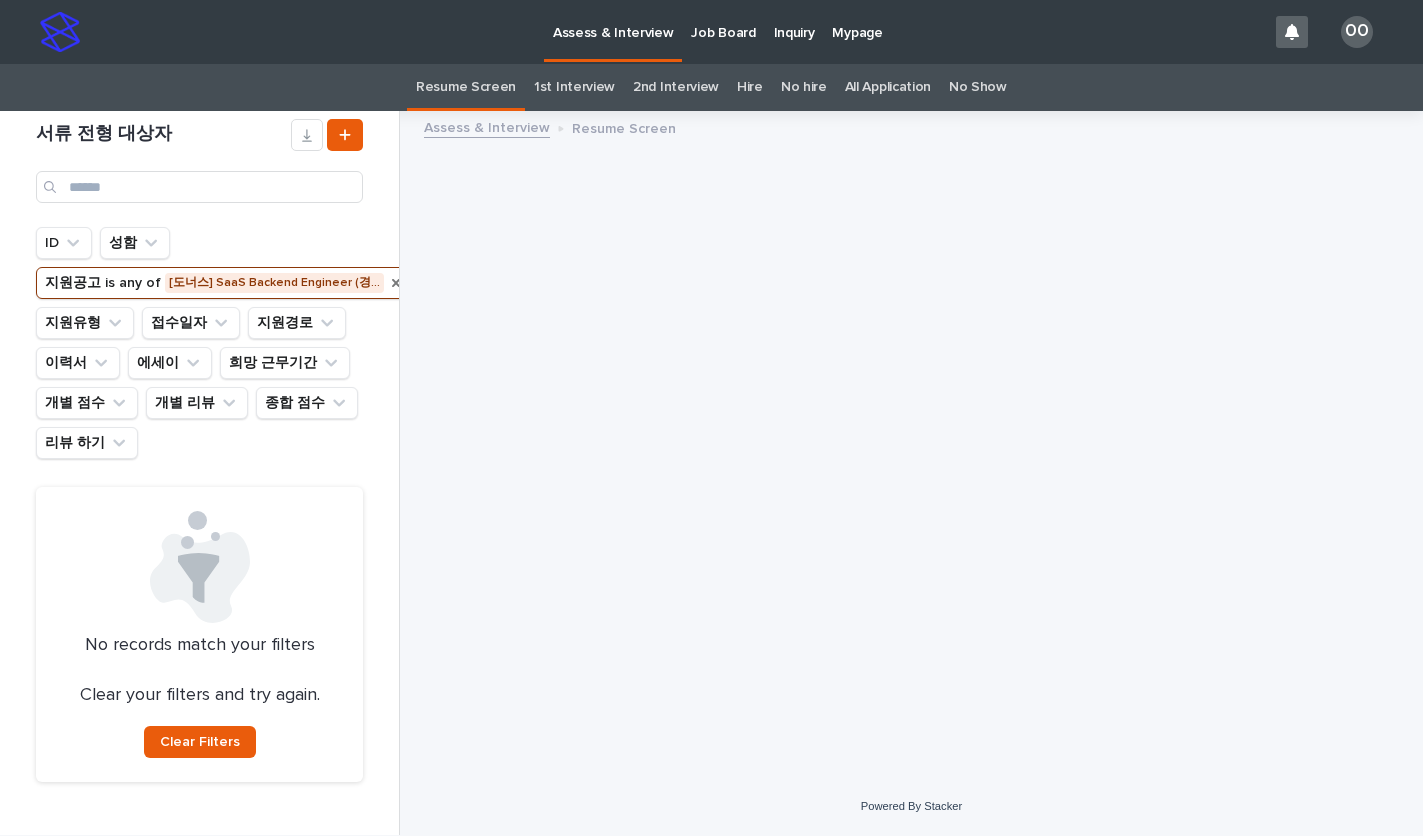click 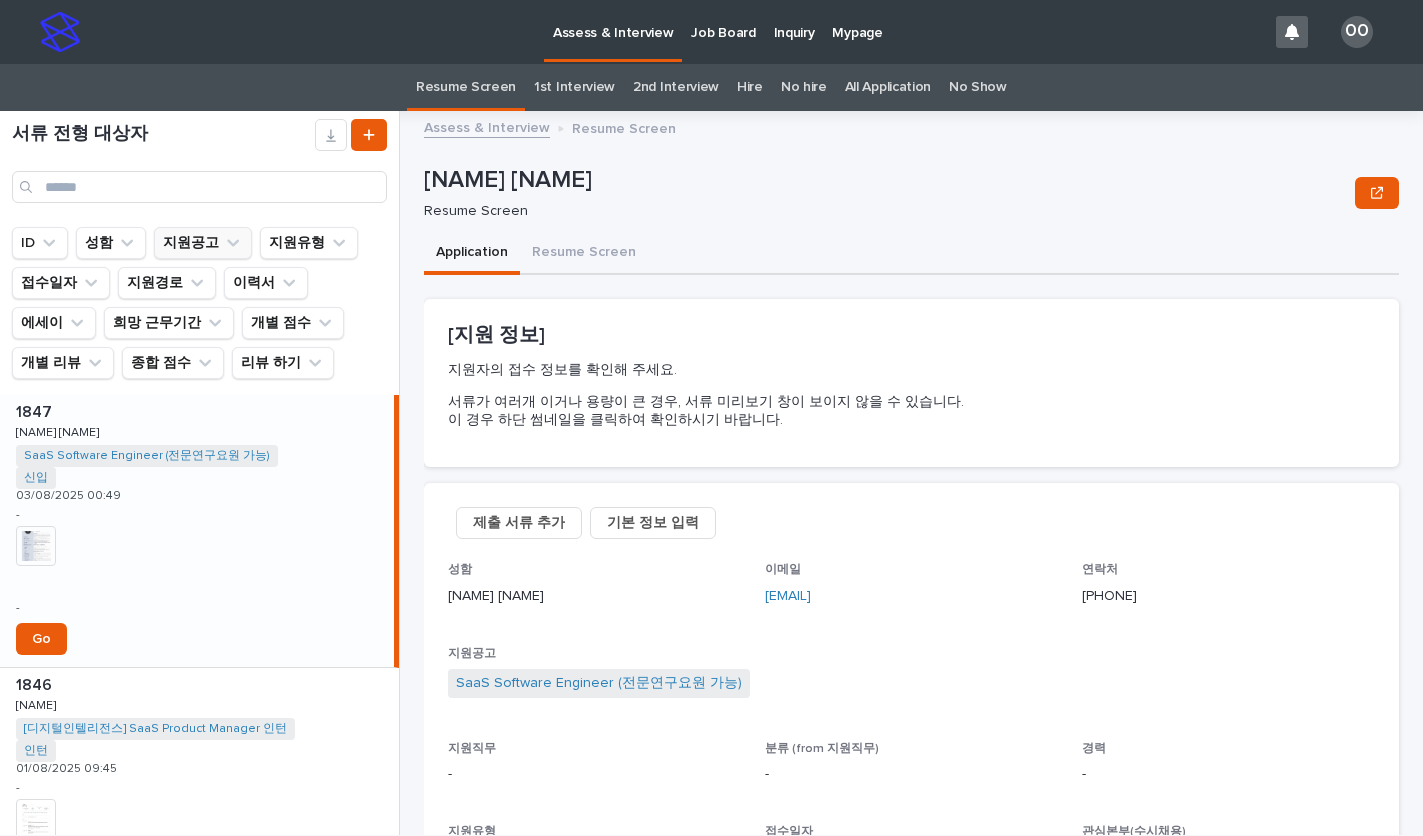 click on "지원공고" at bounding box center (203, 243) 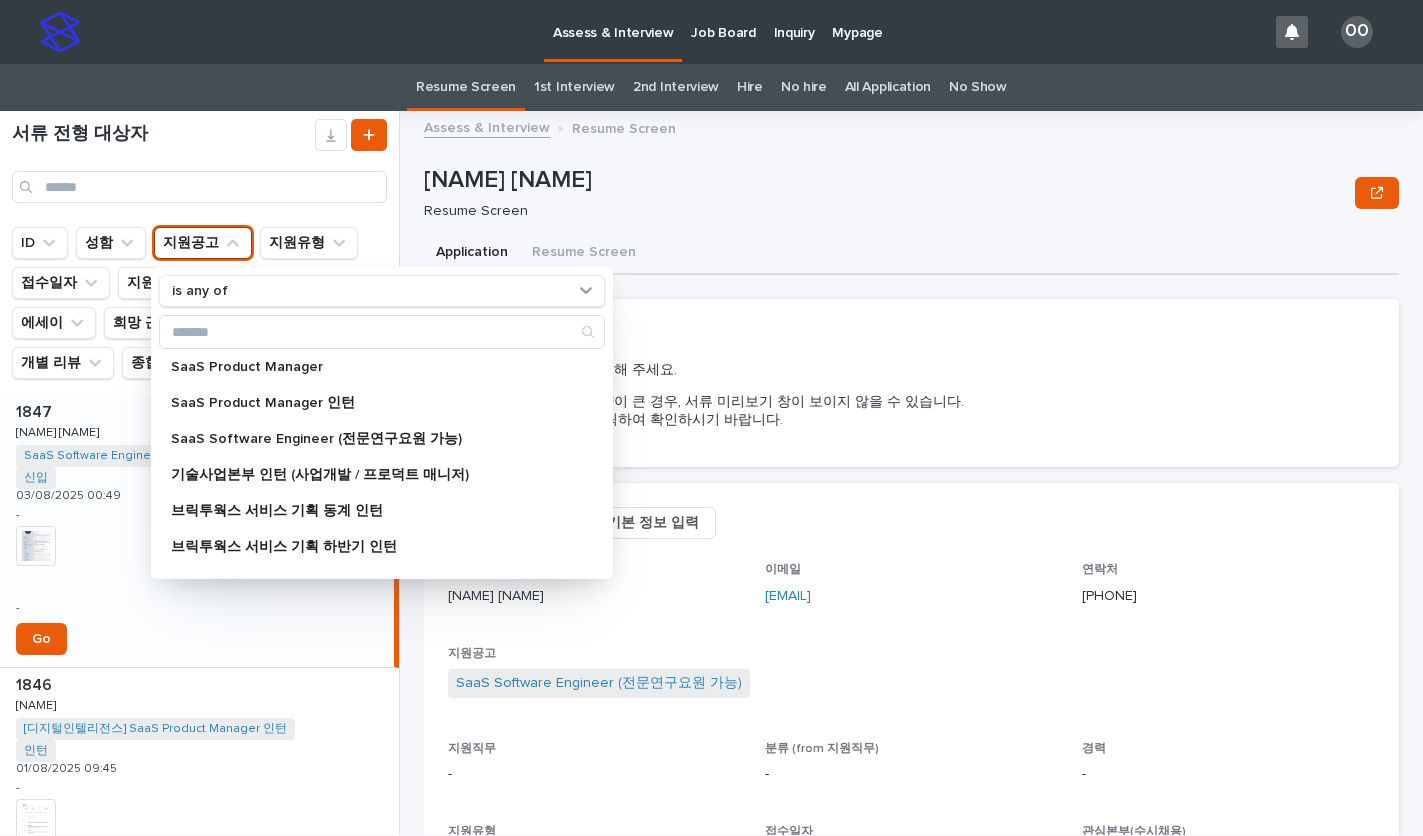 scroll, scrollTop: 572, scrollLeft: 0, axis: vertical 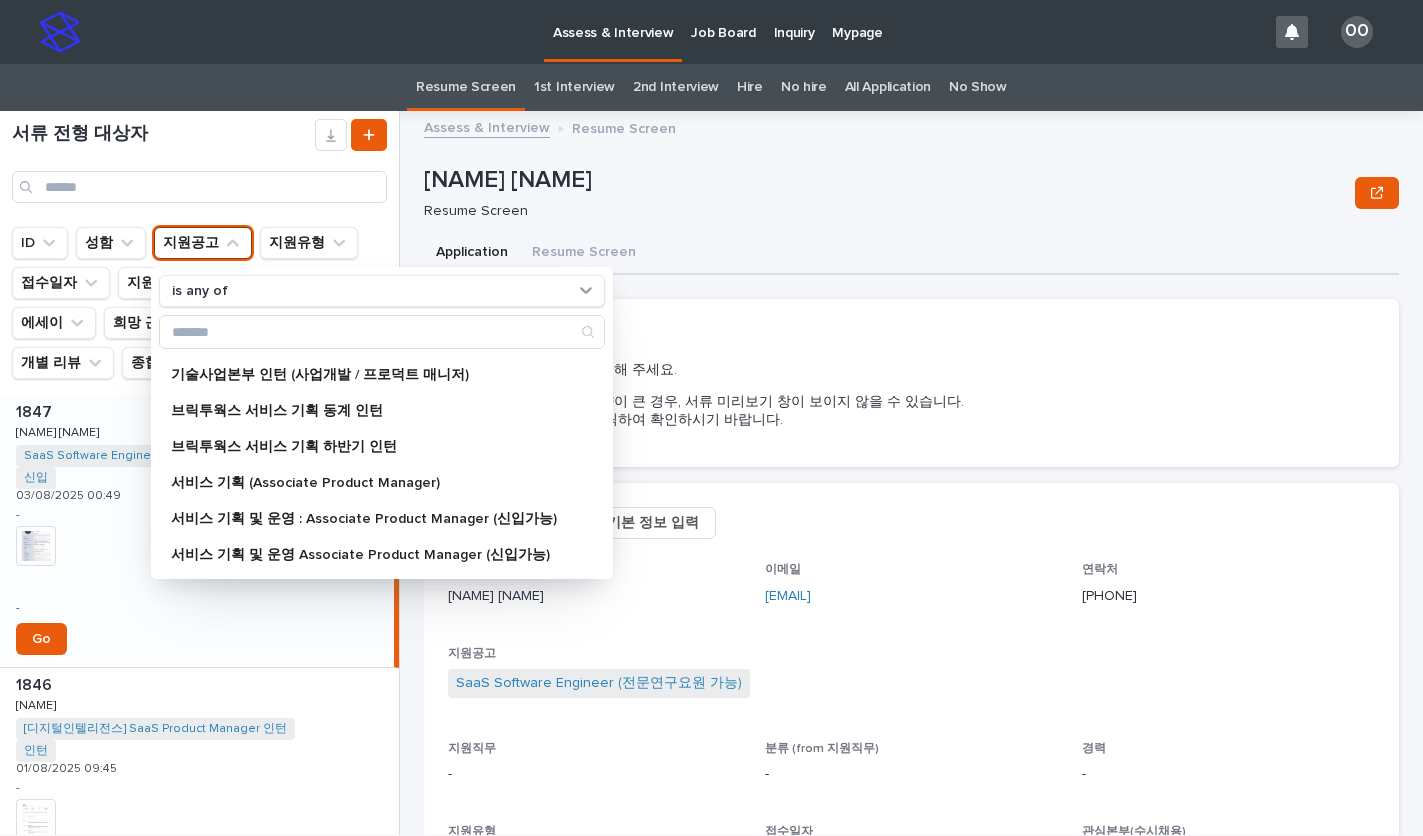 click on "서류 전형 대상자     ID 성함 지원공고 is any of [Brictoworks] 세일즈팀/제품팀 오픈 포지션 [도너스] SaaS Backend Engineer (경력무관, 전문연구요원 가능) [디지털 인텔리전스] SaaS Product Manager 인턴 [디지털인텔리전스] SaaS Product Manager 인턴 [브릭투웍스] 서비스 기획 (Associate Product Manager) [브릭투웍스] 서비스 기획 및 운영 [브릭투웍스] 서비스 기획 및 운영 (신입 및 경력) [브릭투웍스] 제품실 B2B Product Manager Associate Product Manager (서비스 기획 · B2B SaaS) Associate Product Manager (서비스 기획 및 운영) Associate Product Manager (서비스 기획·B2B SaaS) Brictoworks 제품팀 서비스 기획 동계 인턴 Product Architect SaaS Product Manager SaaS Product Manager 인턴 SaaS Software Engineer (전문연구요원 가능) 기술사업본부 인턴 (사업개발 / 프로덕트 매니저) 브릭투웍스 서비스 기획 동계 인턴 서비스 기획 (Associate Product Manager)" at bounding box center [711, 473] 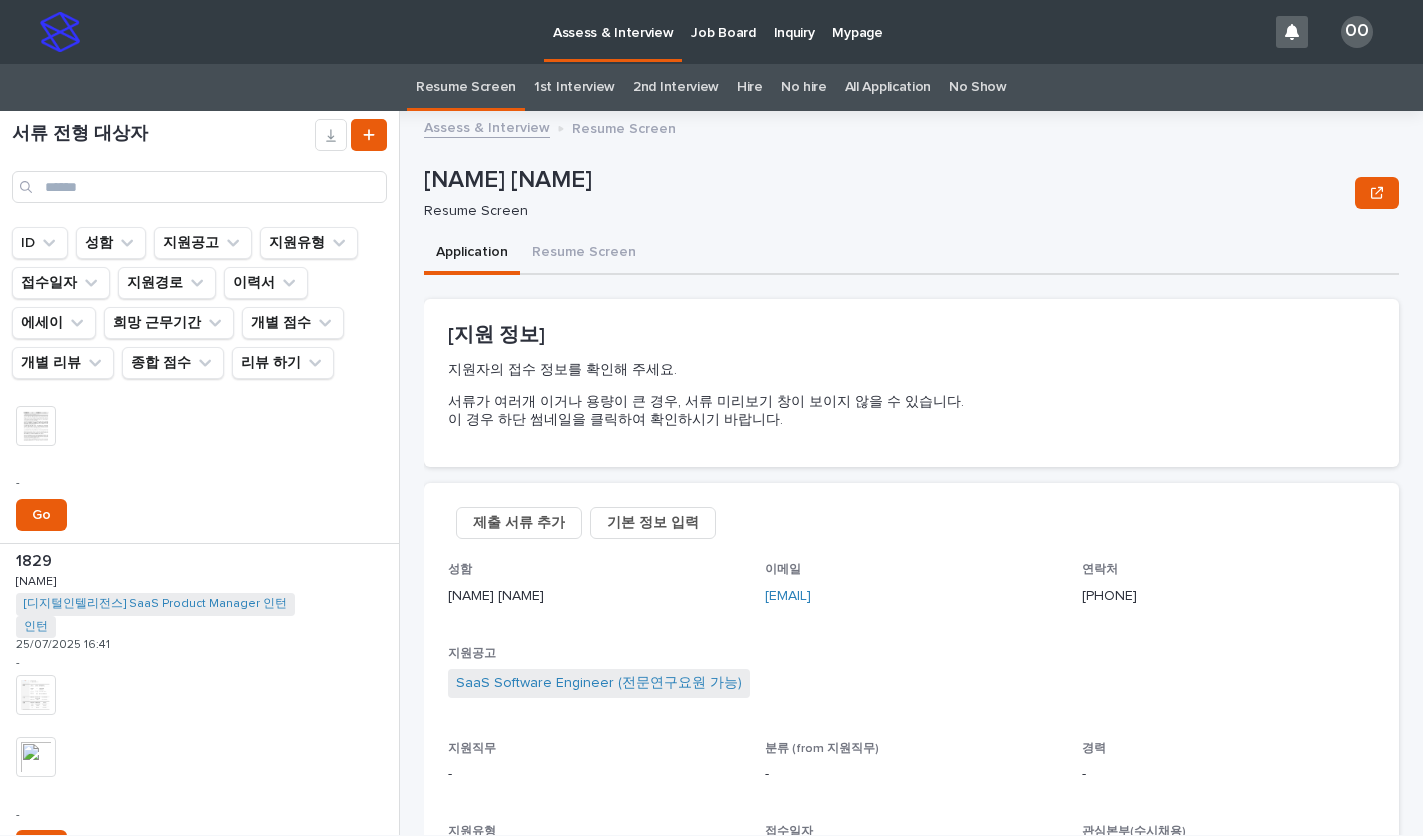 scroll, scrollTop: 5797, scrollLeft: 0, axis: vertical 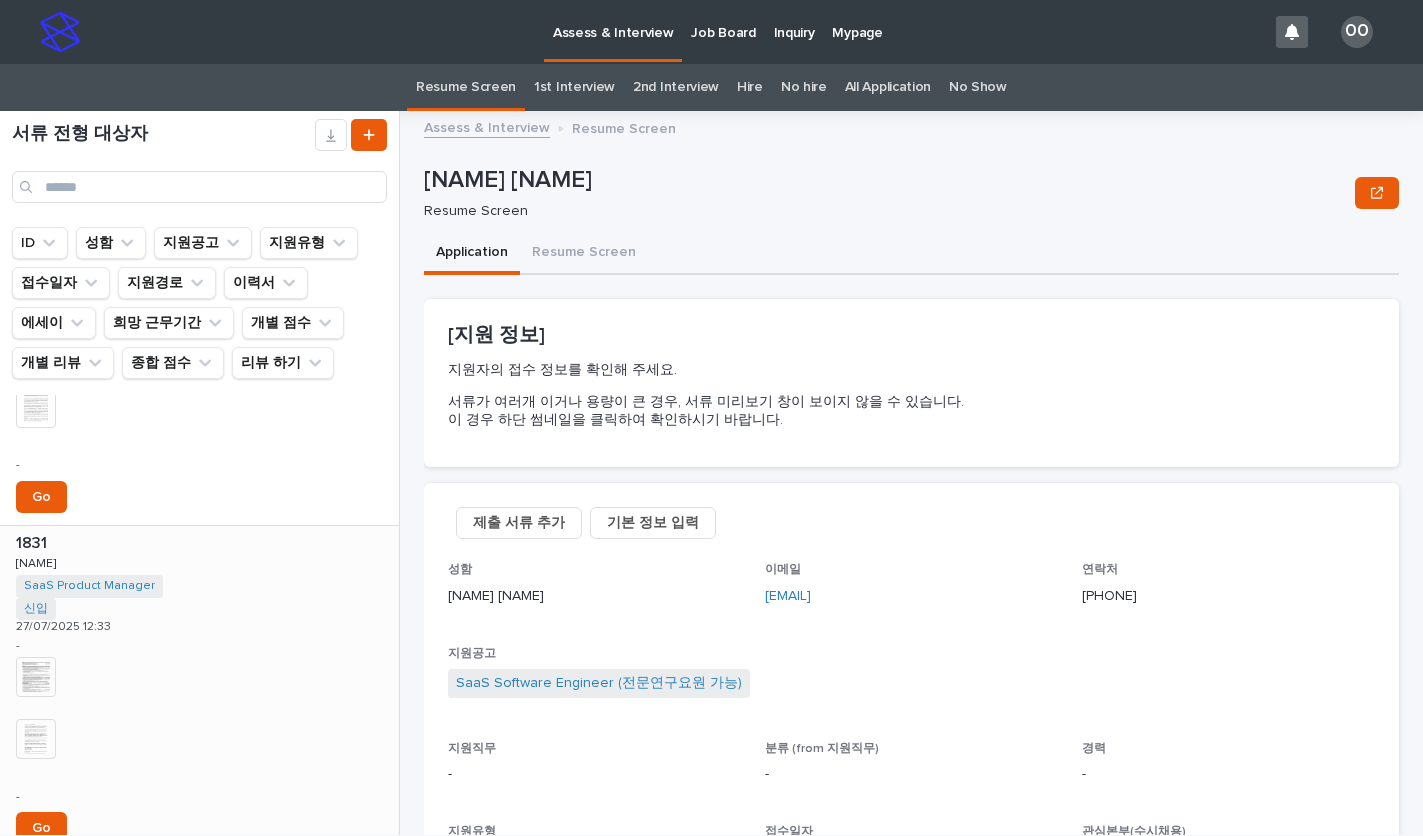 click at bounding box center [36, 677] 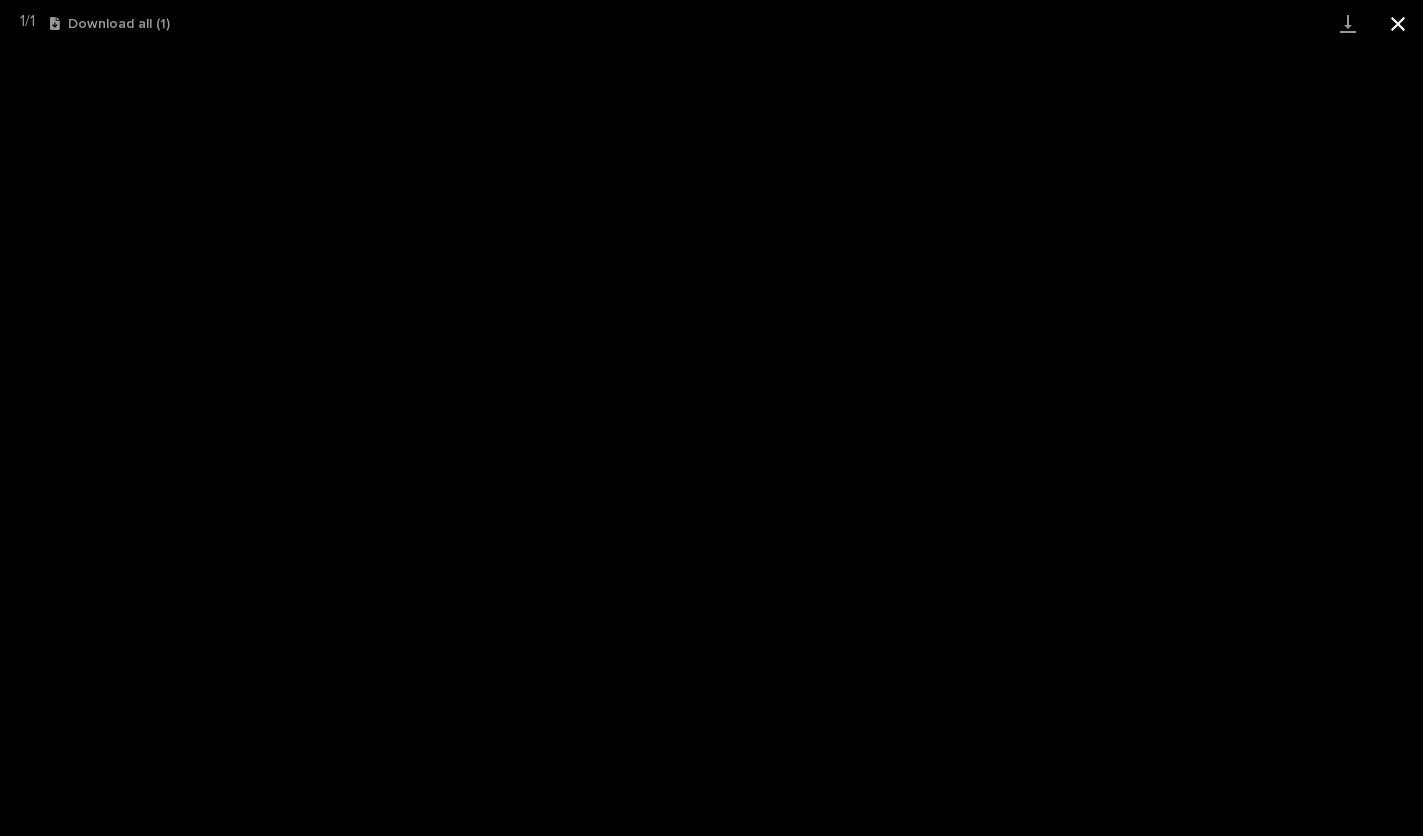 click at bounding box center [1398, 23] 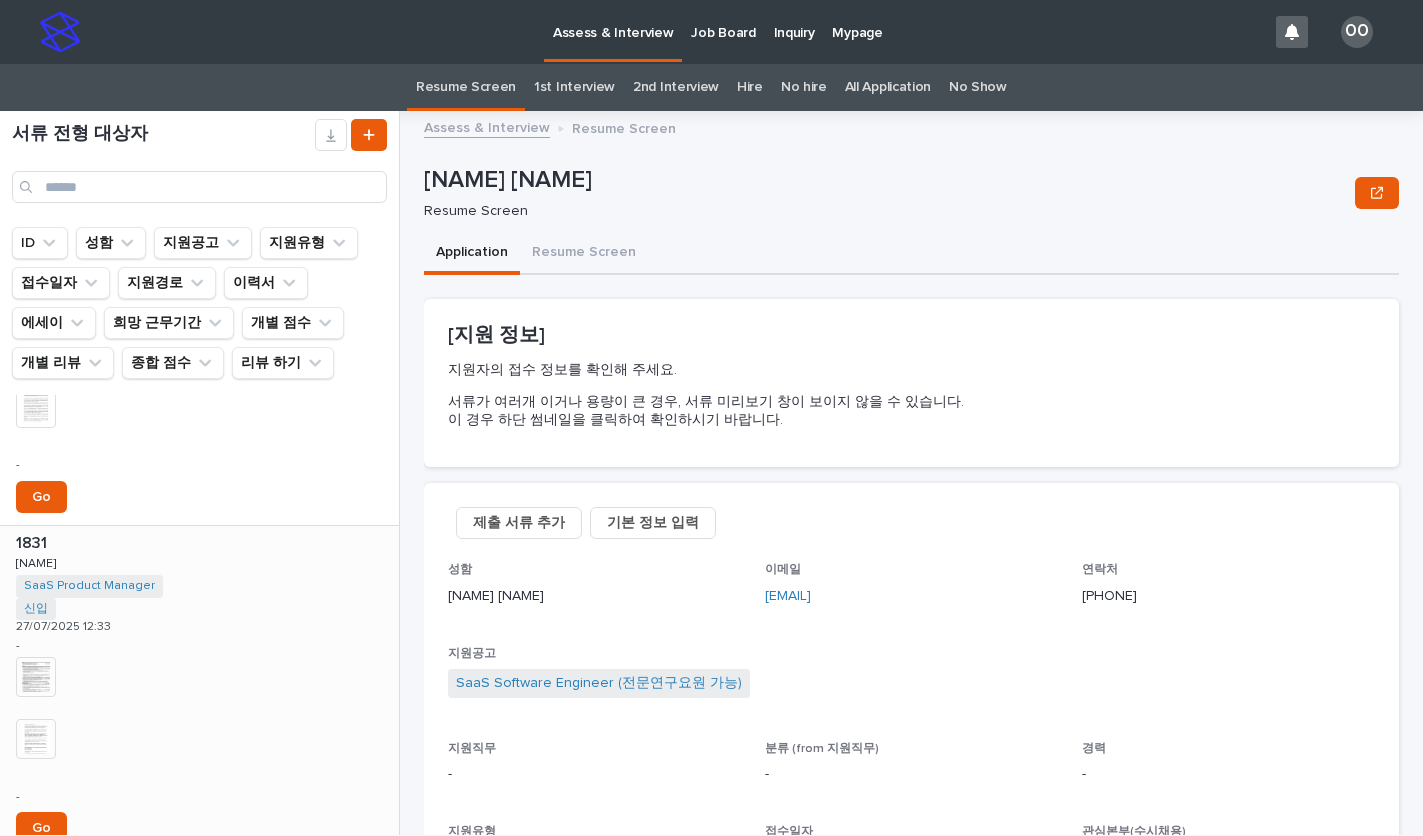 click at bounding box center [36, 739] 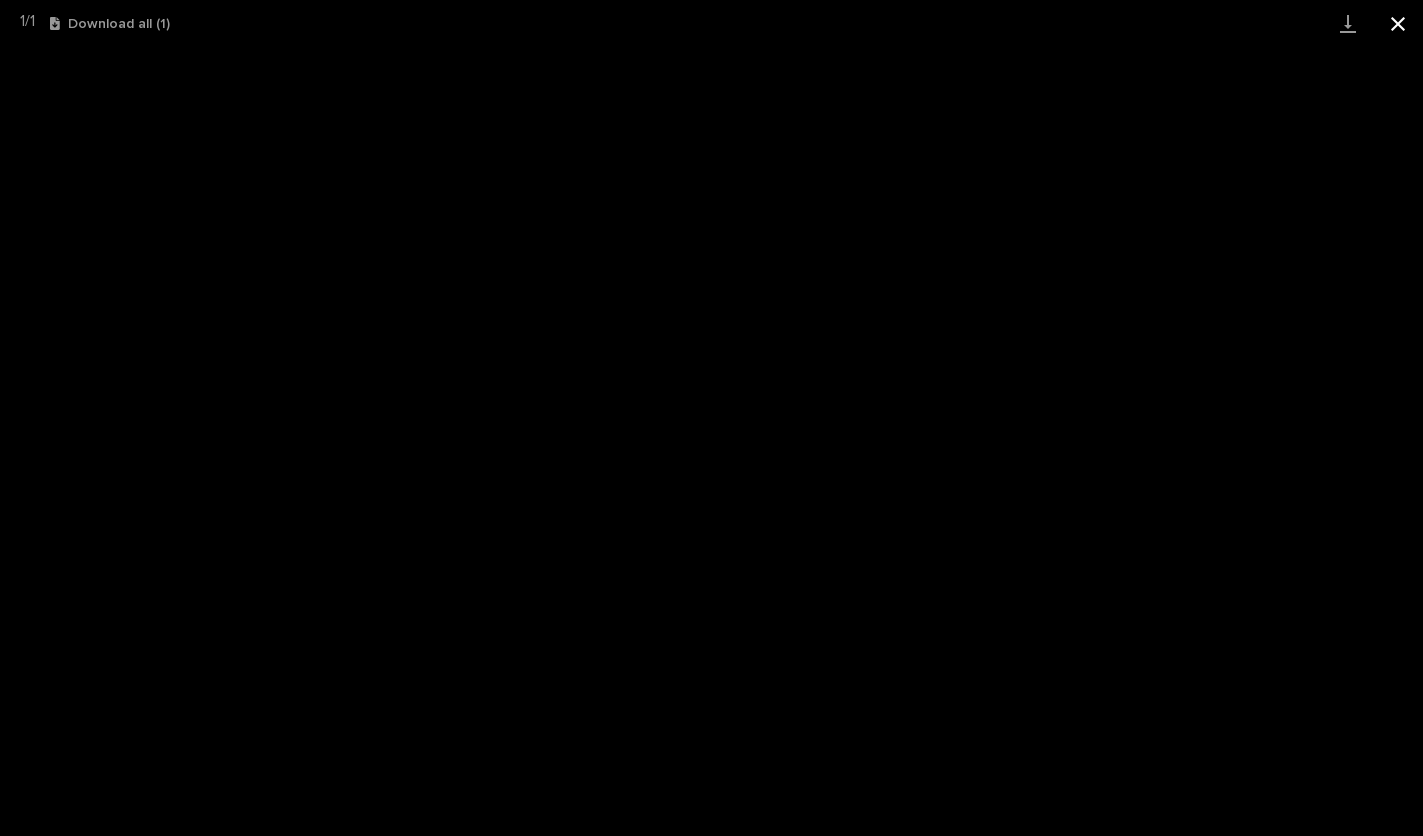 click at bounding box center (1398, 23) 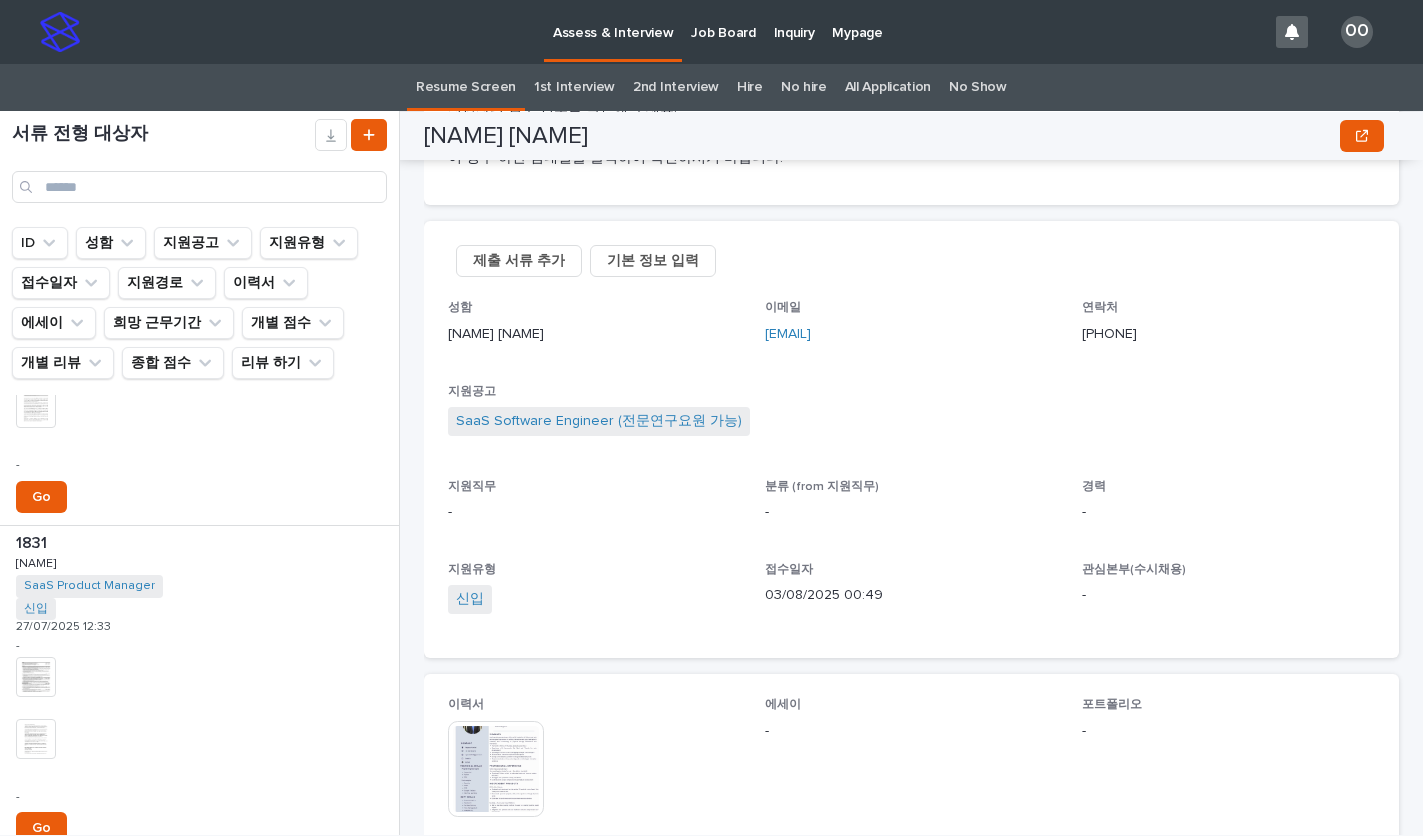 scroll, scrollTop: 0, scrollLeft: 0, axis: both 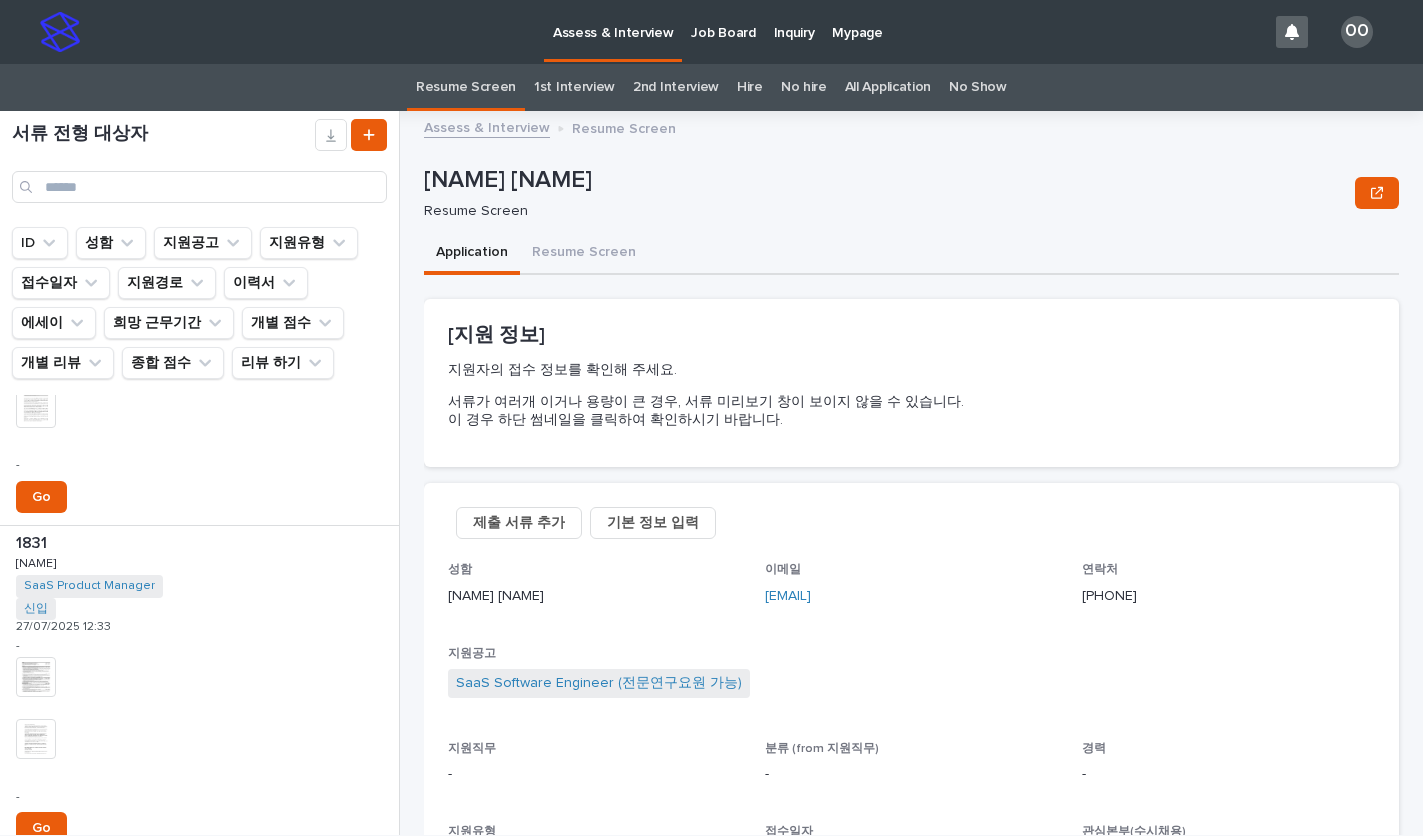 drag, startPoint x: 29, startPoint y: 552, endPoint x: 407, endPoint y: 549, distance: 378.0119 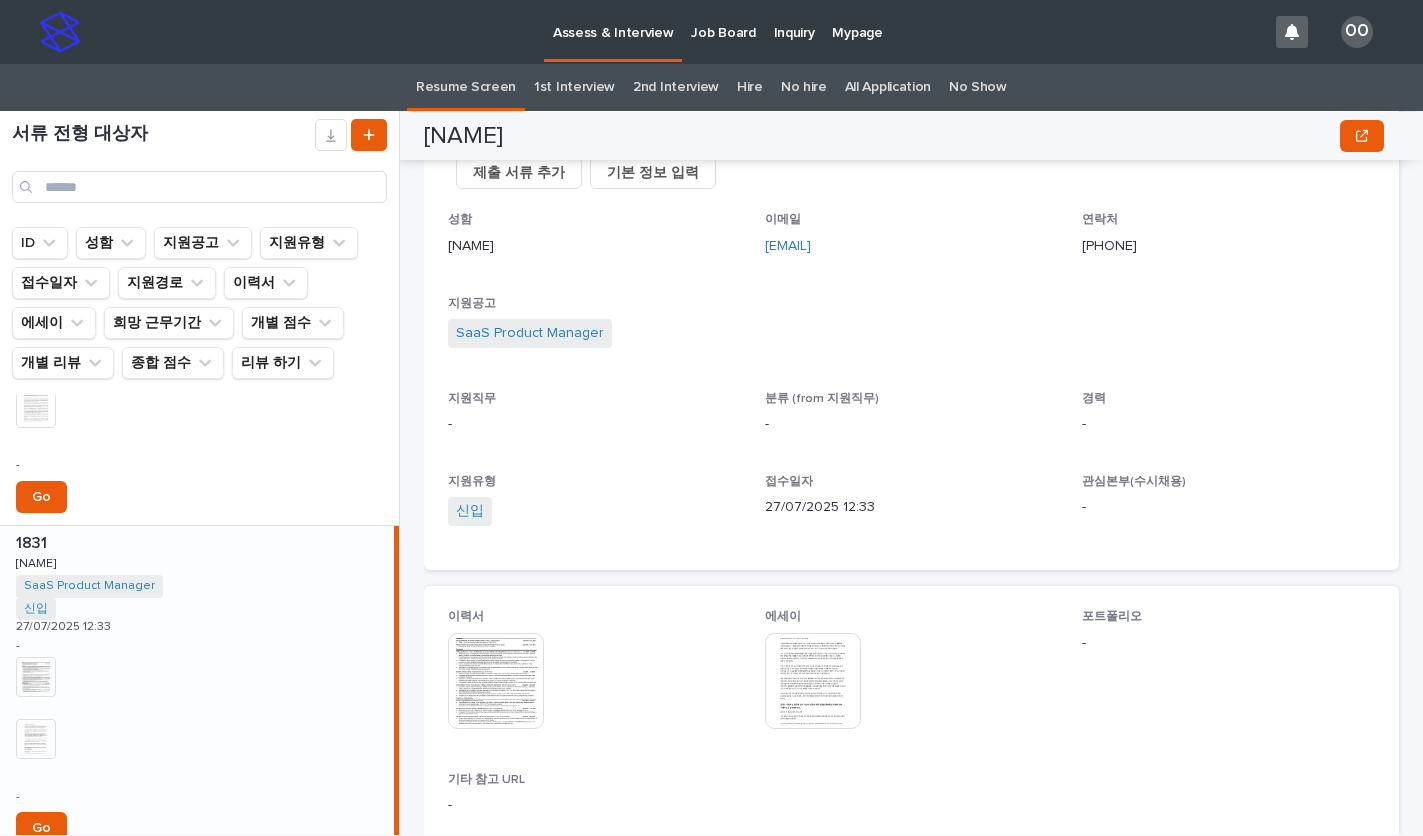 scroll, scrollTop: 0, scrollLeft: 0, axis: both 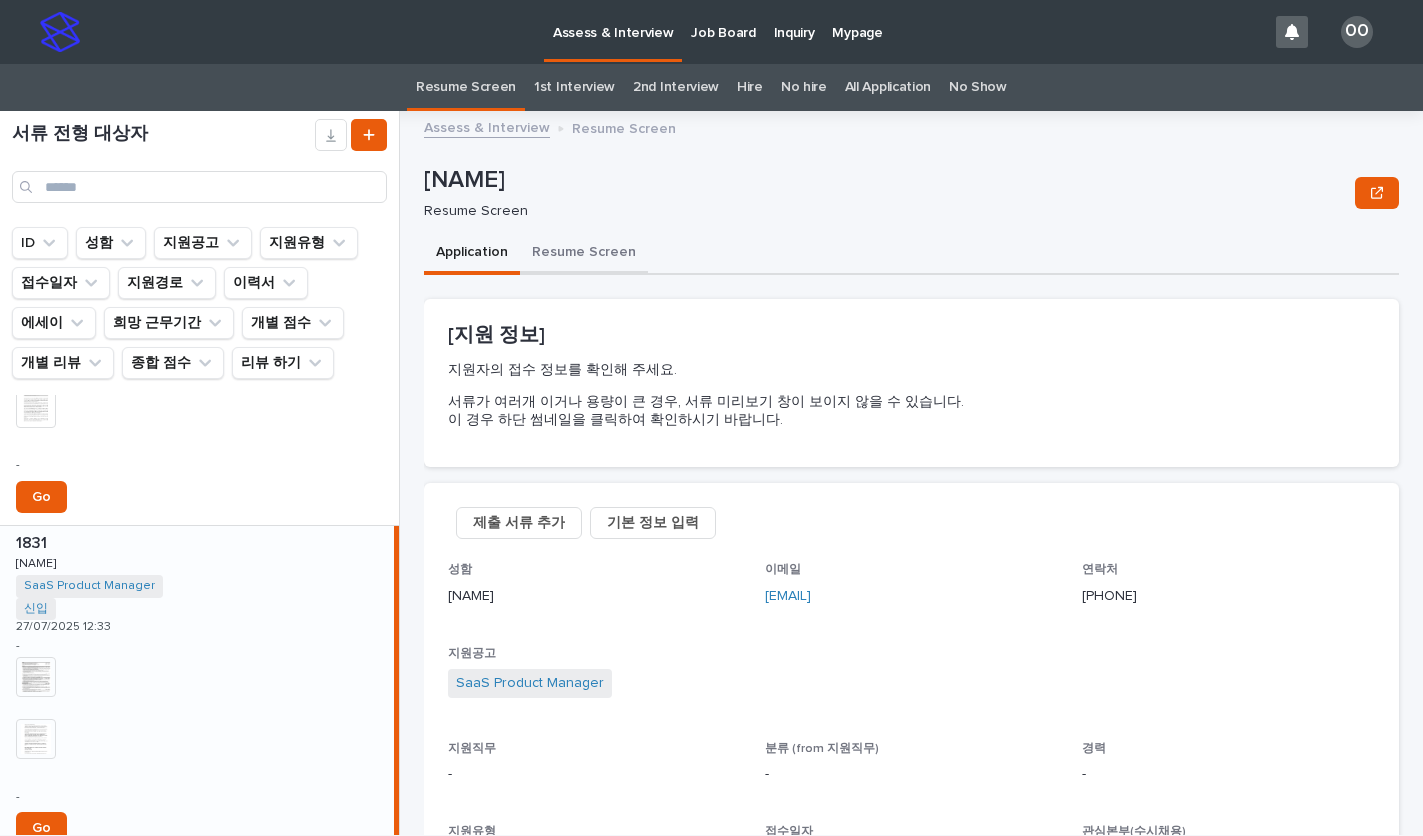 click on "Resume Screen" at bounding box center (584, 254) 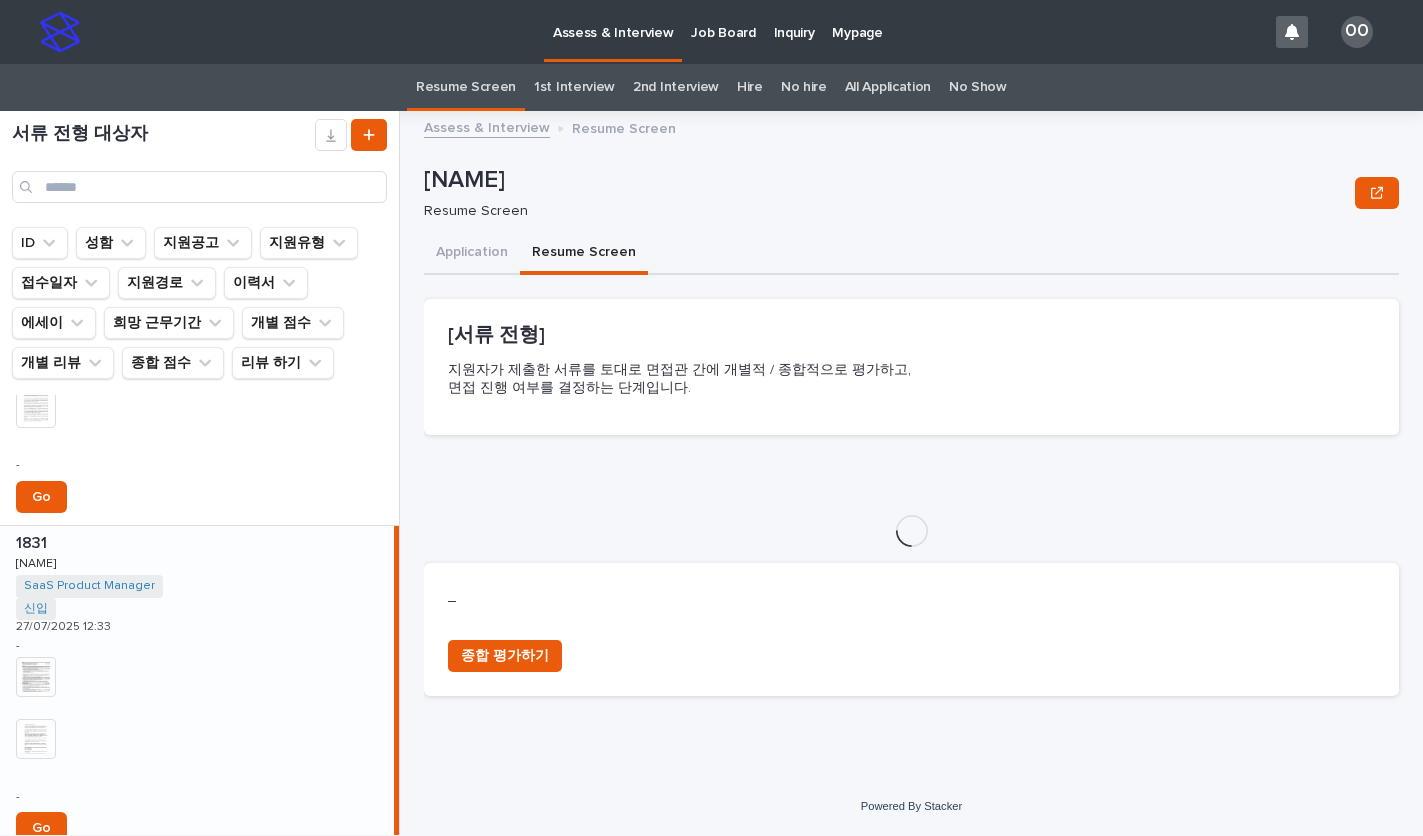 click on "Resume Screen" at bounding box center [584, 254] 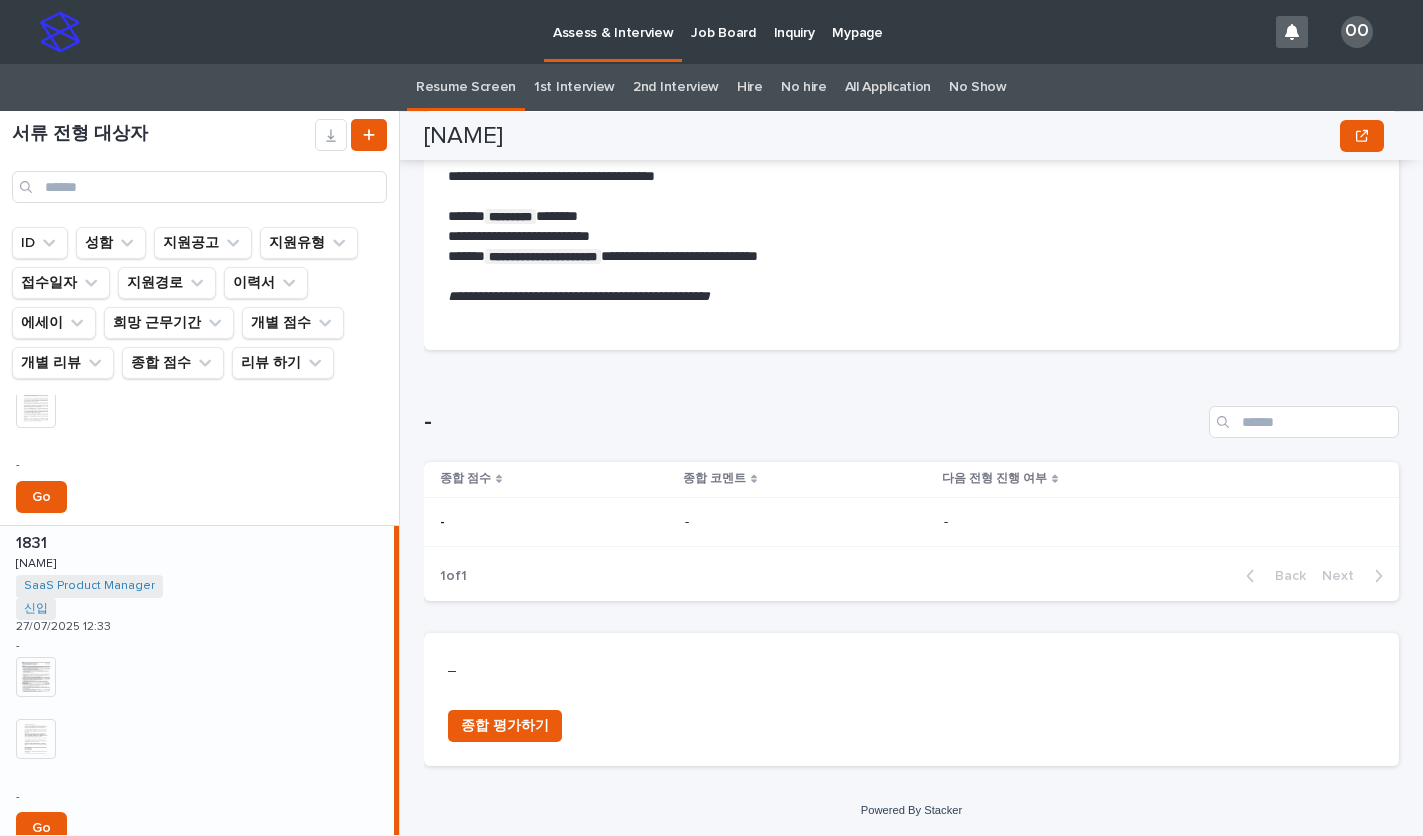 scroll, scrollTop: 861, scrollLeft: 0, axis: vertical 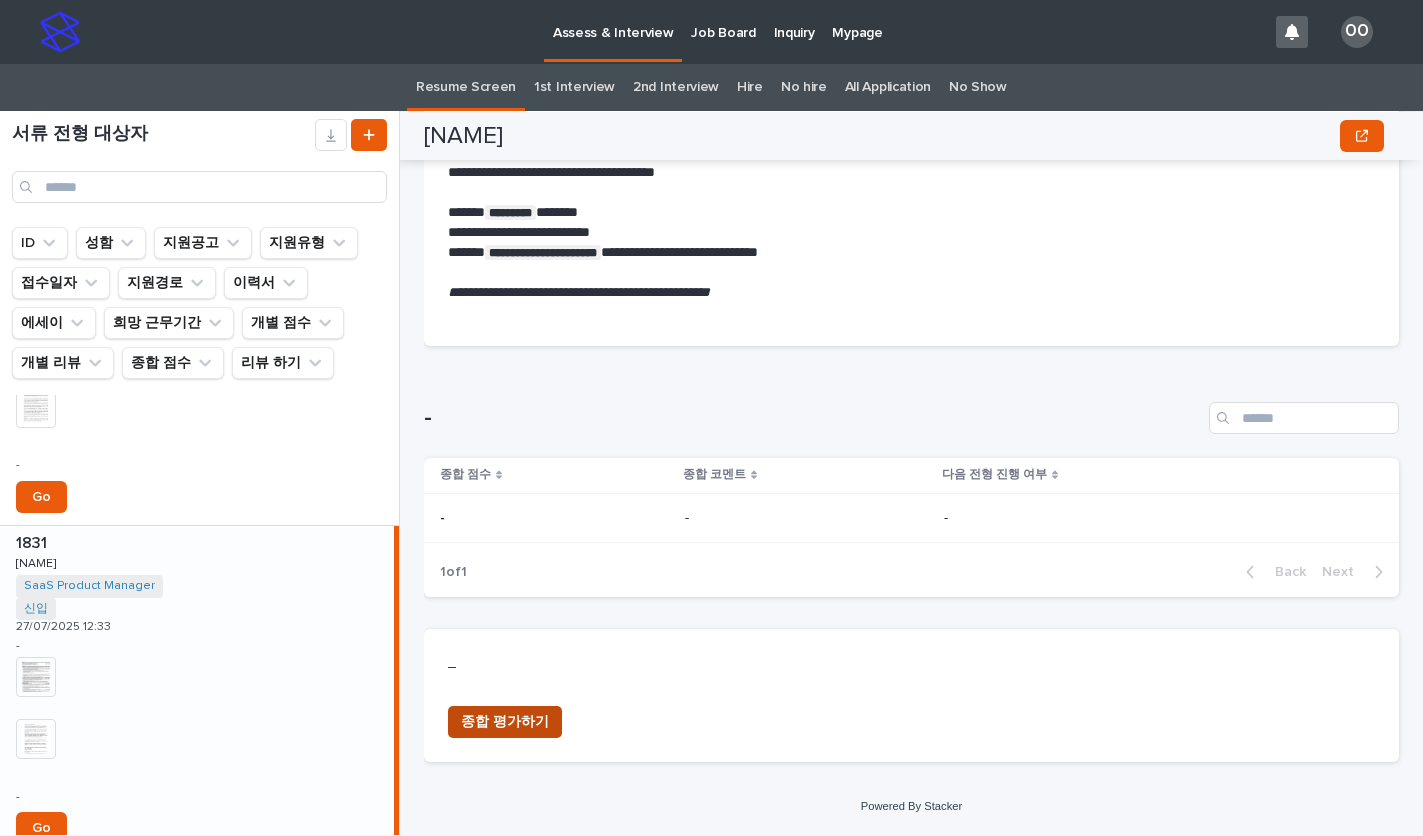 click on "종합 평가하기" at bounding box center (505, 722) 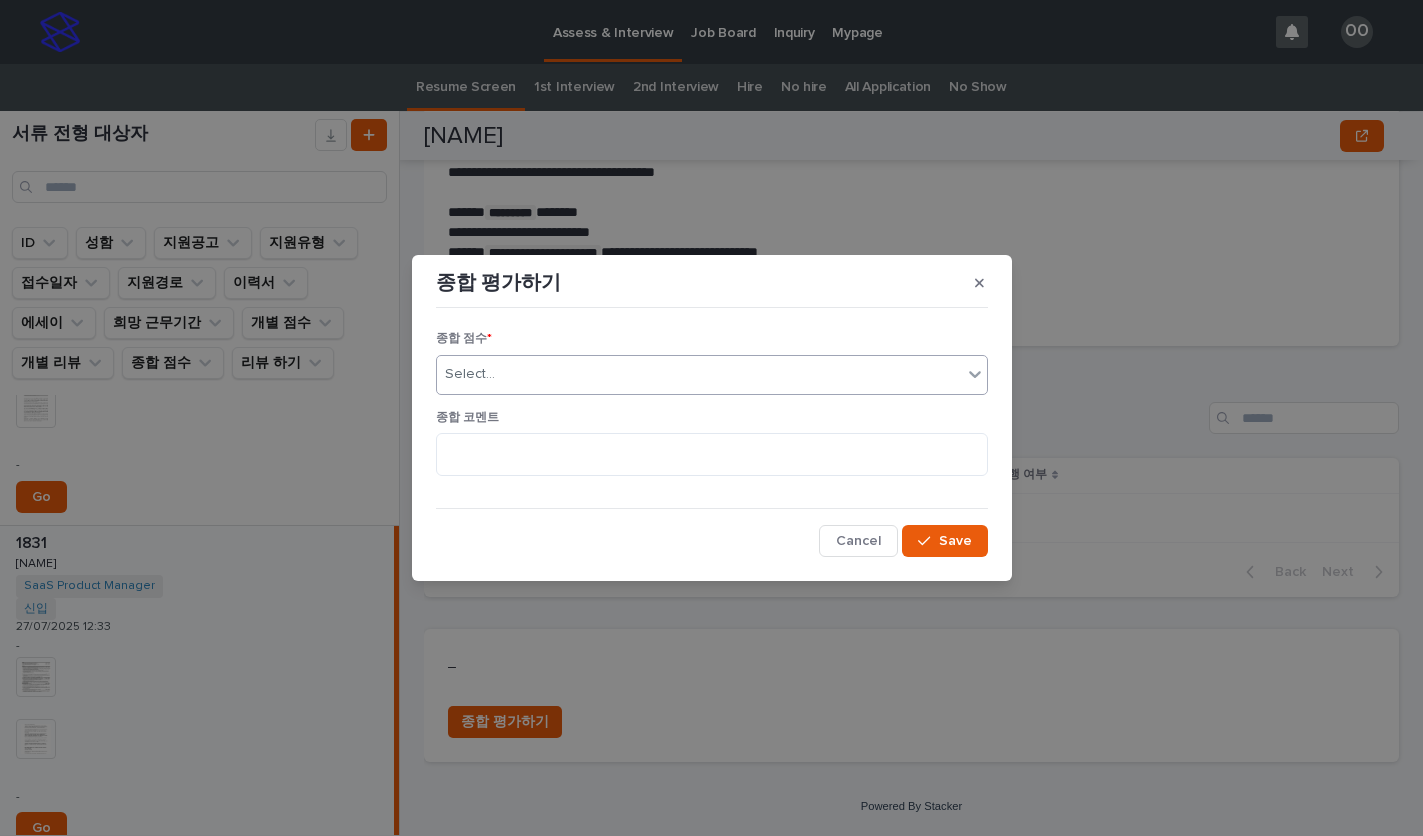 click on "Select..." at bounding box center [699, 374] 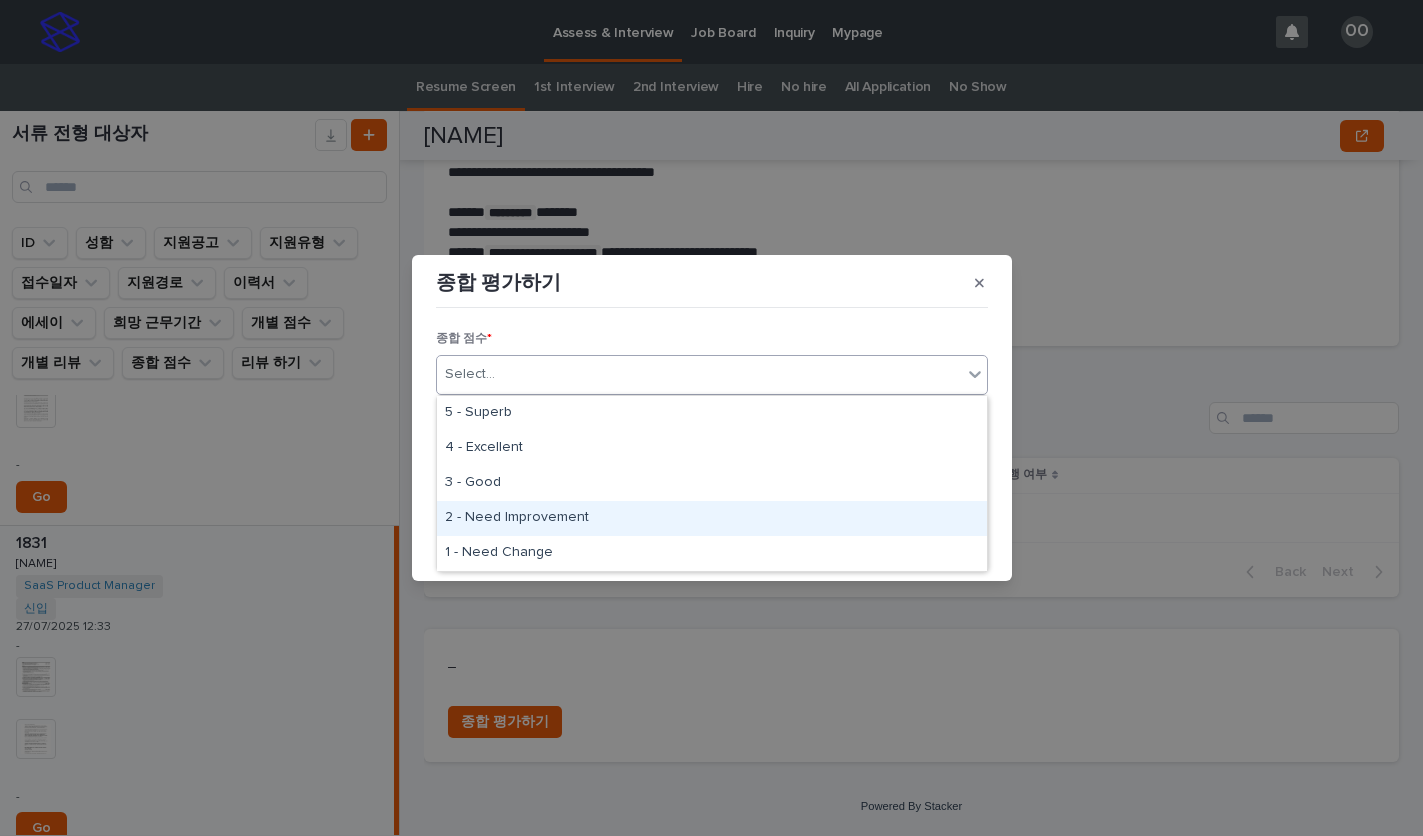 click on "2 - Need Improvement" at bounding box center (712, 518) 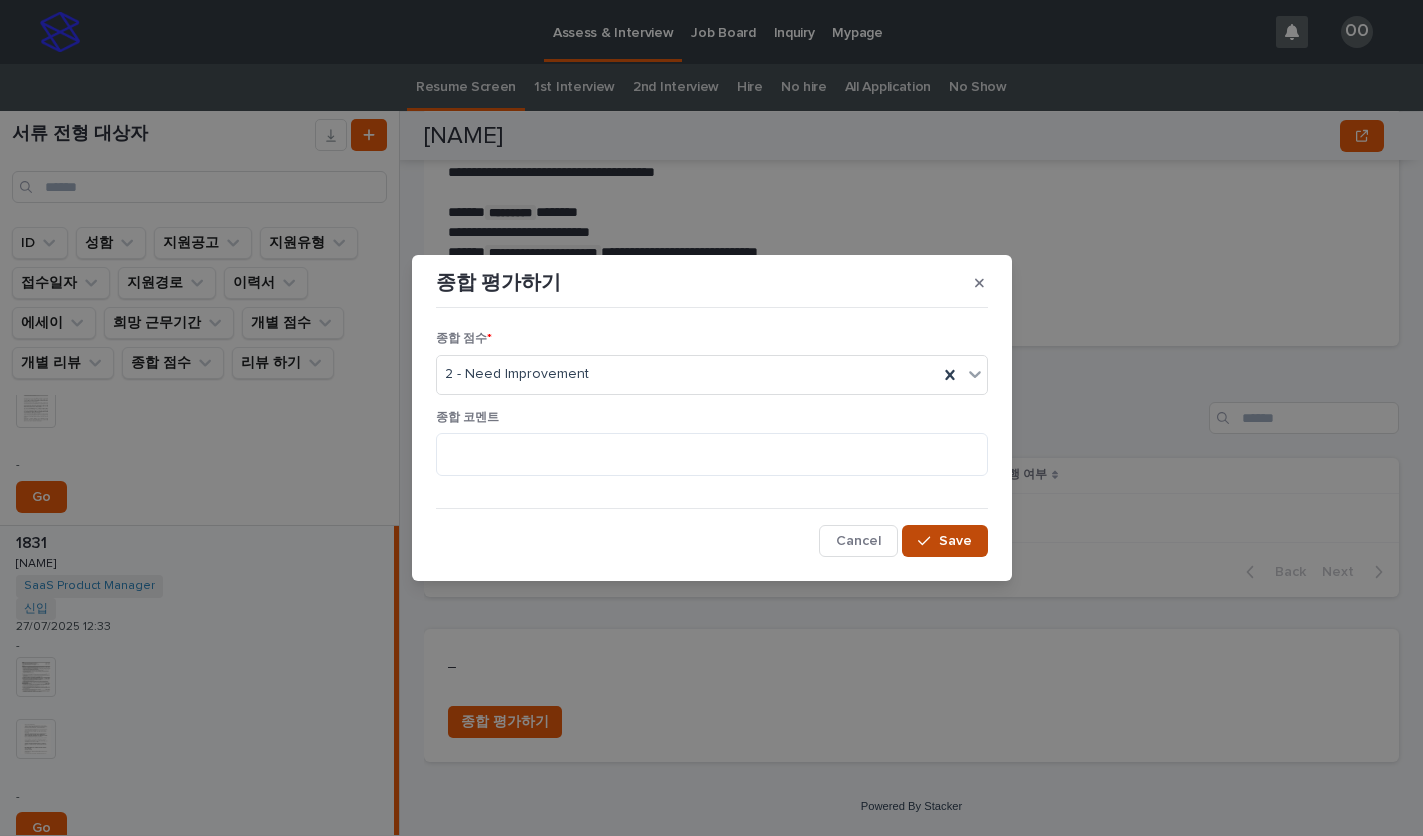 click on "Save" at bounding box center [944, 541] 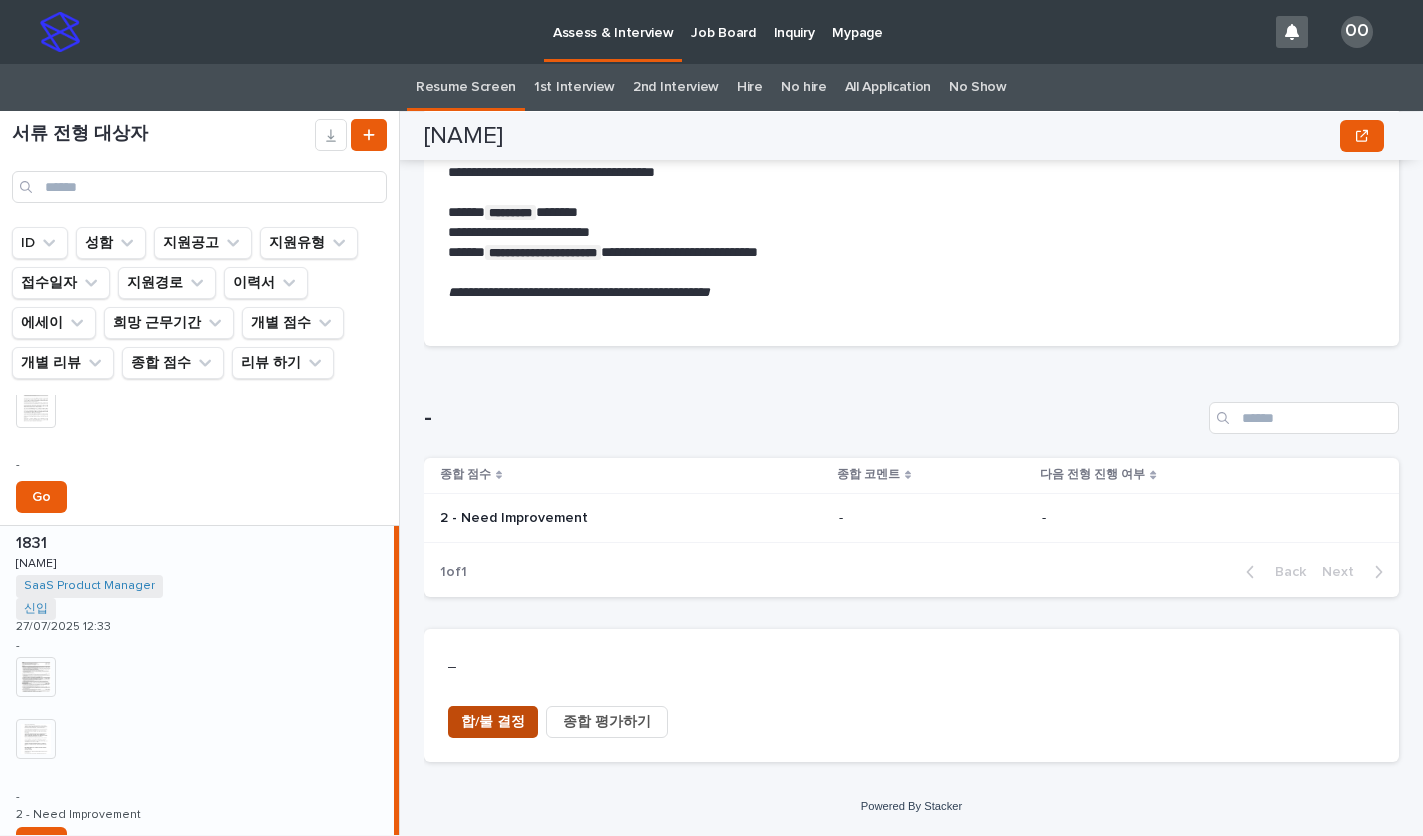 click on "합/불 결정" at bounding box center (493, 722) 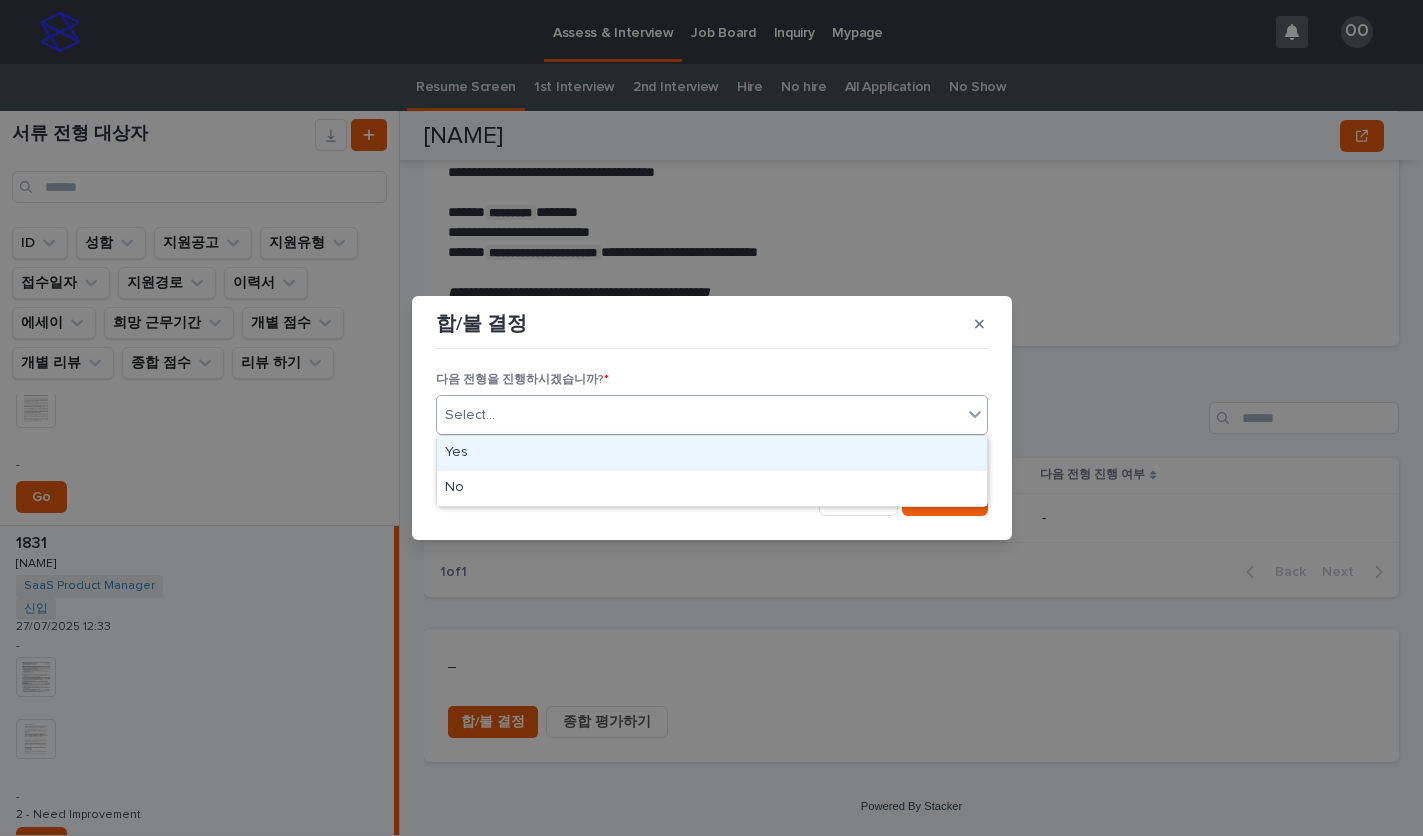 click on "Select..." at bounding box center [699, 415] 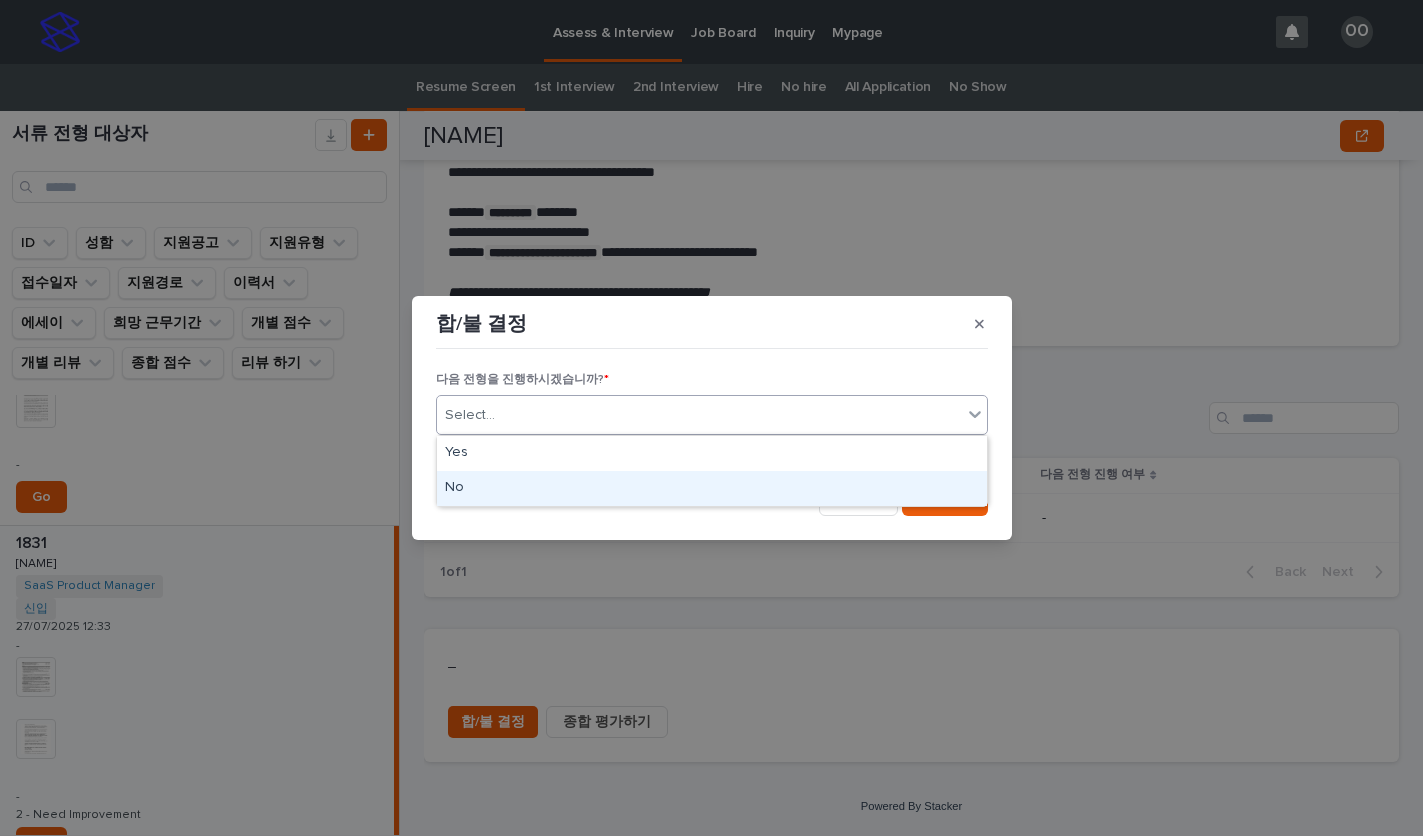 click on "No" at bounding box center [712, 488] 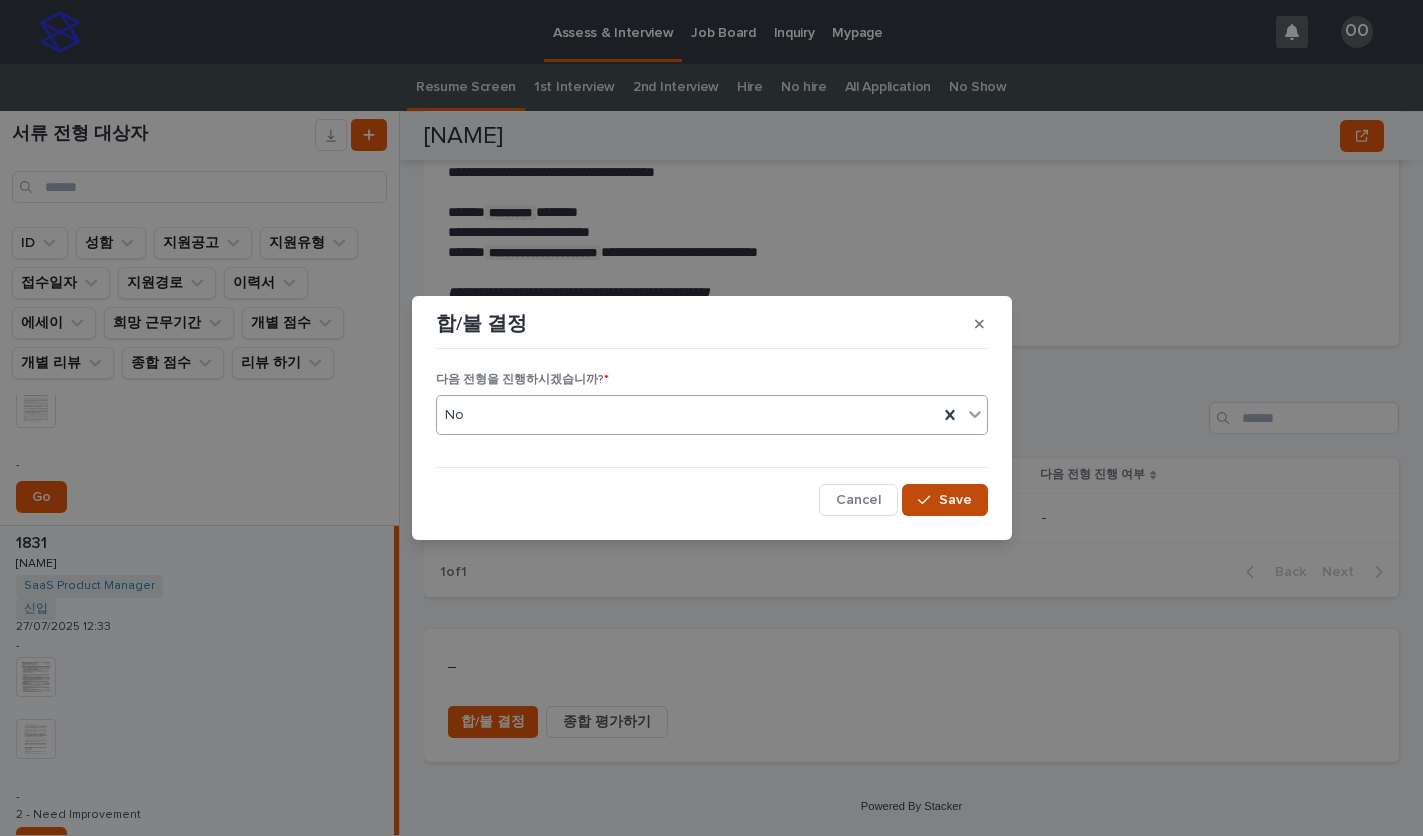 click at bounding box center [928, 500] 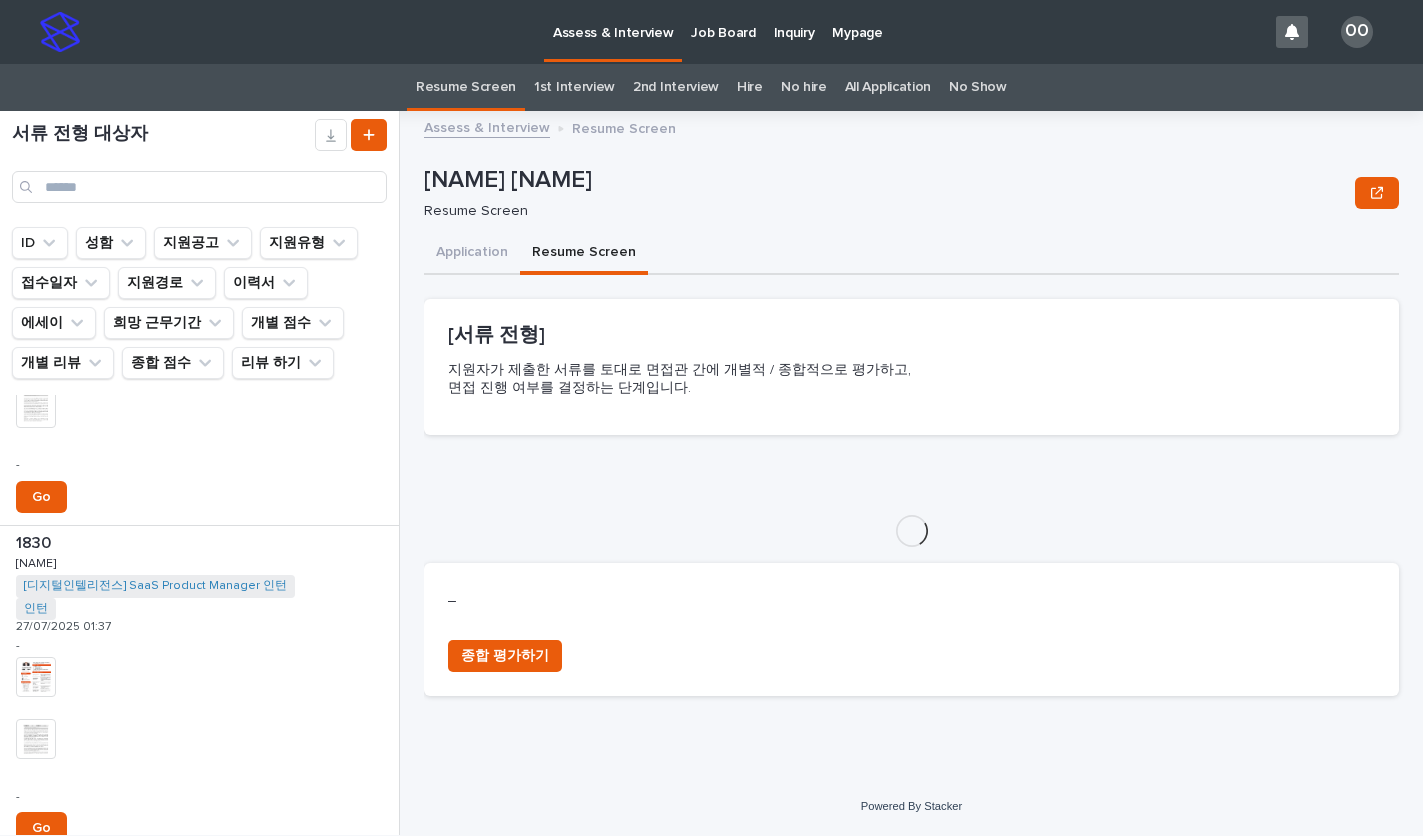 scroll, scrollTop: 0, scrollLeft: 0, axis: both 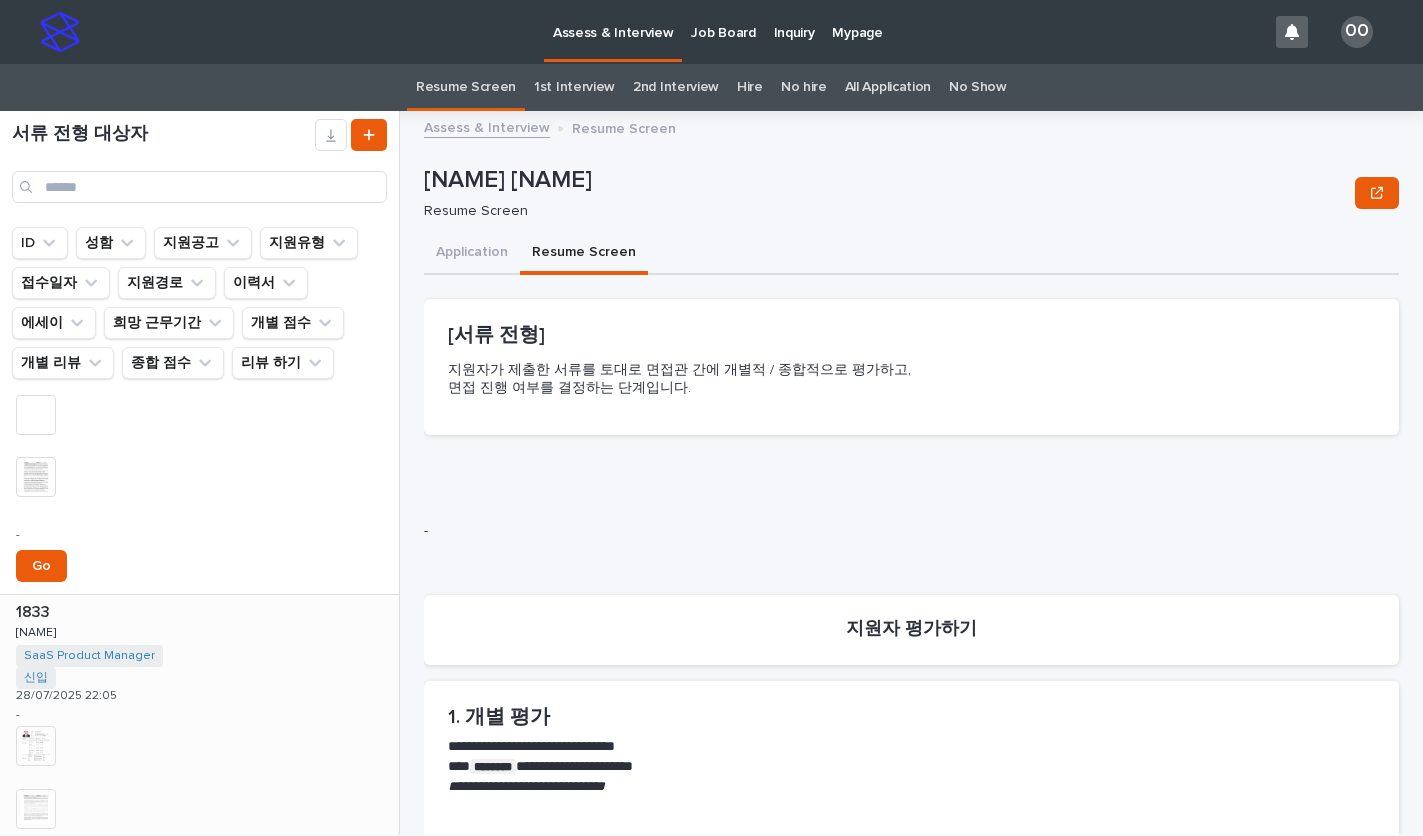 click at bounding box center [36, 746] 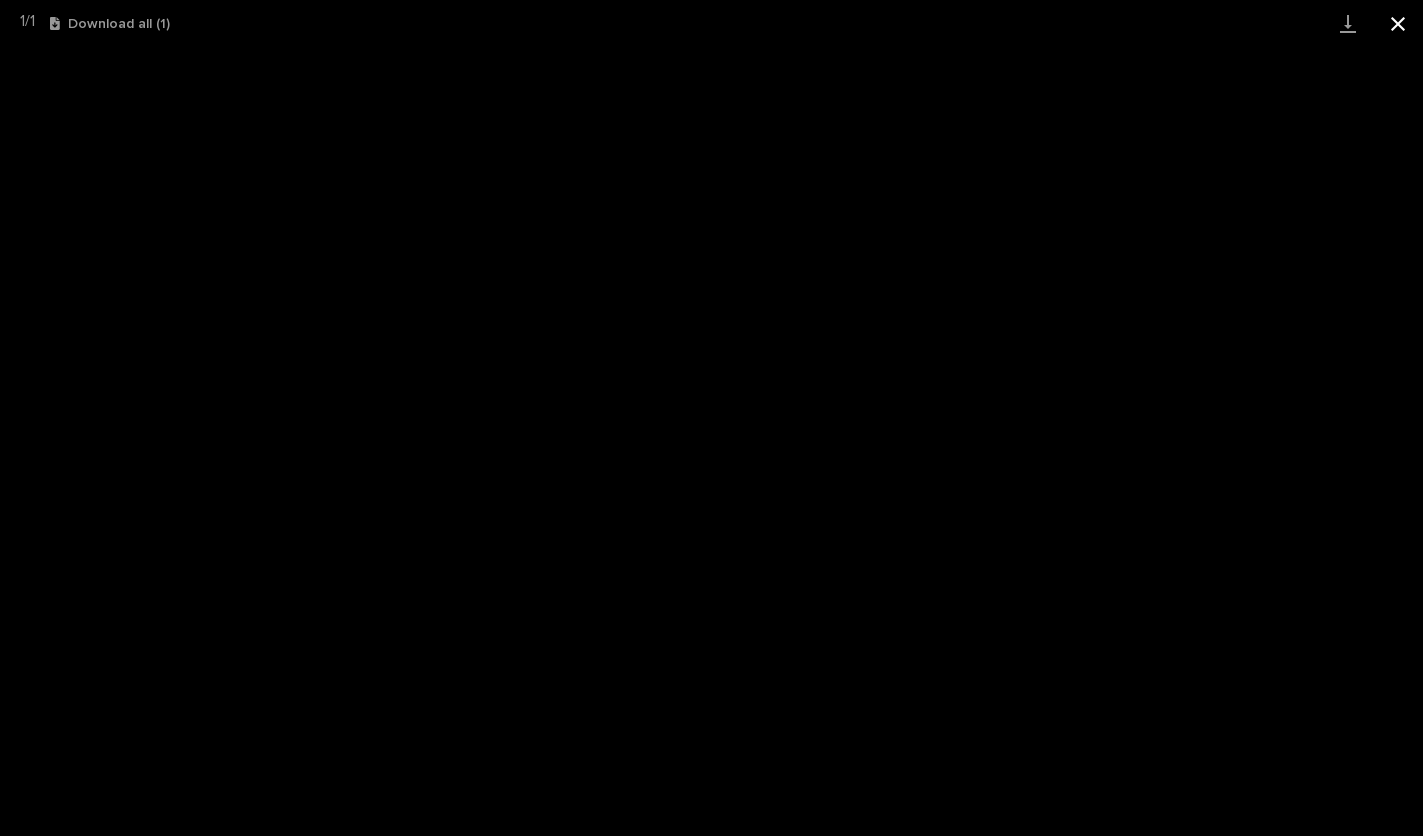 click at bounding box center (1398, 23) 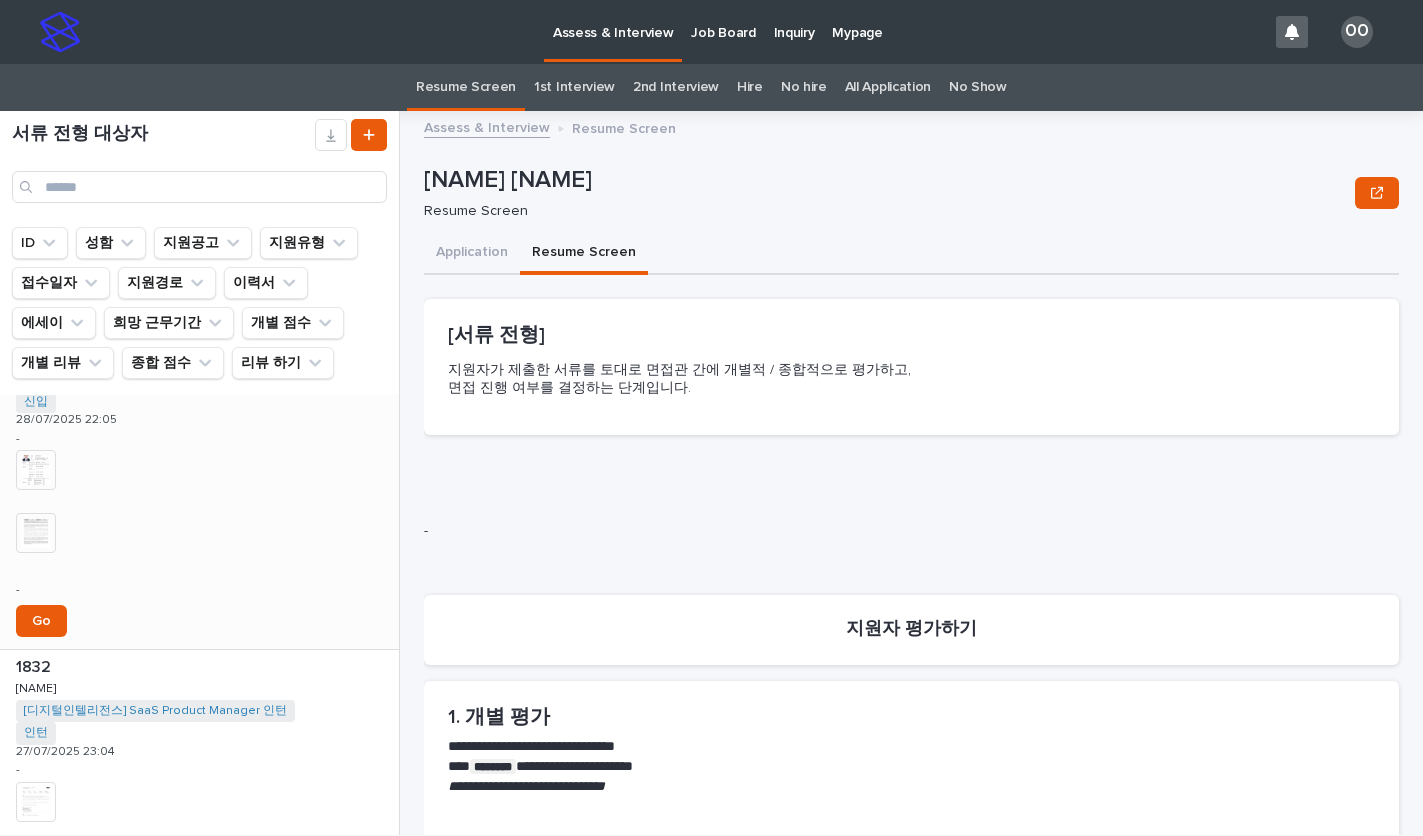 scroll, scrollTop: 4565, scrollLeft: 0, axis: vertical 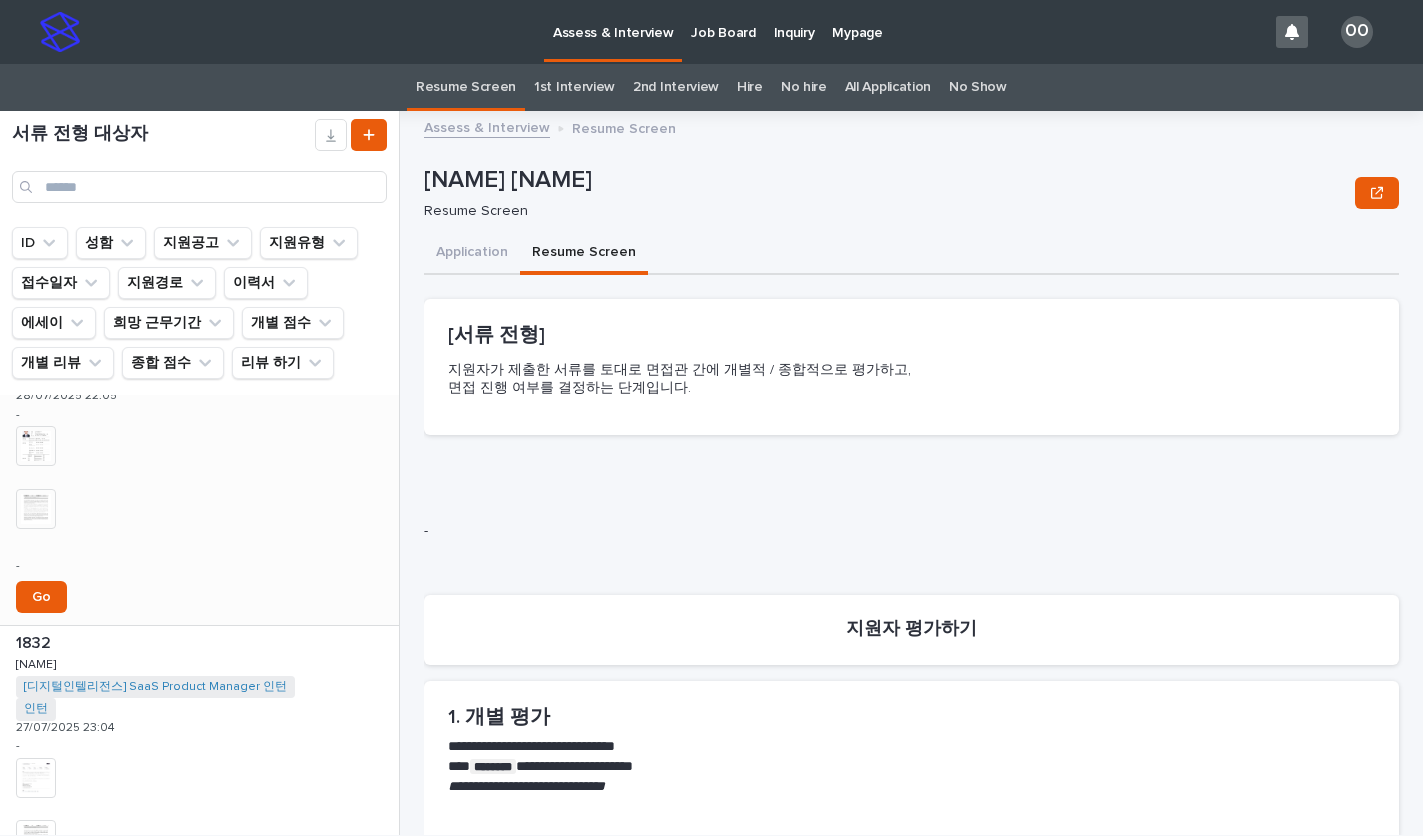 click at bounding box center (36, 509) 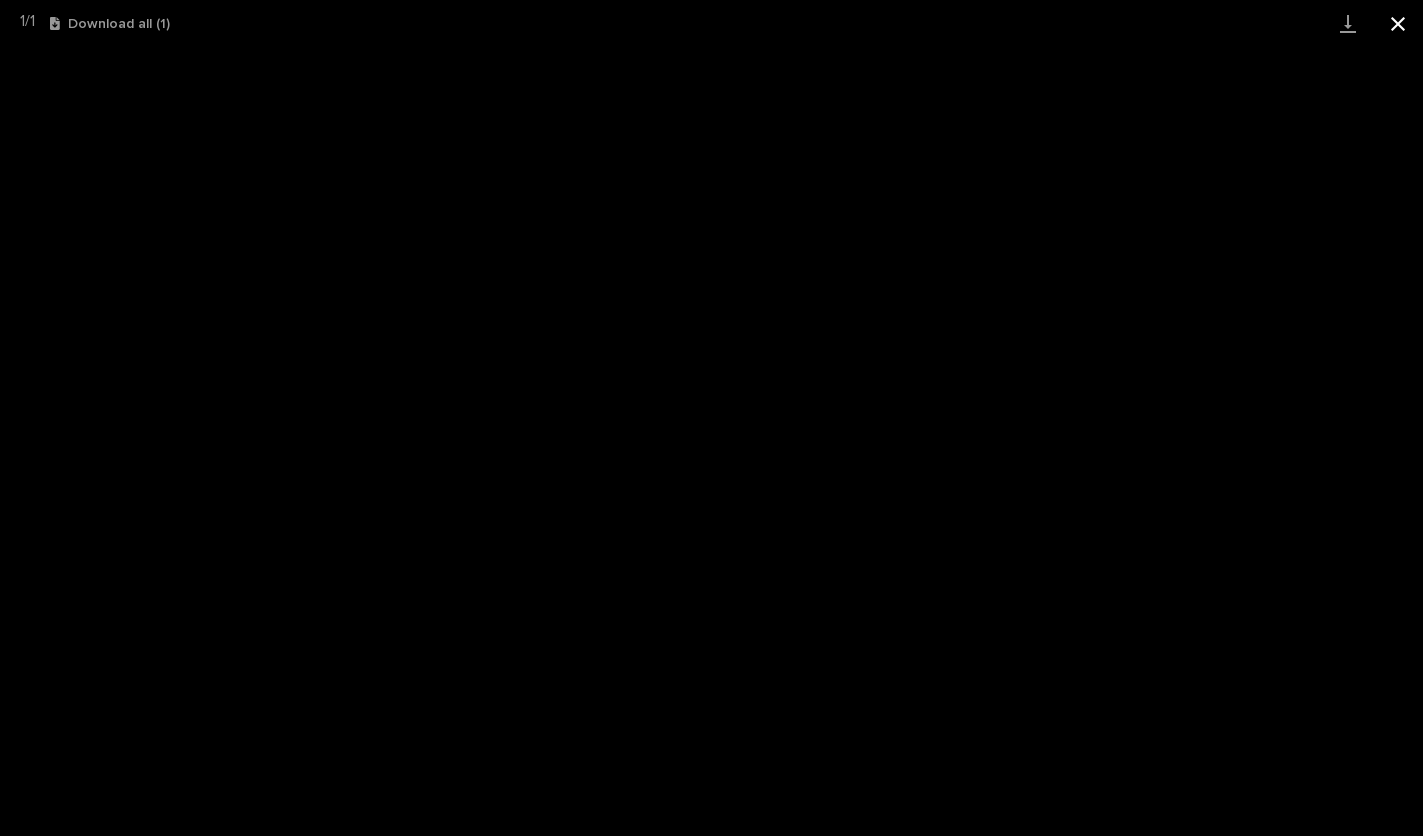 click at bounding box center (1398, 23) 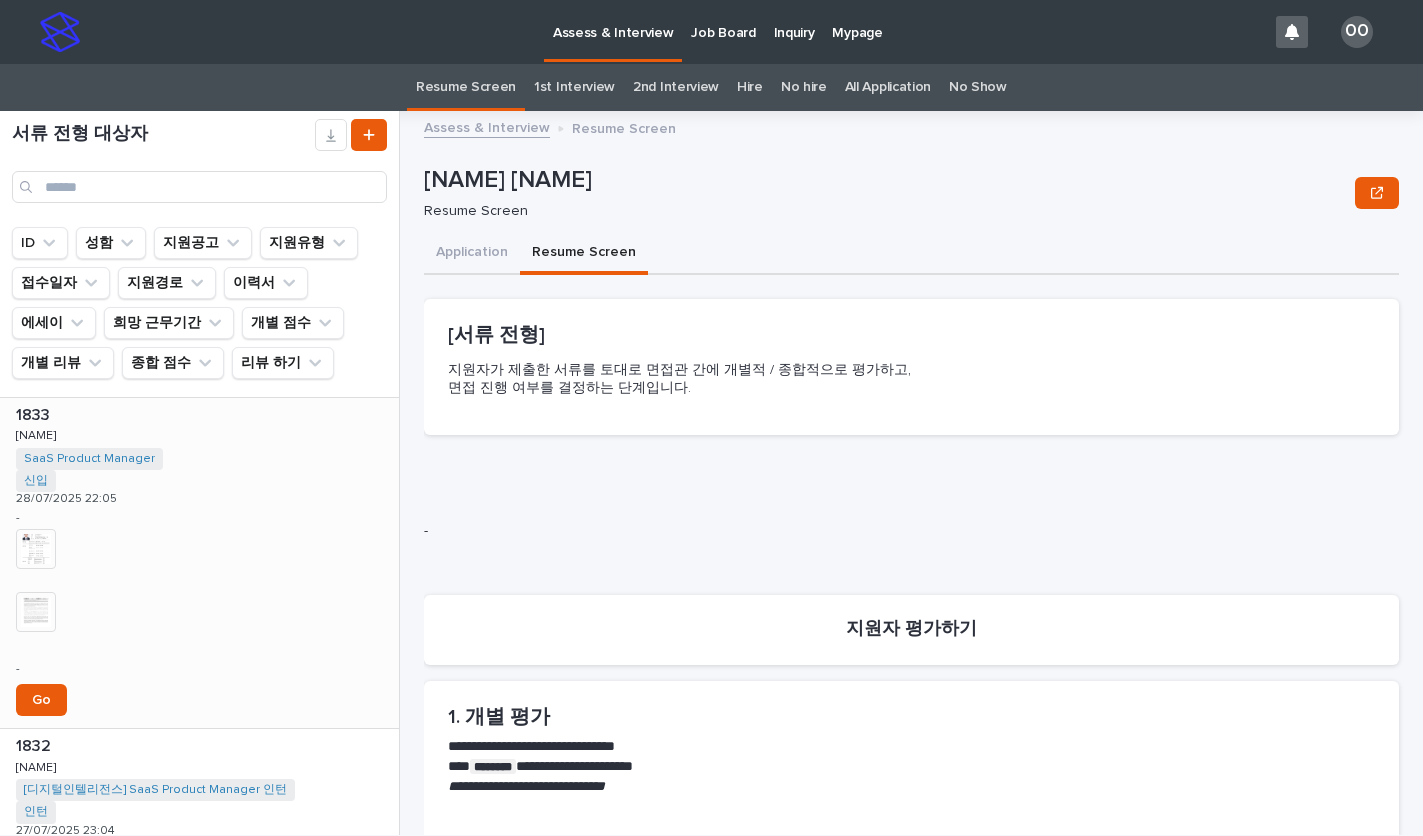 scroll, scrollTop: 4465, scrollLeft: 0, axis: vertical 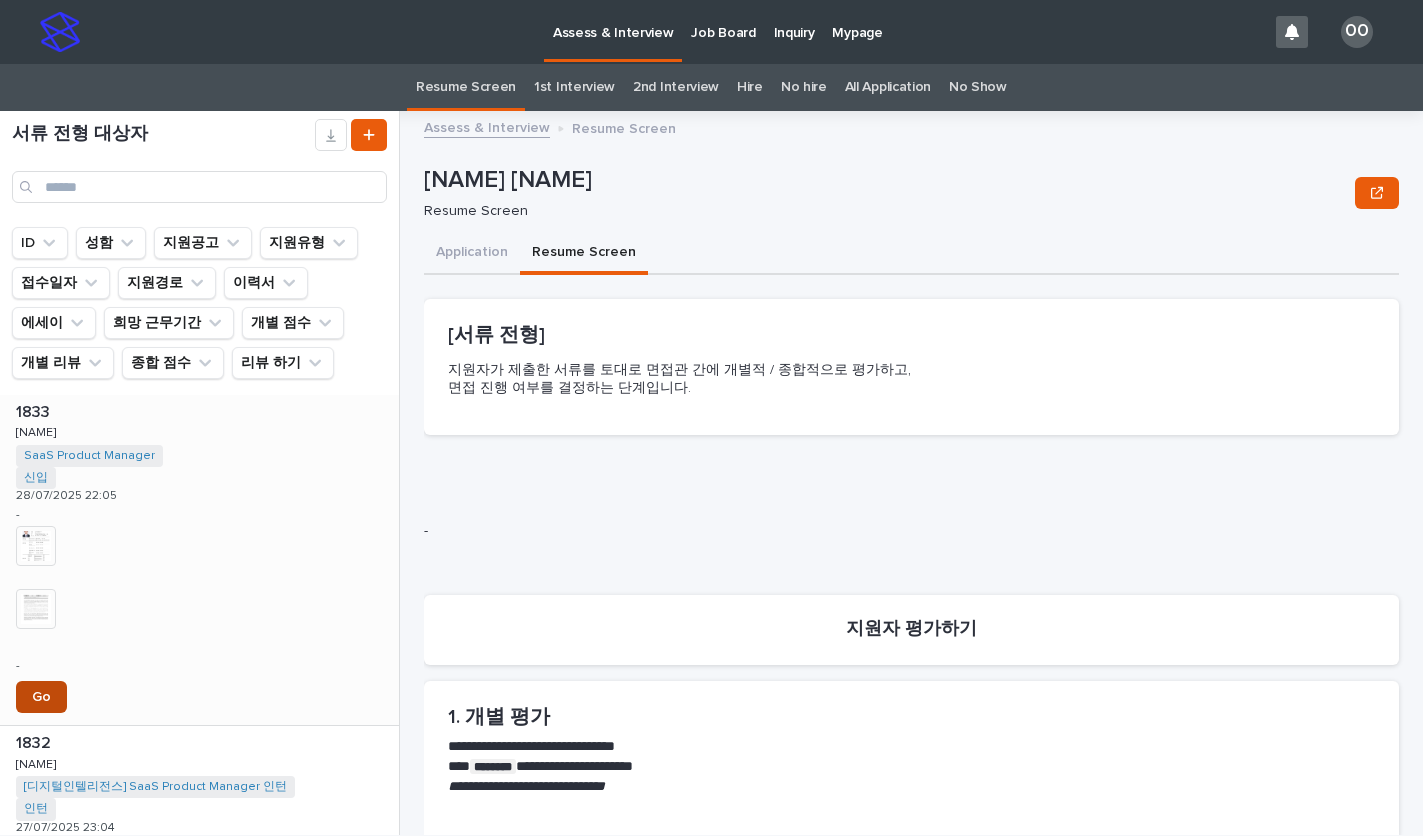 click on "Go" at bounding box center (41, 697) 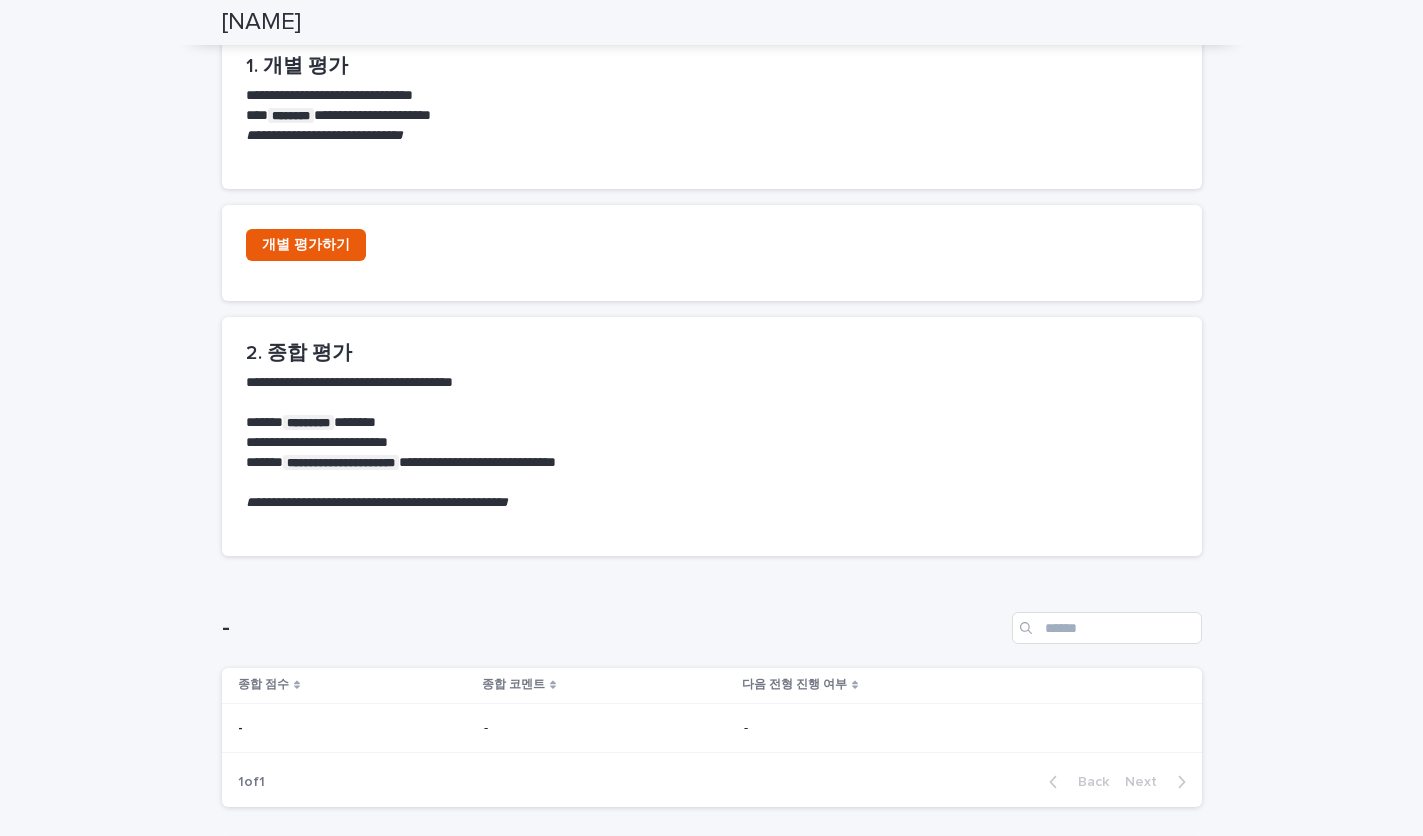 scroll, scrollTop: 960, scrollLeft: 0, axis: vertical 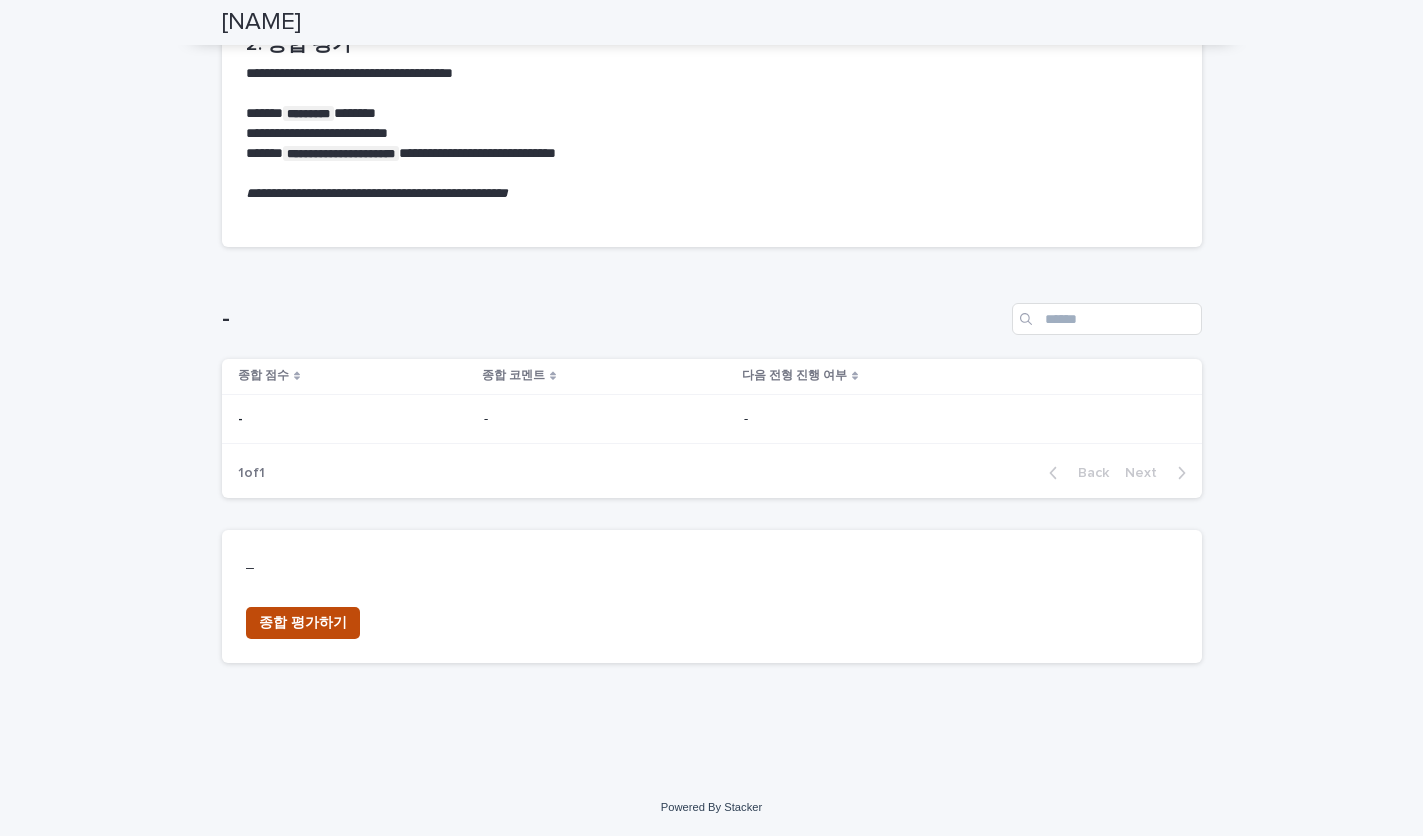 click on "종합 평가하기" at bounding box center (303, 623) 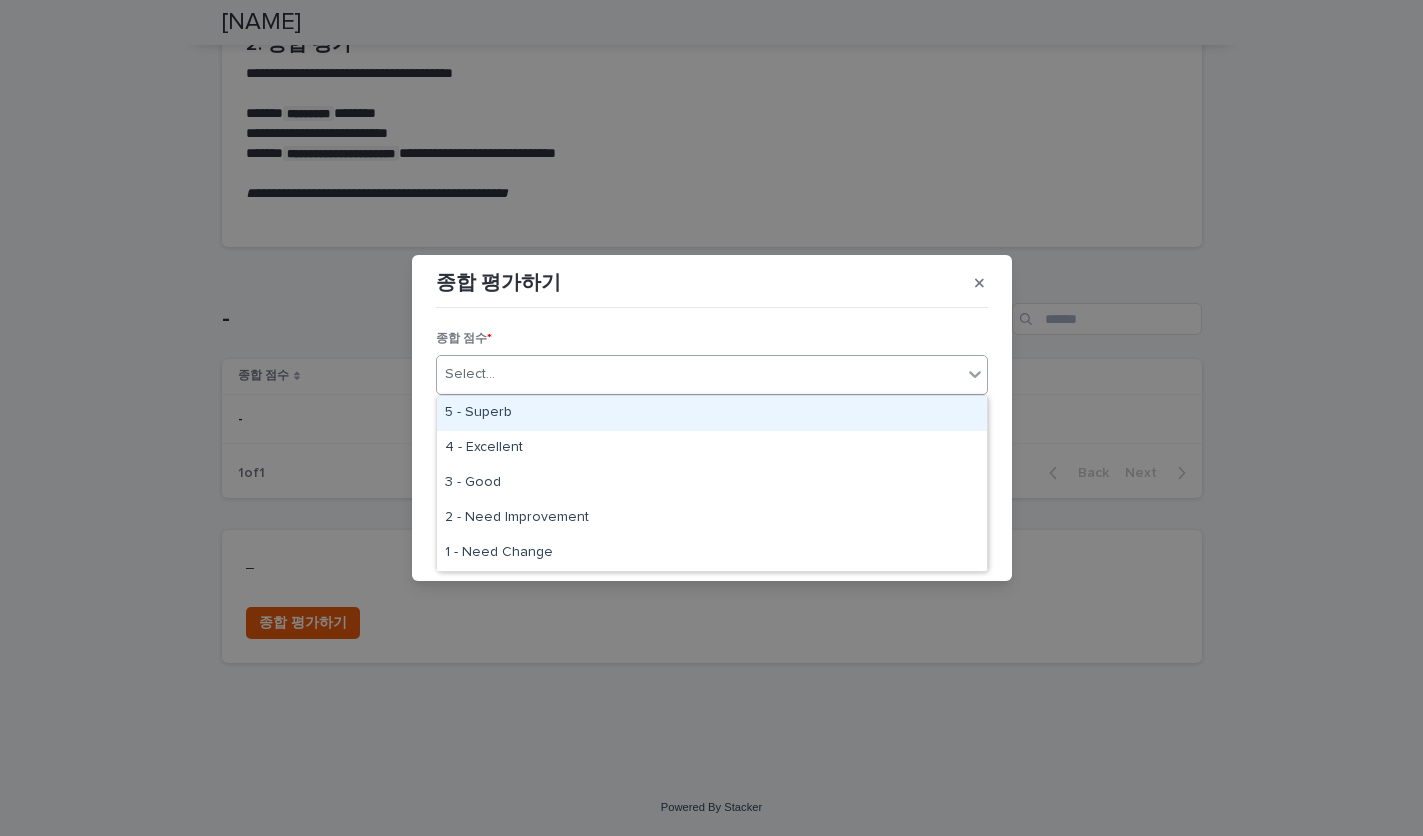 click on "Select..." at bounding box center (699, 374) 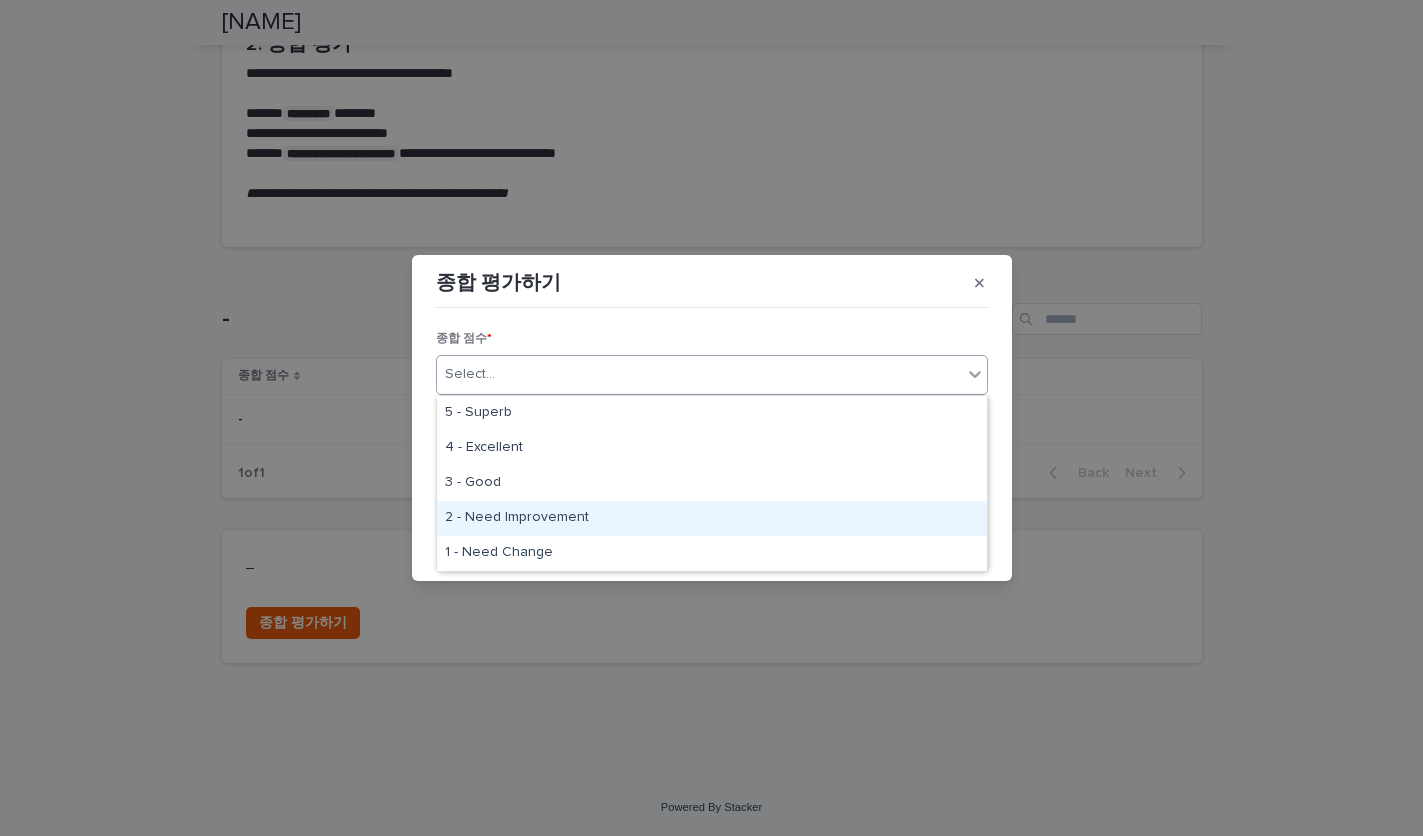click on "2 - Need Improvement" at bounding box center [712, 518] 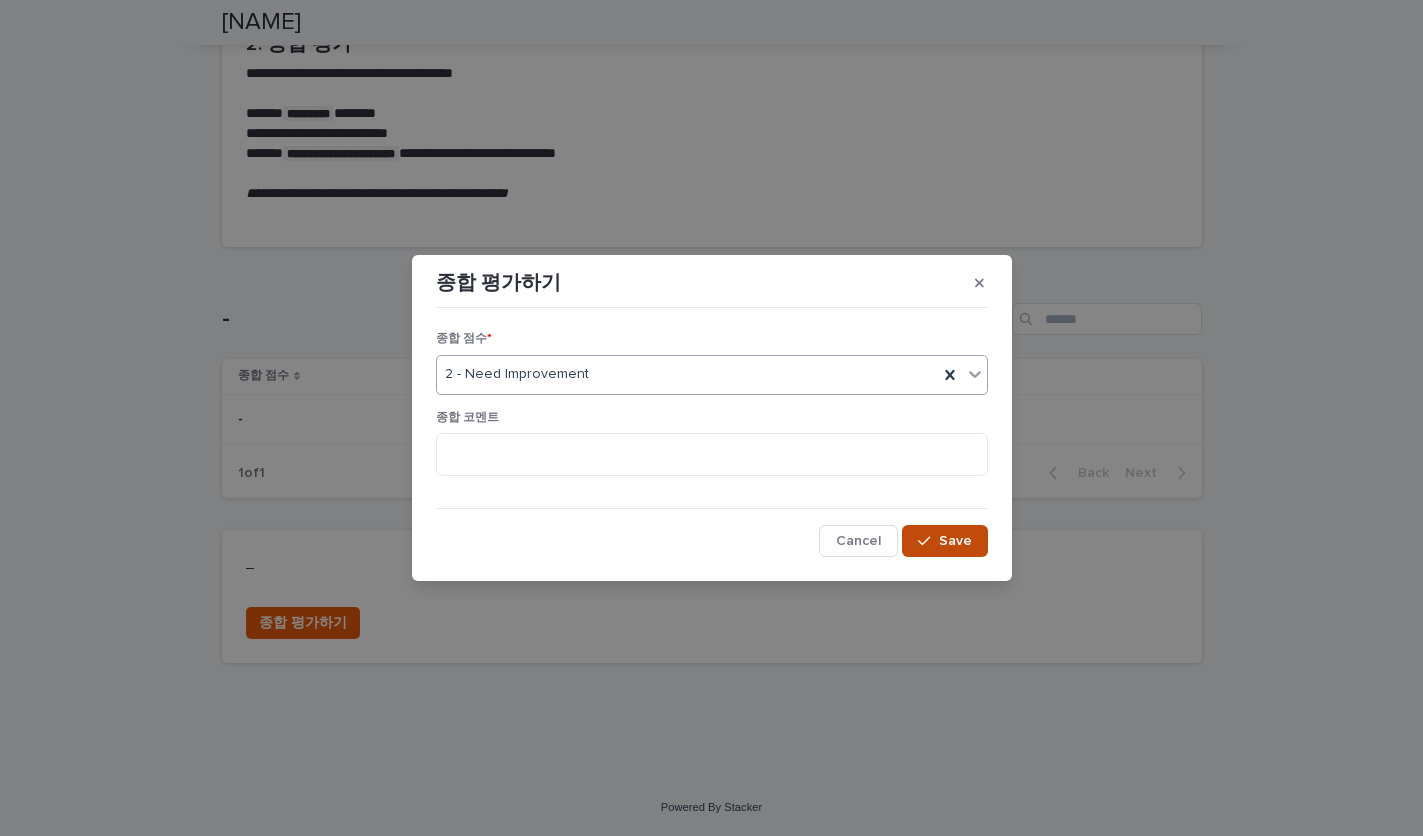 click 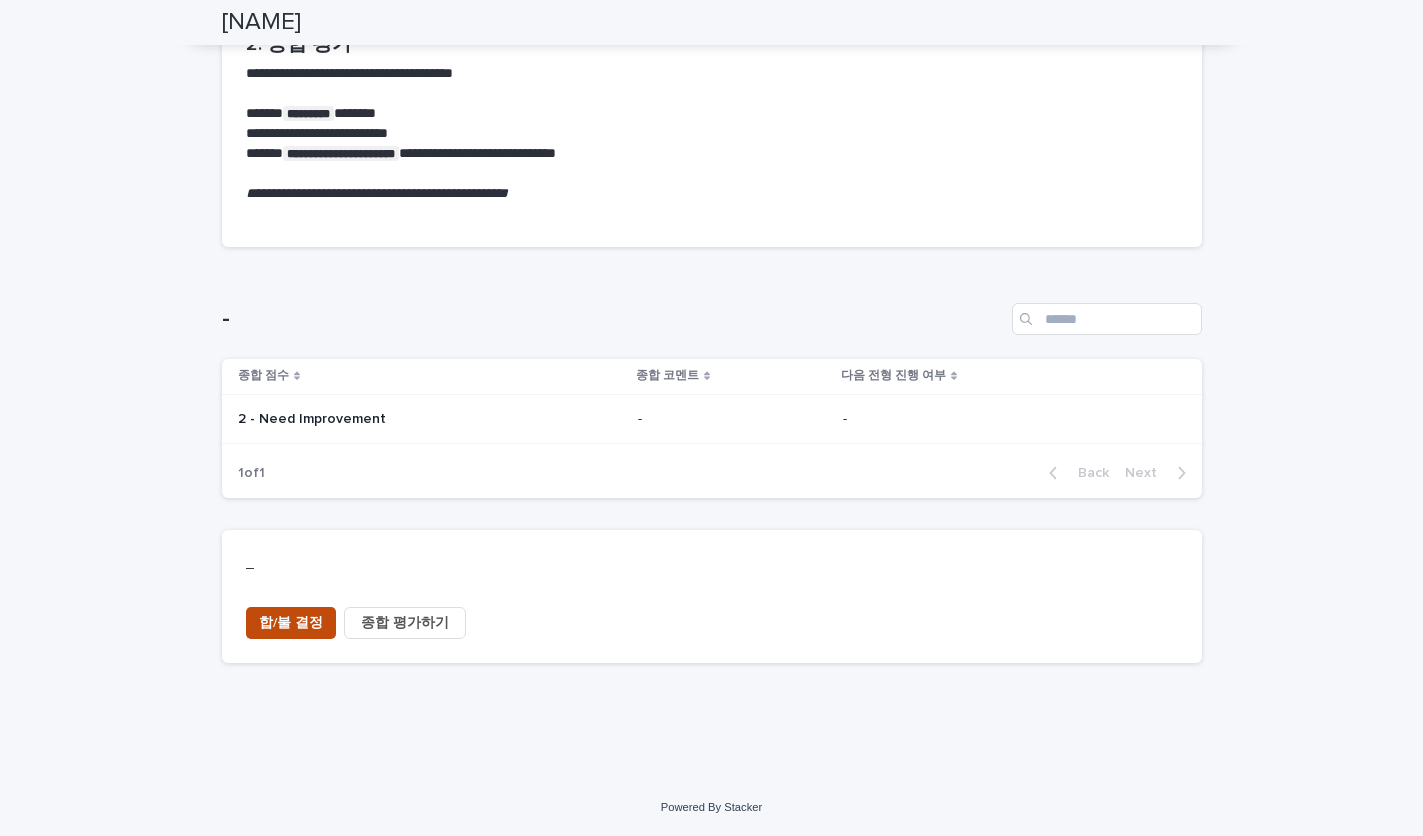 click on "합/불 결정" at bounding box center (291, 623) 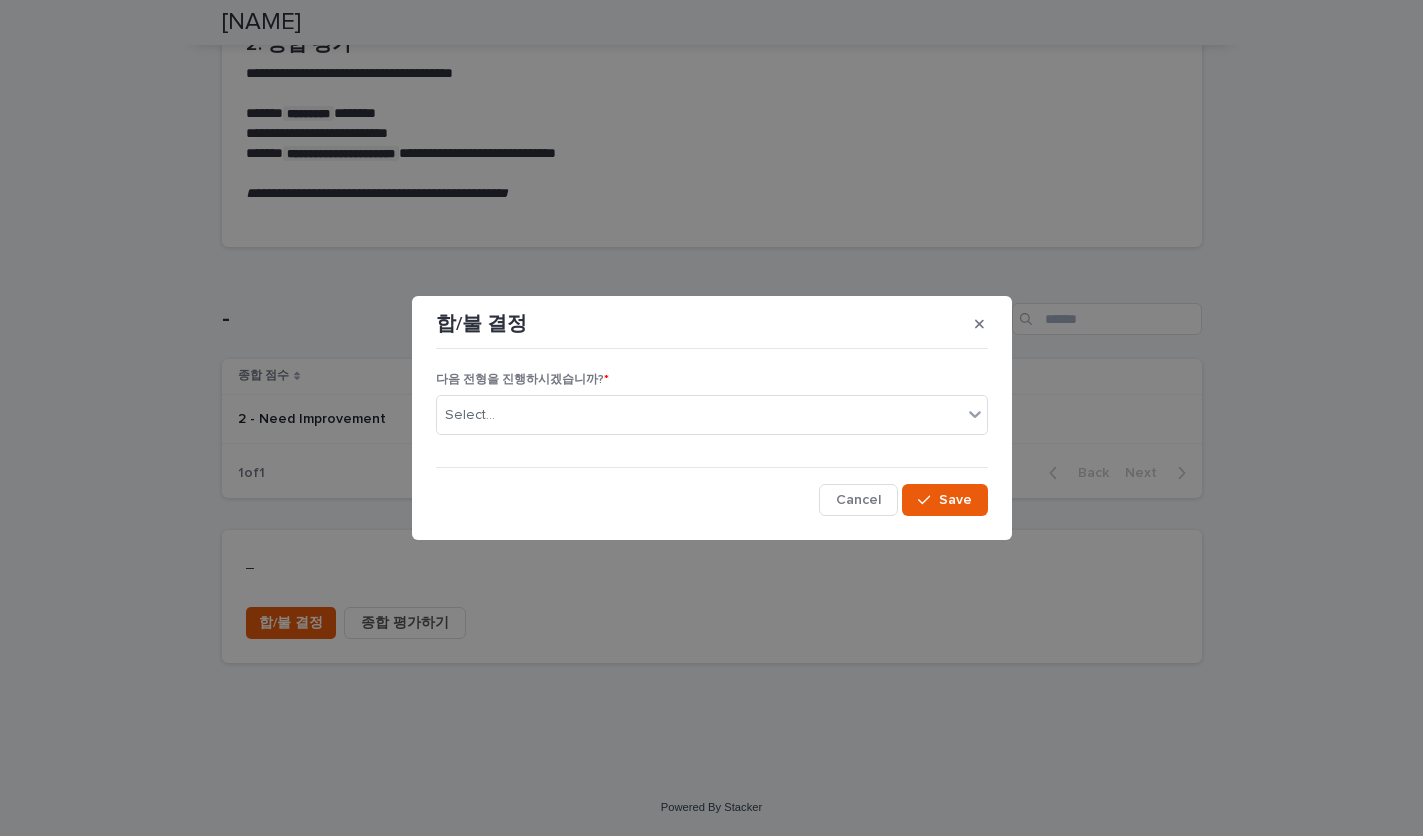 click on "다음 전형을 진행하시겠습니까? * Select..." at bounding box center [712, 412] 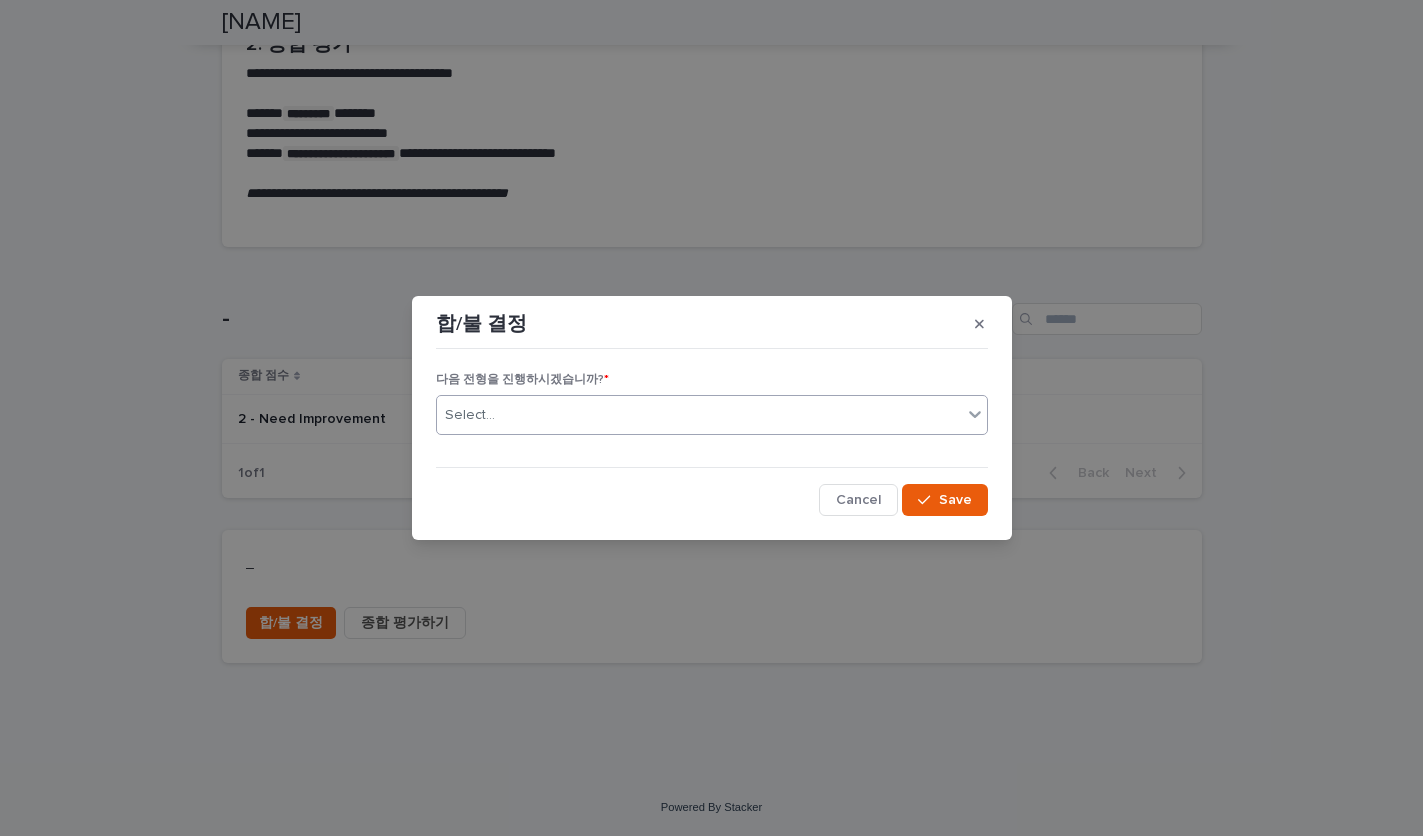 click on "Select..." at bounding box center [699, 415] 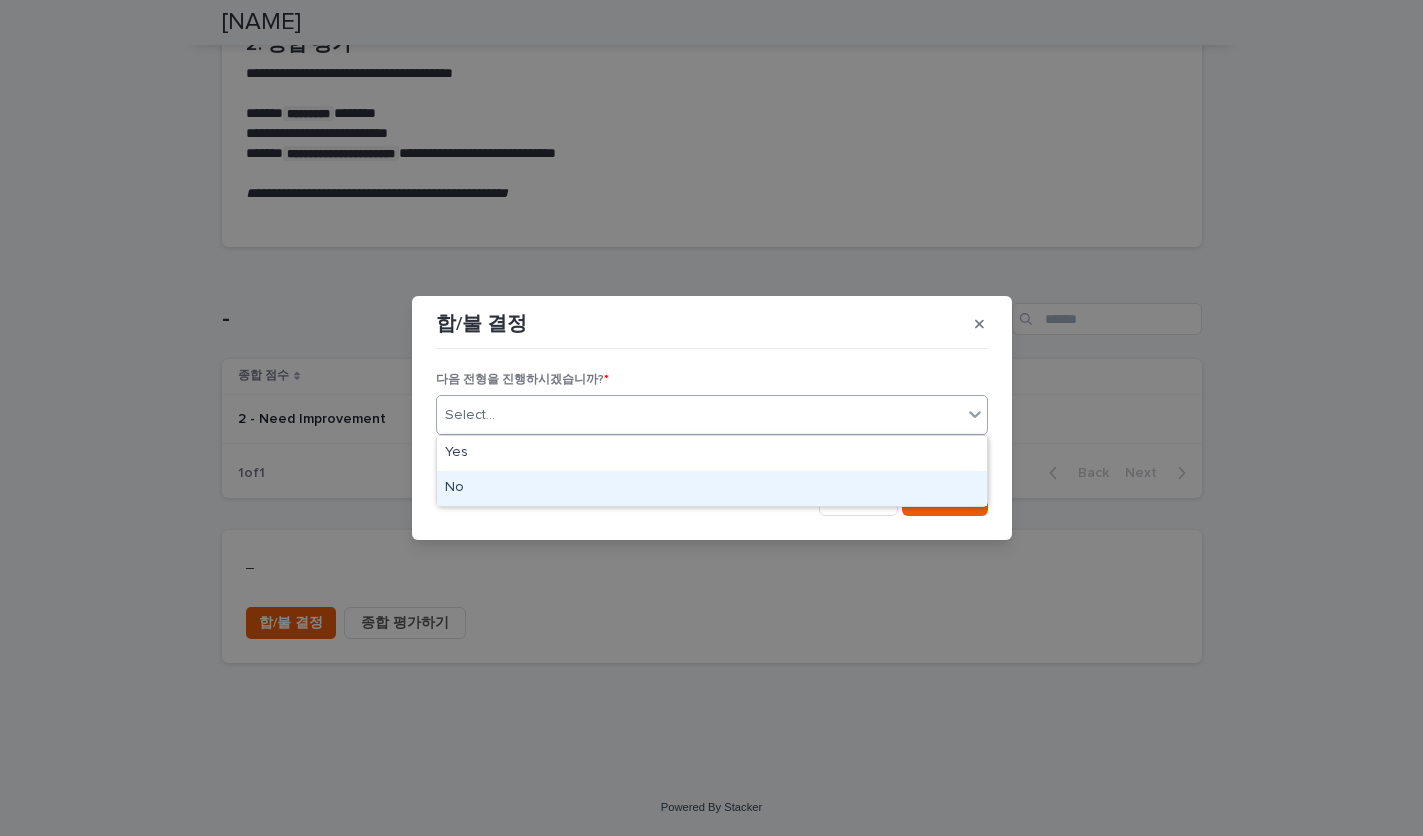click on "No" at bounding box center [712, 488] 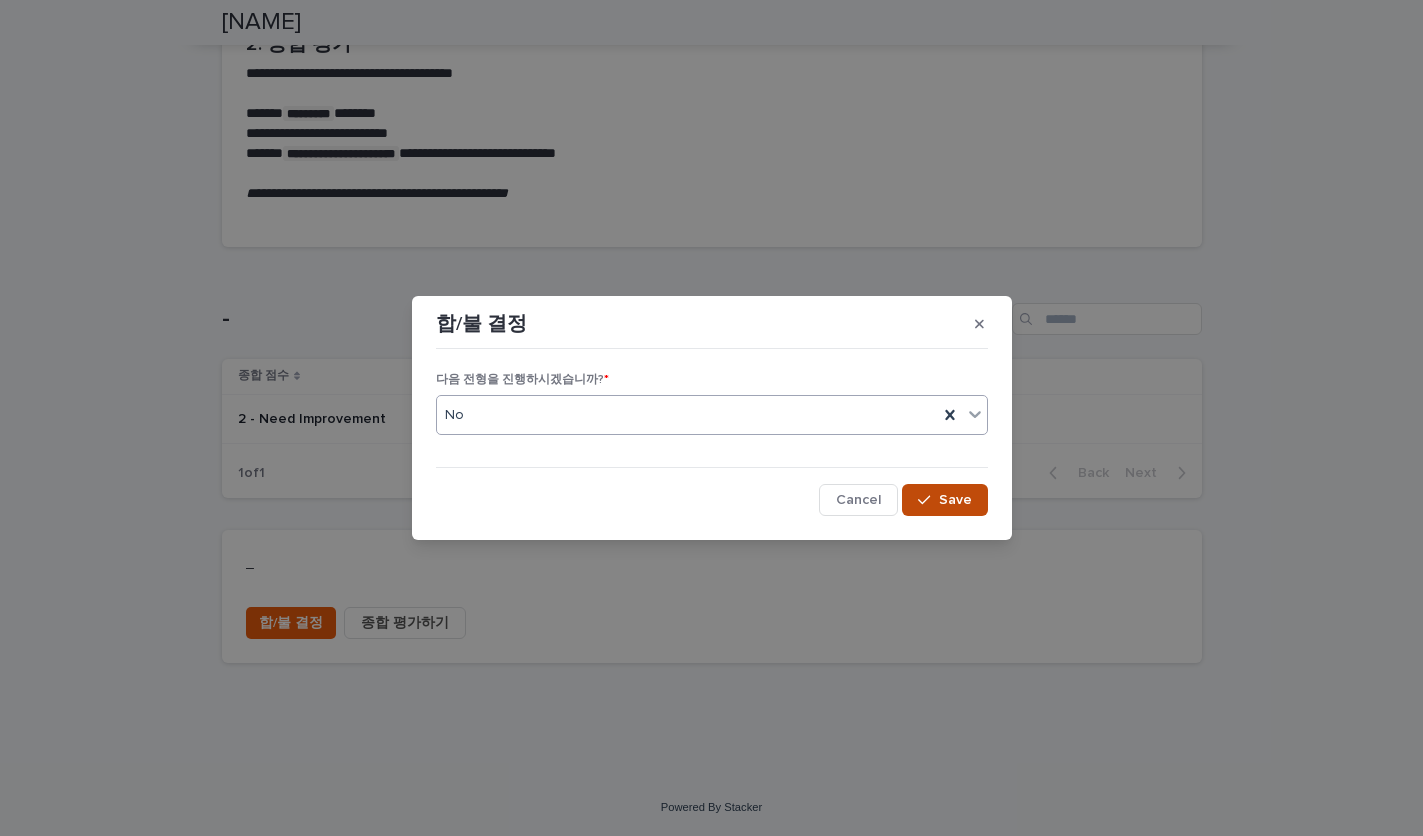 click on "Save" at bounding box center [955, 500] 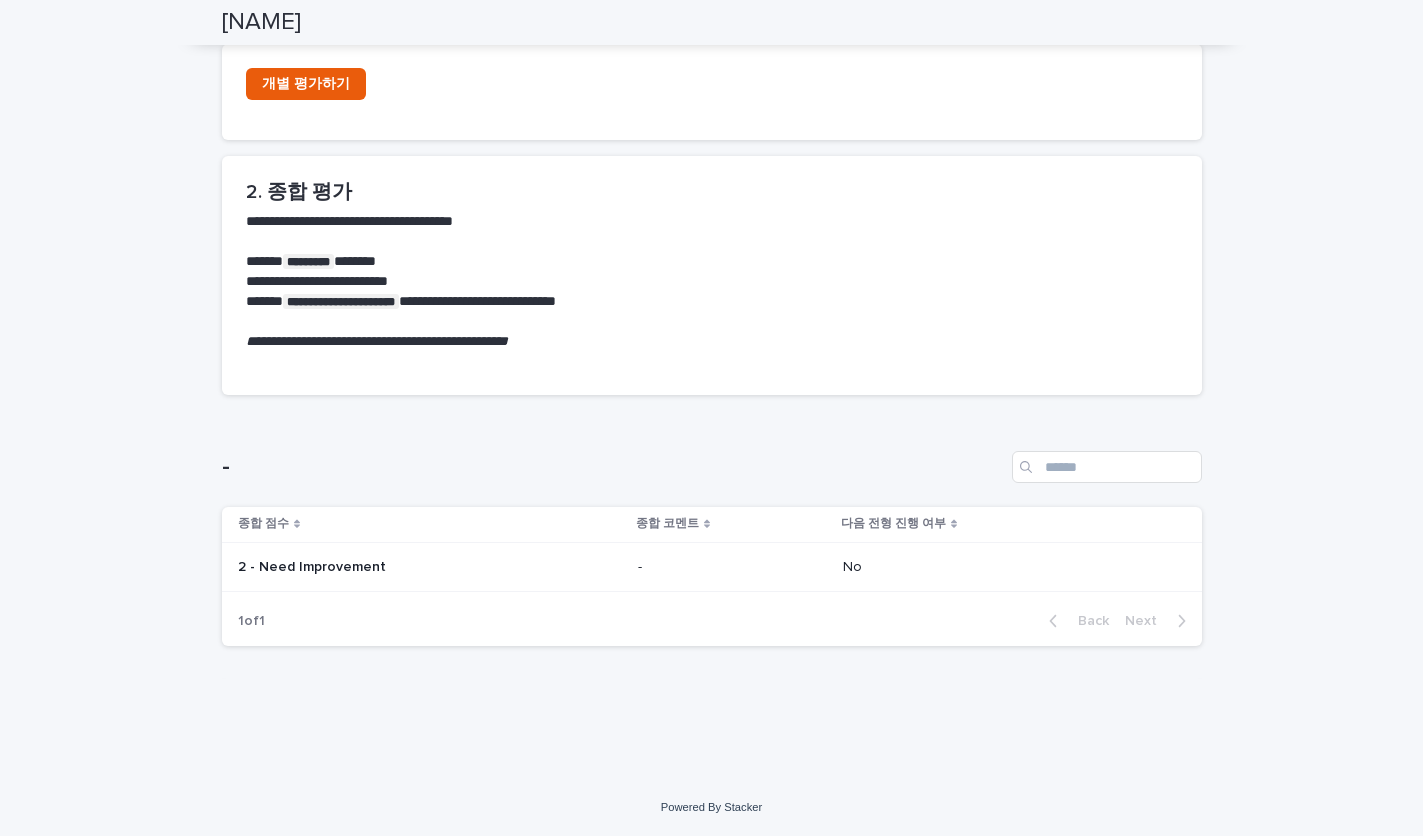 scroll, scrollTop: 811, scrollLeft: 0, axis: vertical 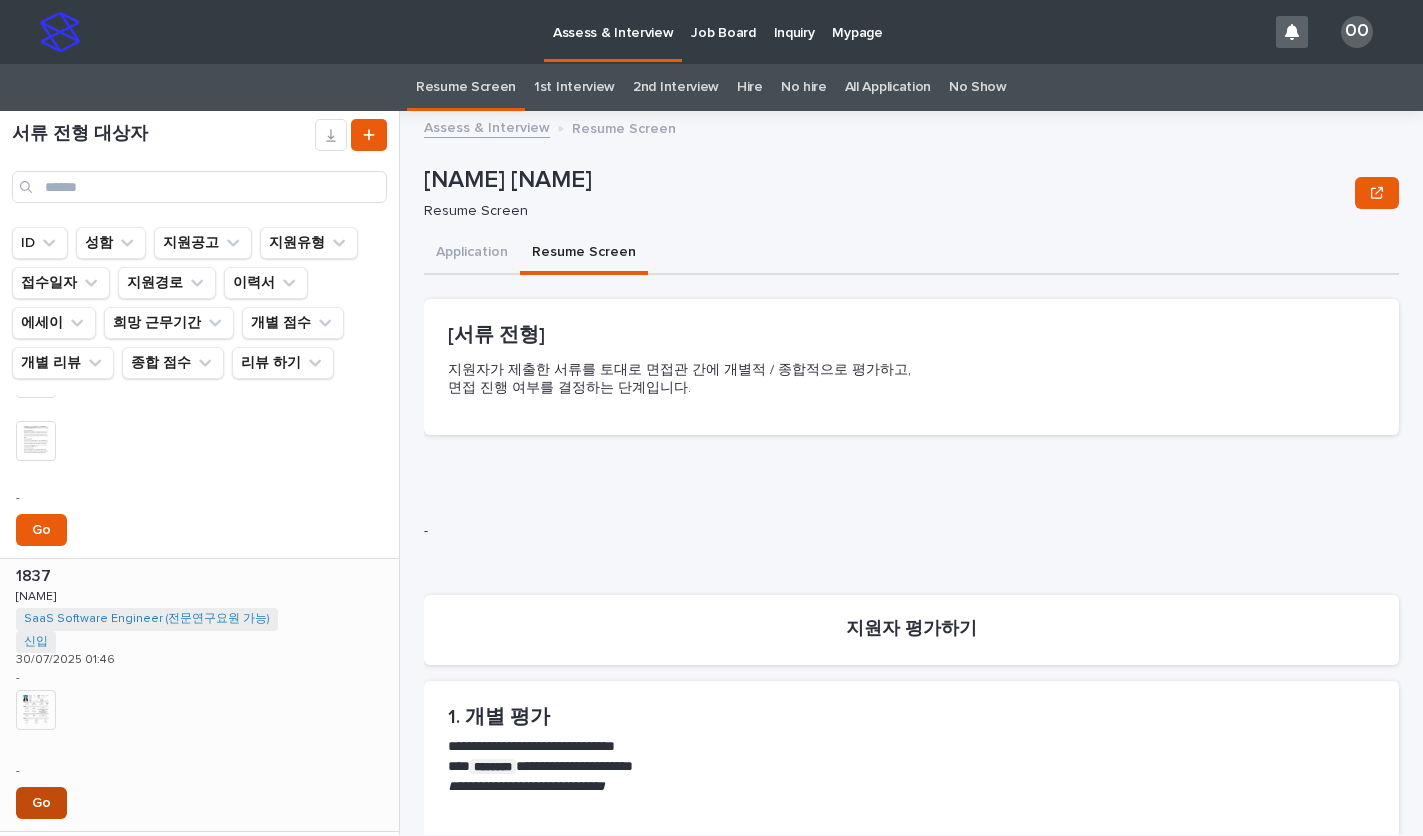 click on "Go" at bounding box center (41, 803) 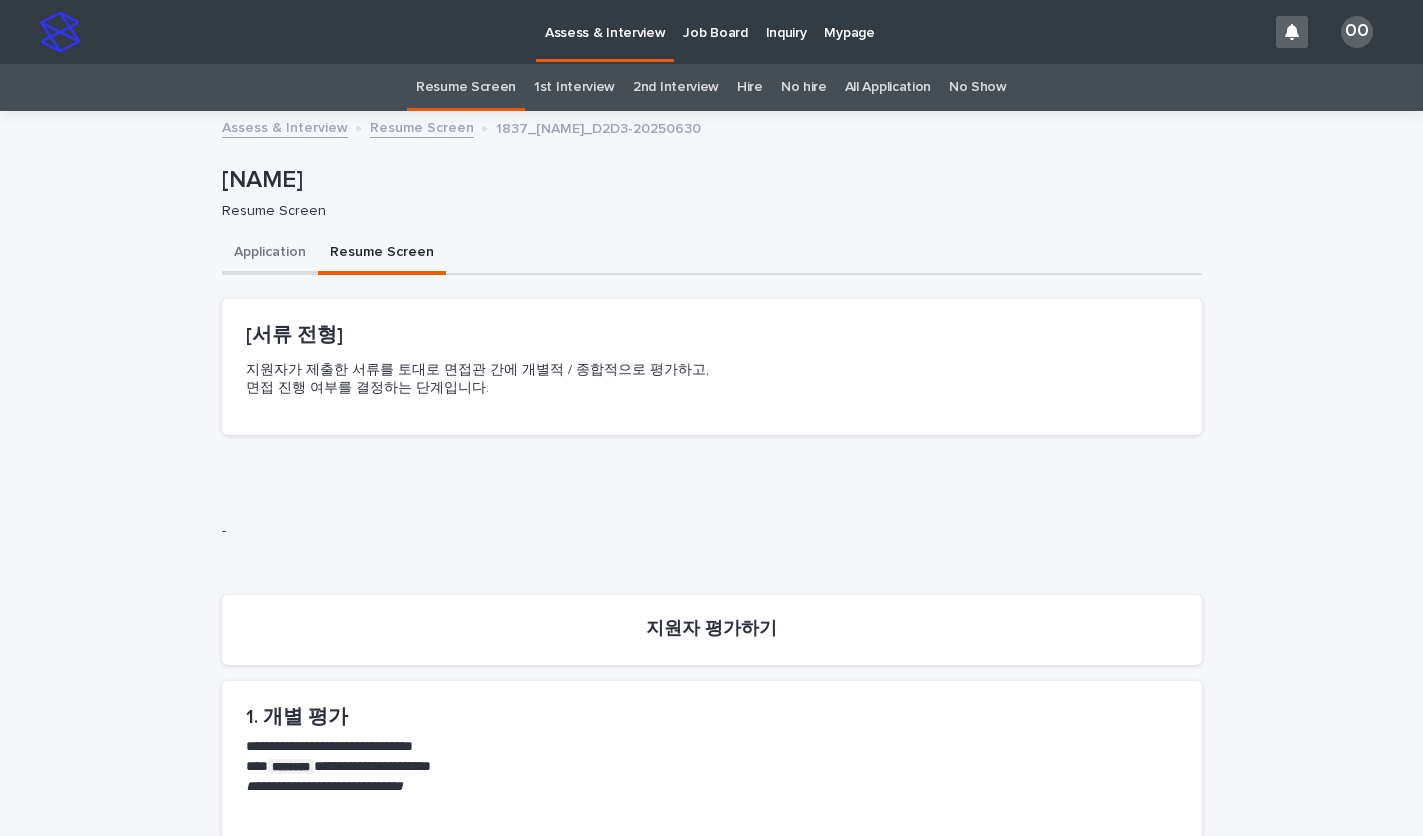 click on "Application" at bounding box center [270, 254] 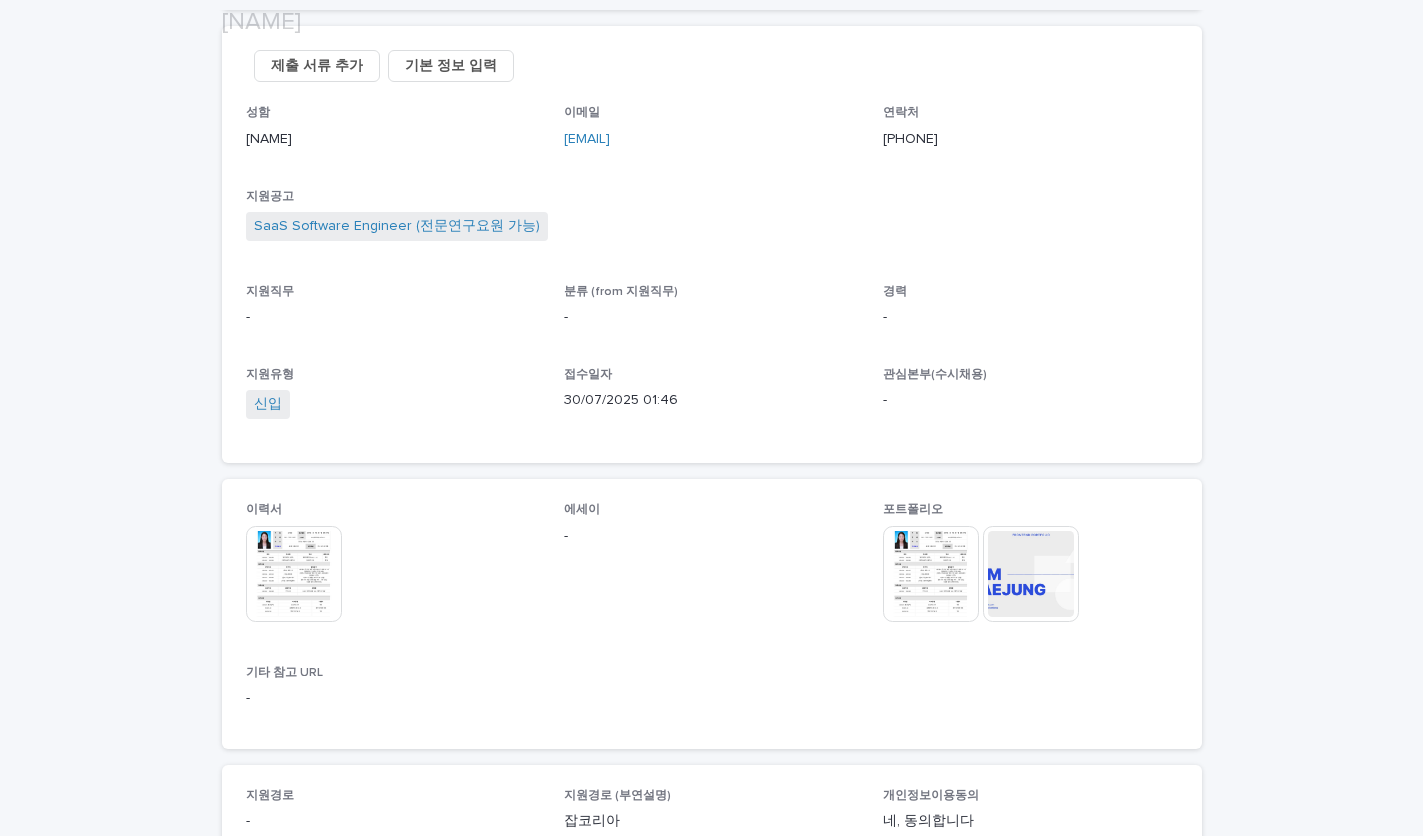 scroll, scrollTop: 500, scrollLeft: 0, axis: vertical 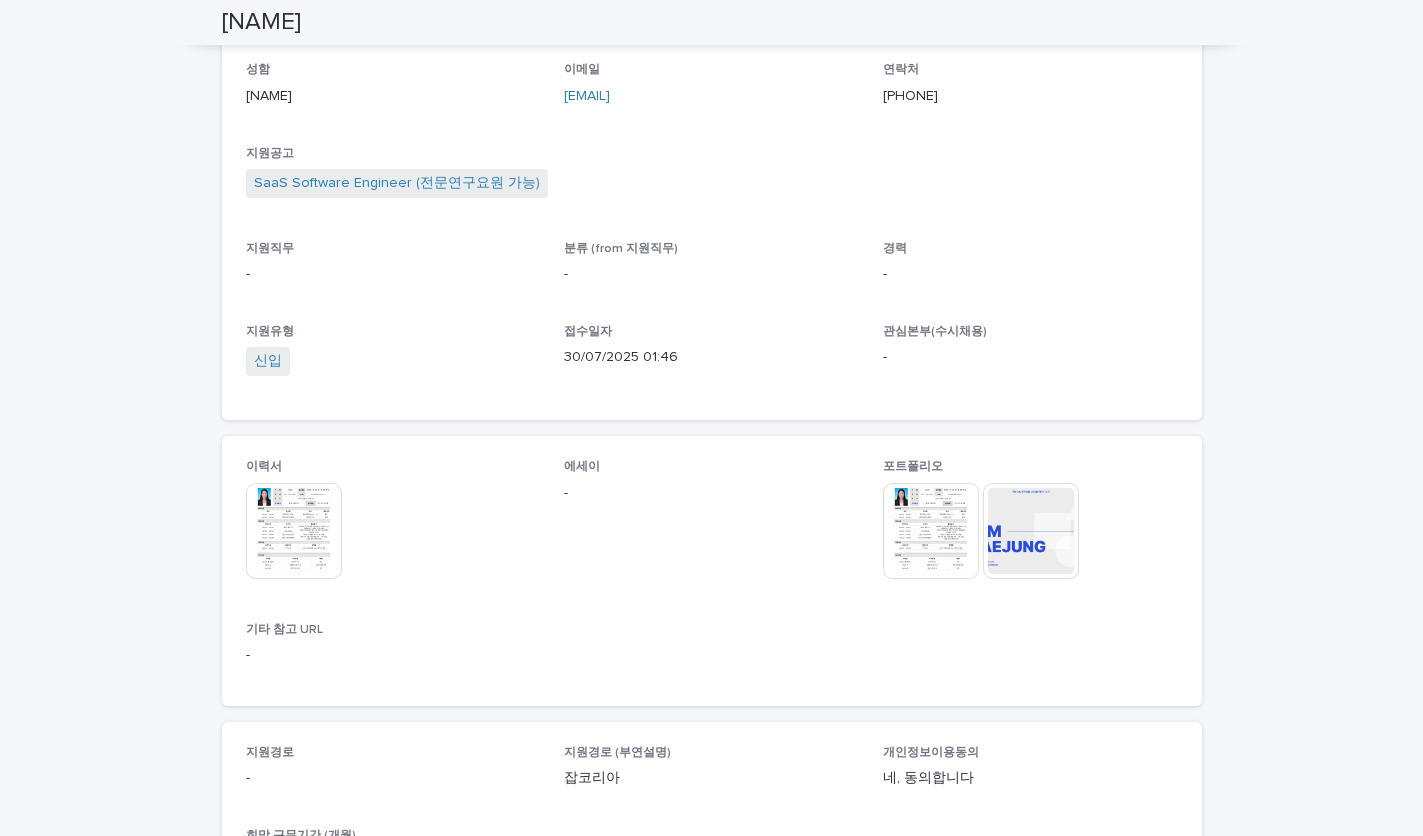 click at bounding box center [294, 531] 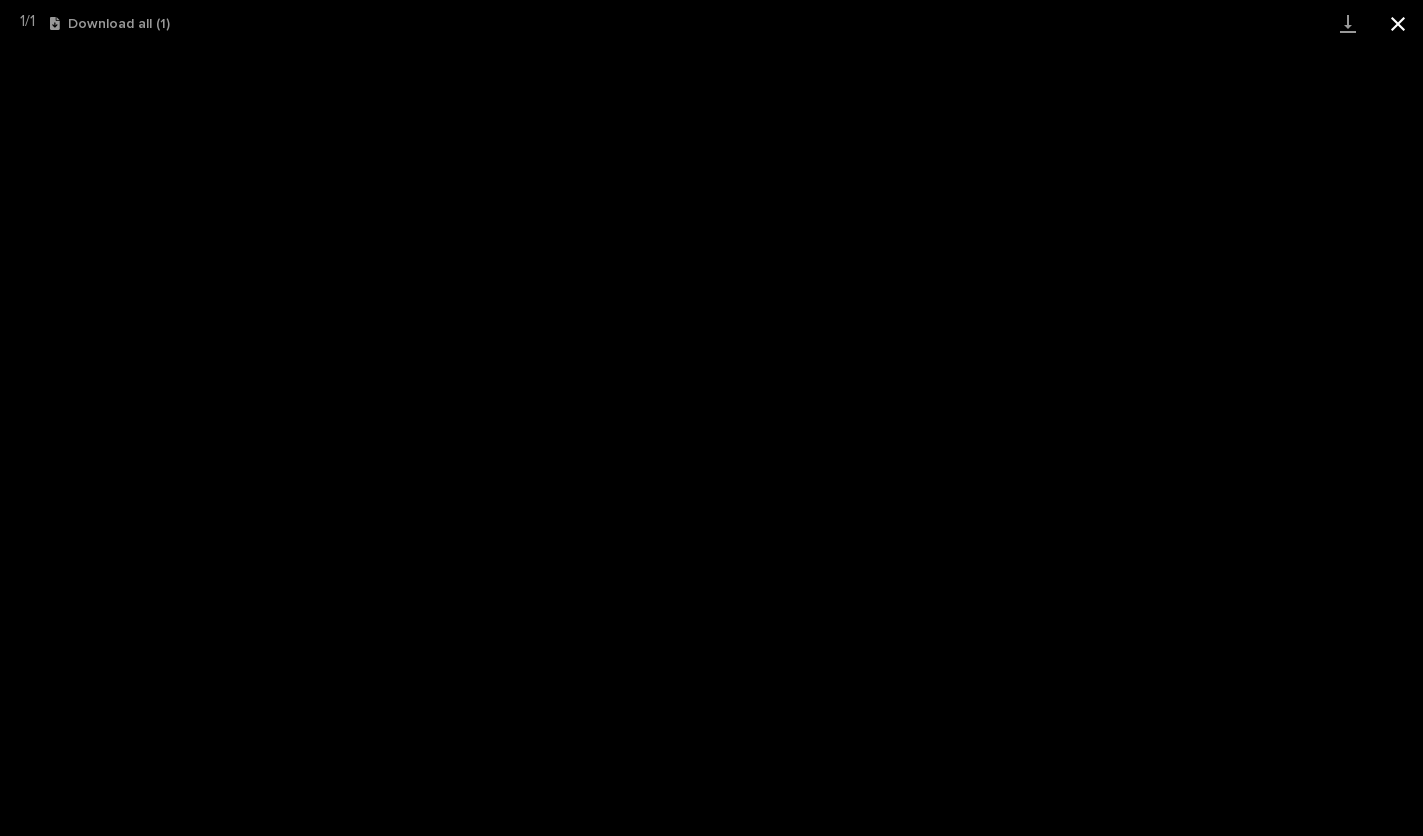 click at bounding box center (1398, 23) 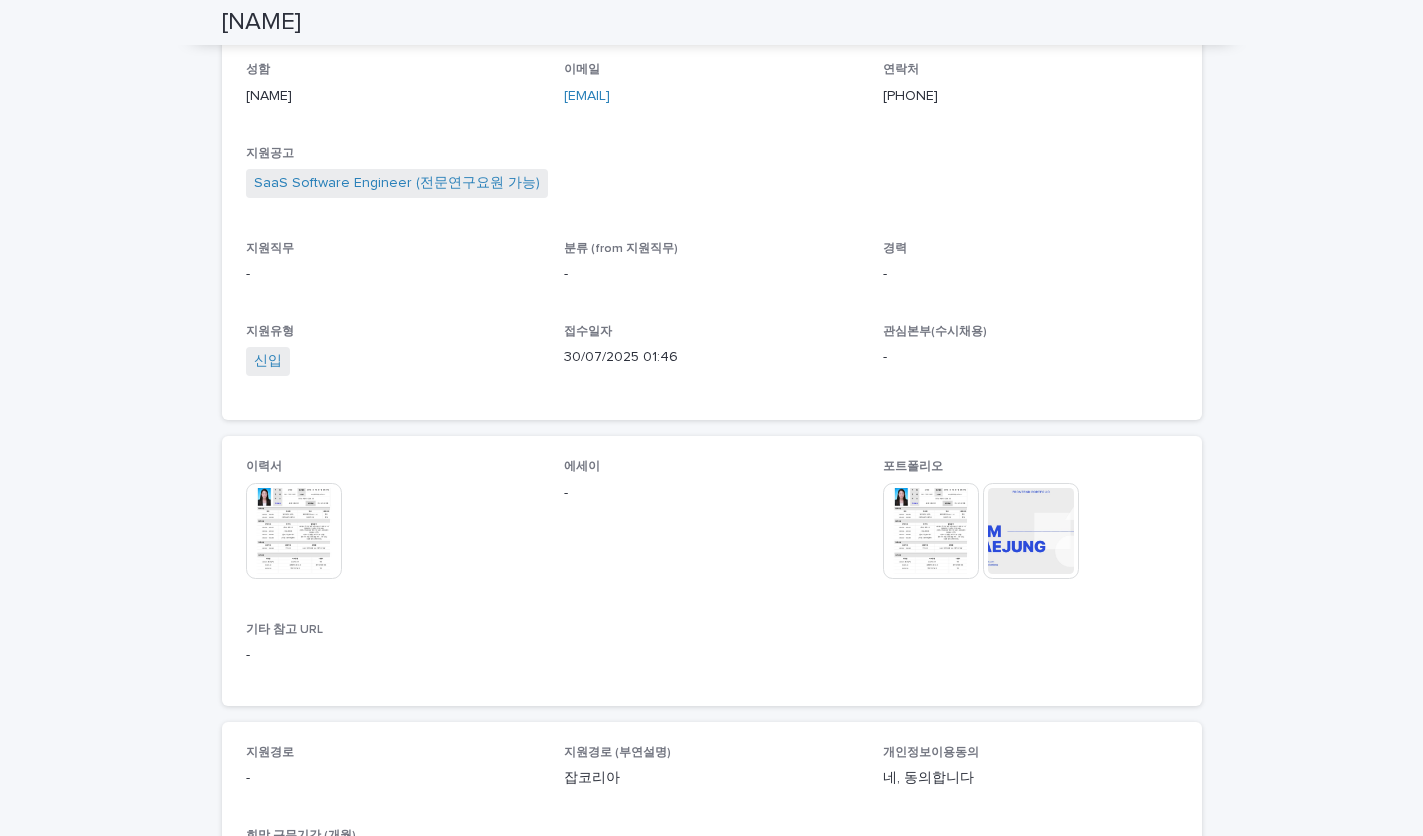 click at bounding box center [1031, 531] 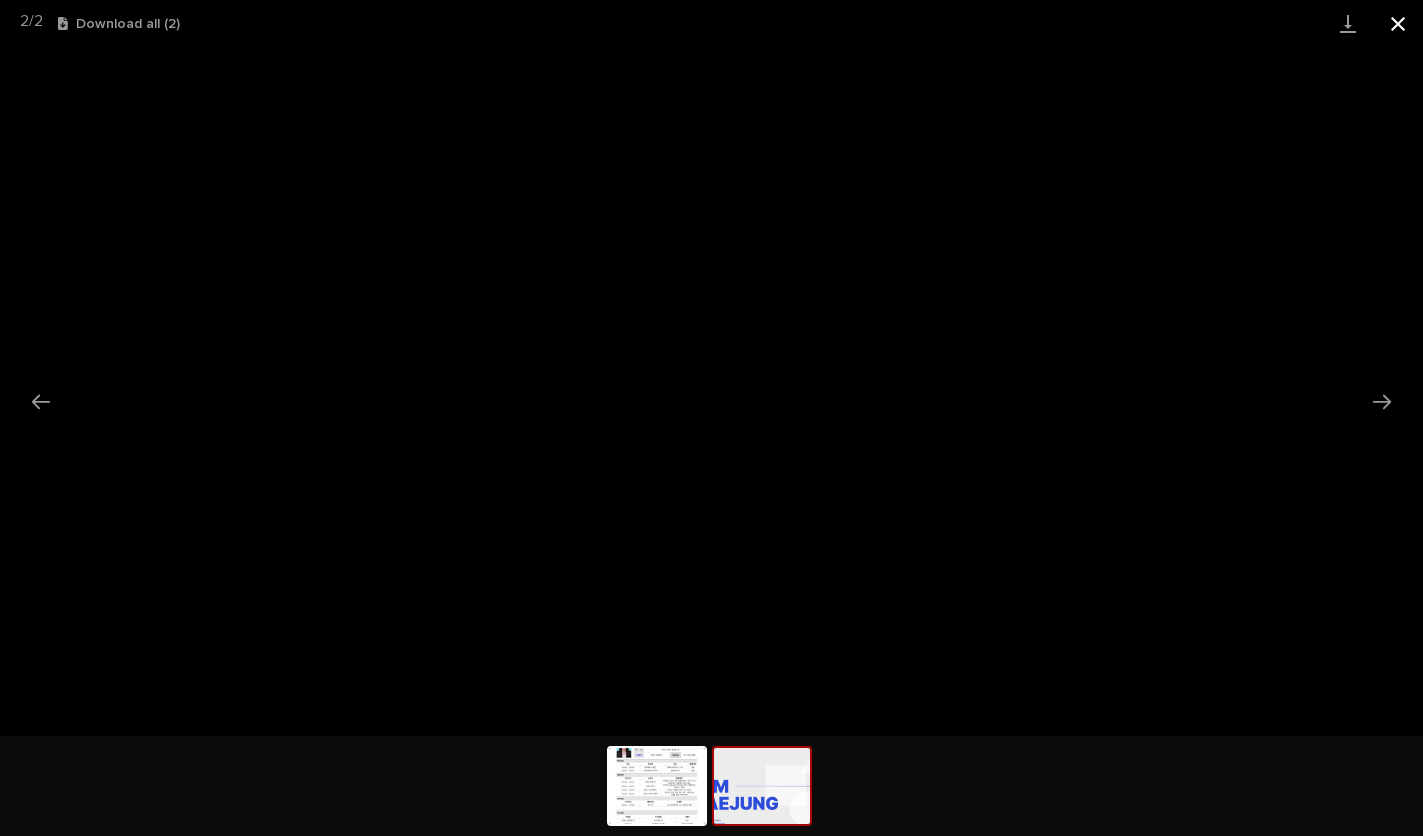 click at bounding box center [1398, 23] 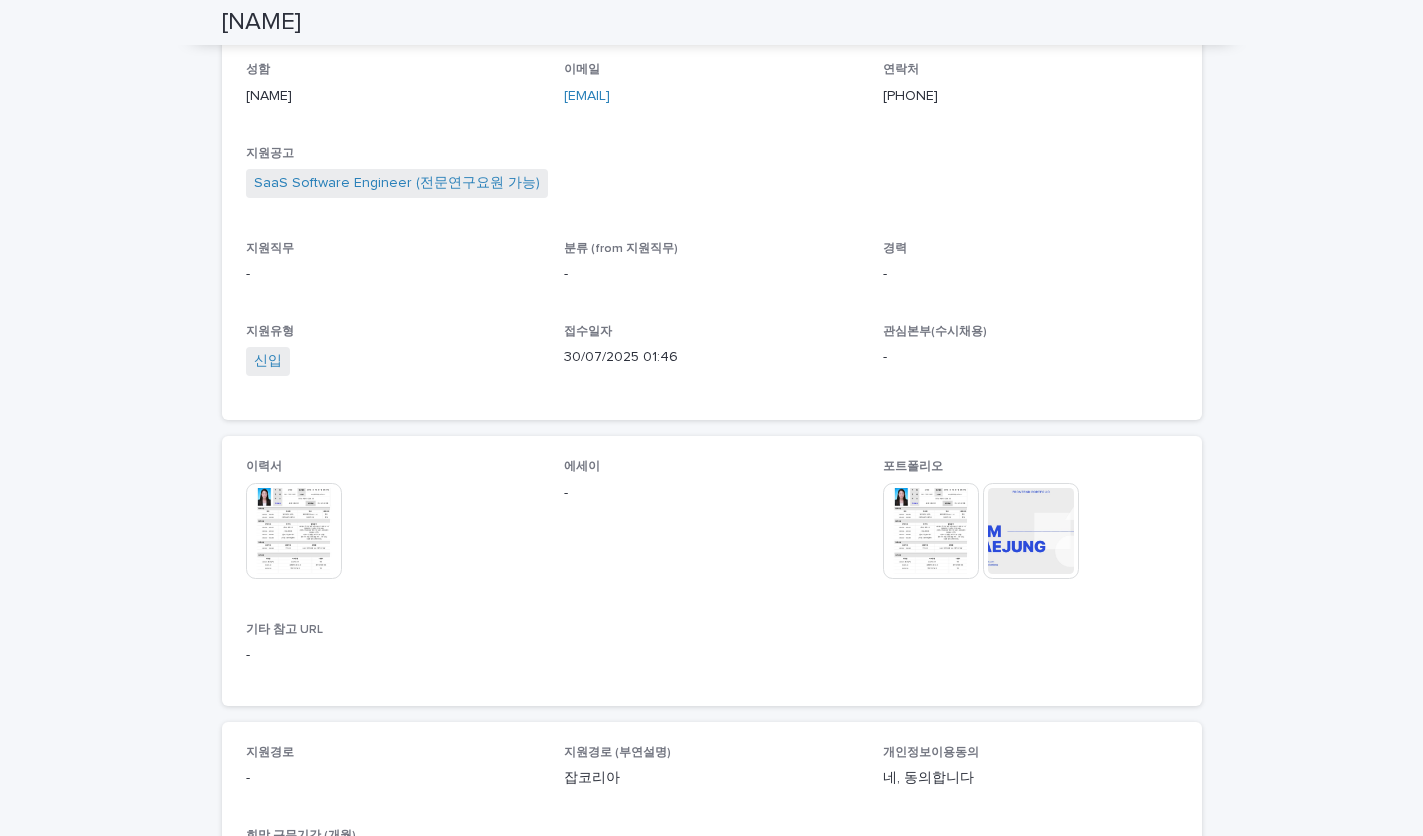 click on "분류 (from 지원직무)" at bounding box center [621, 249] 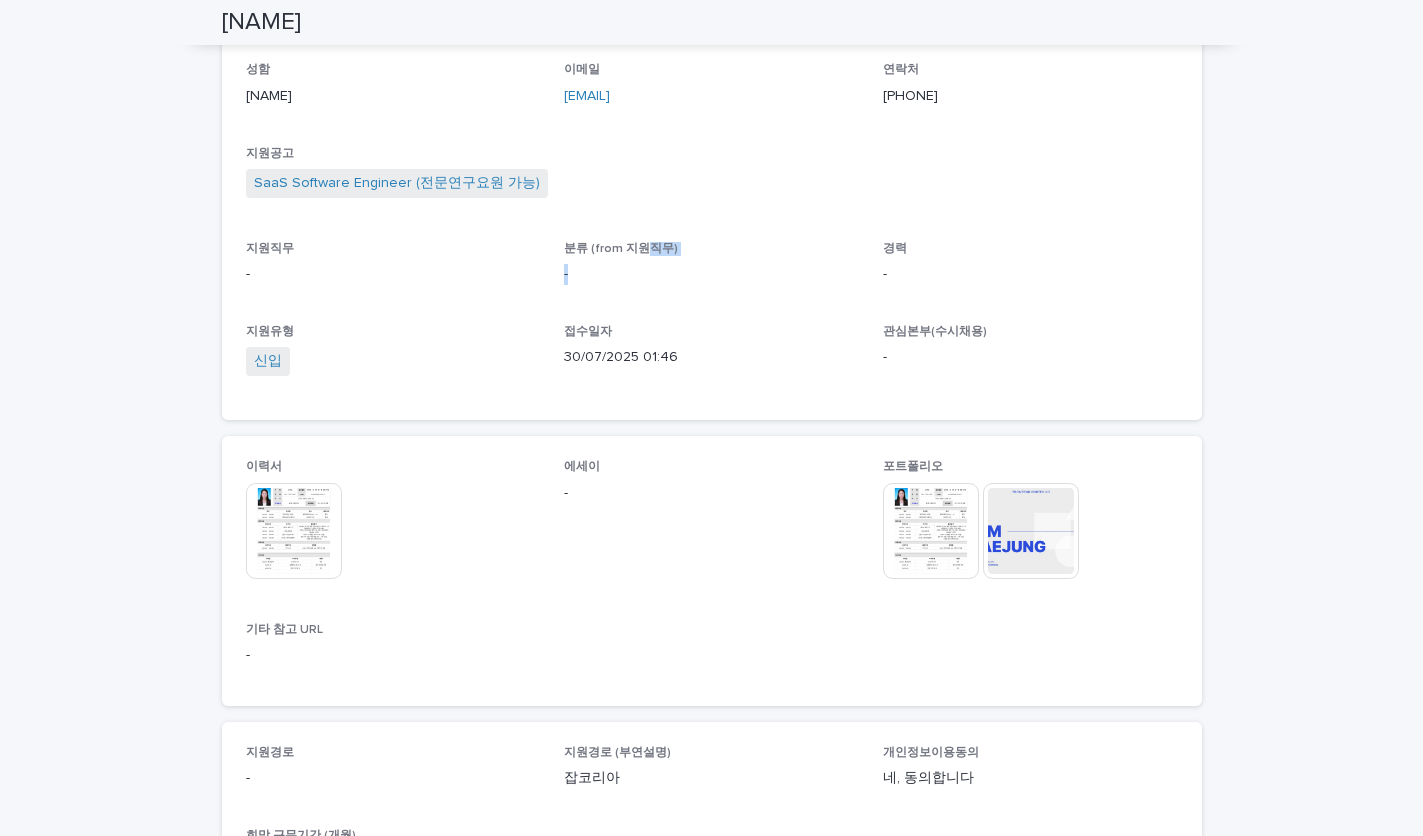 scroll, scrollTop: 0, scrollLeft: 0, axis: both 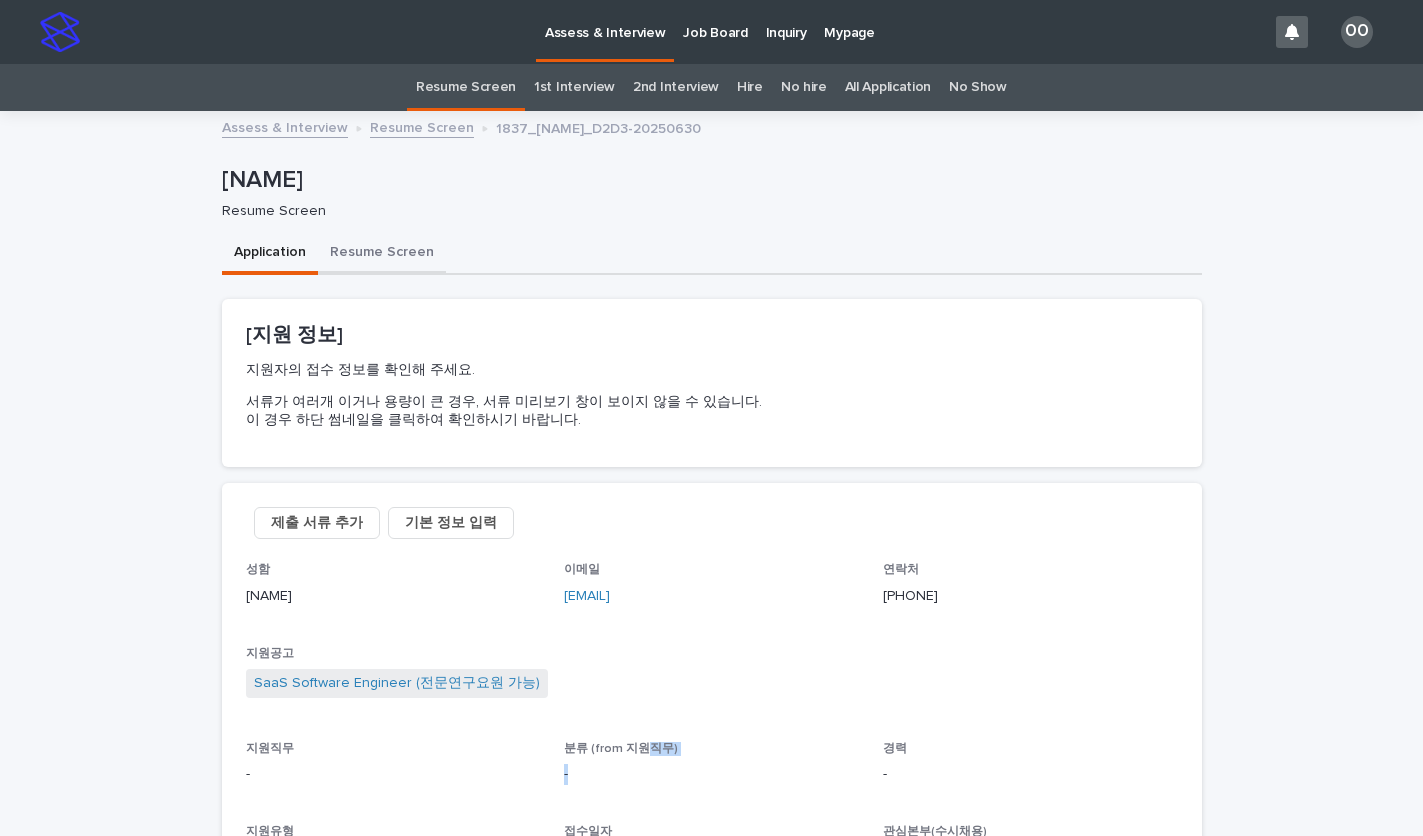 click on "Resume Screen" at bounding box center [382, 254] 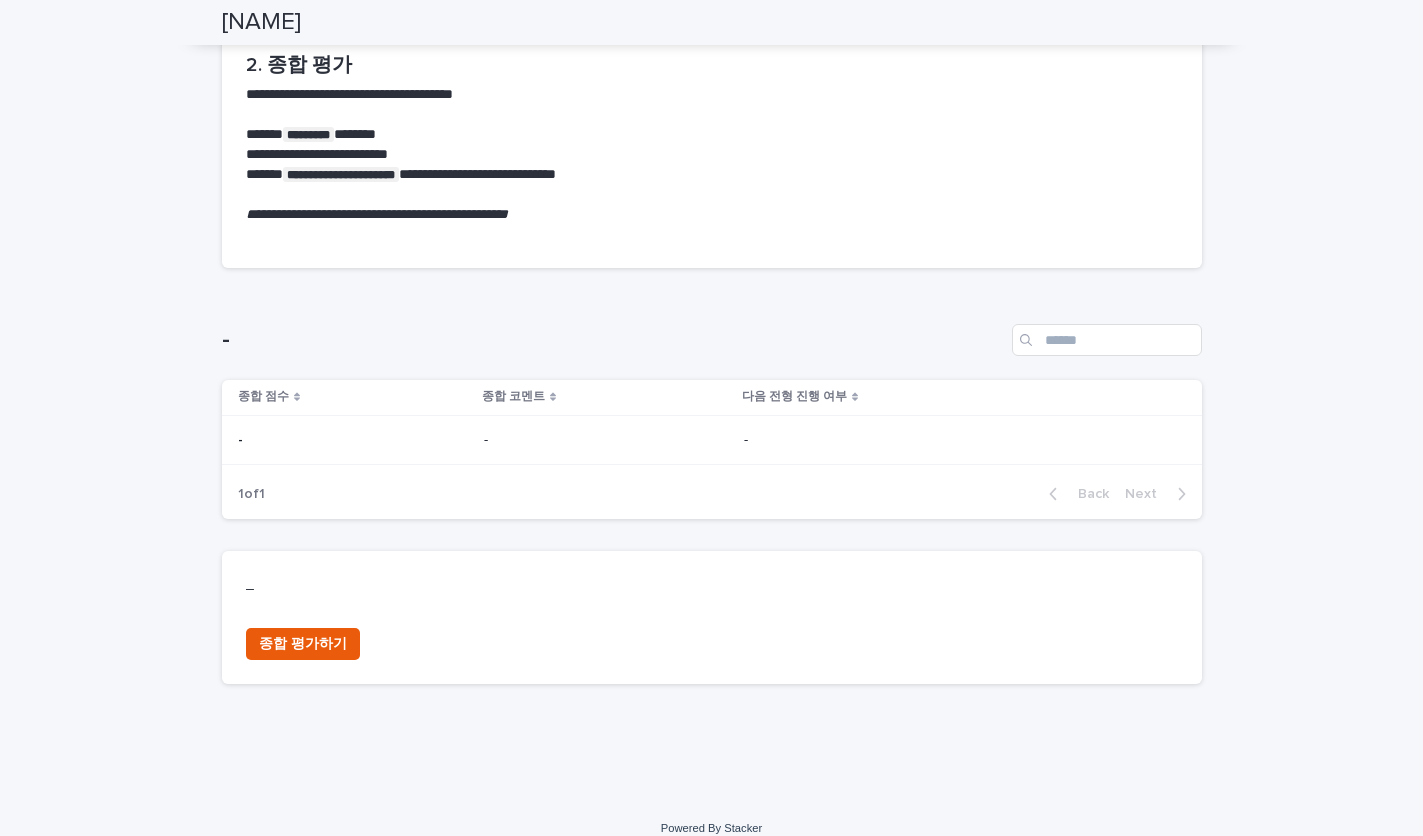 scroll, scrollTop: 960, scrollLeft: 0, axis: vertical 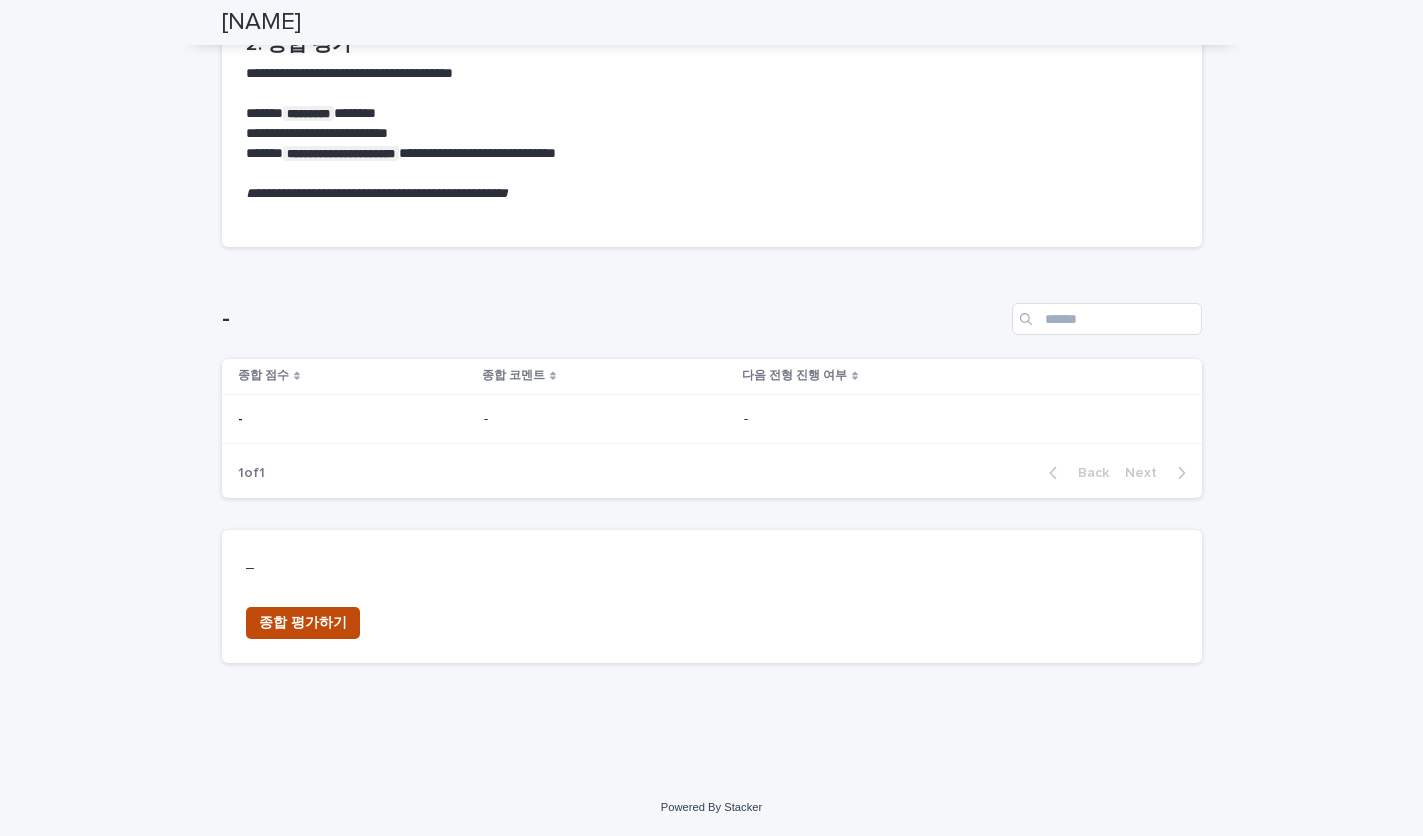 click on "종합 평가하기" at bounding box center [303, 623] 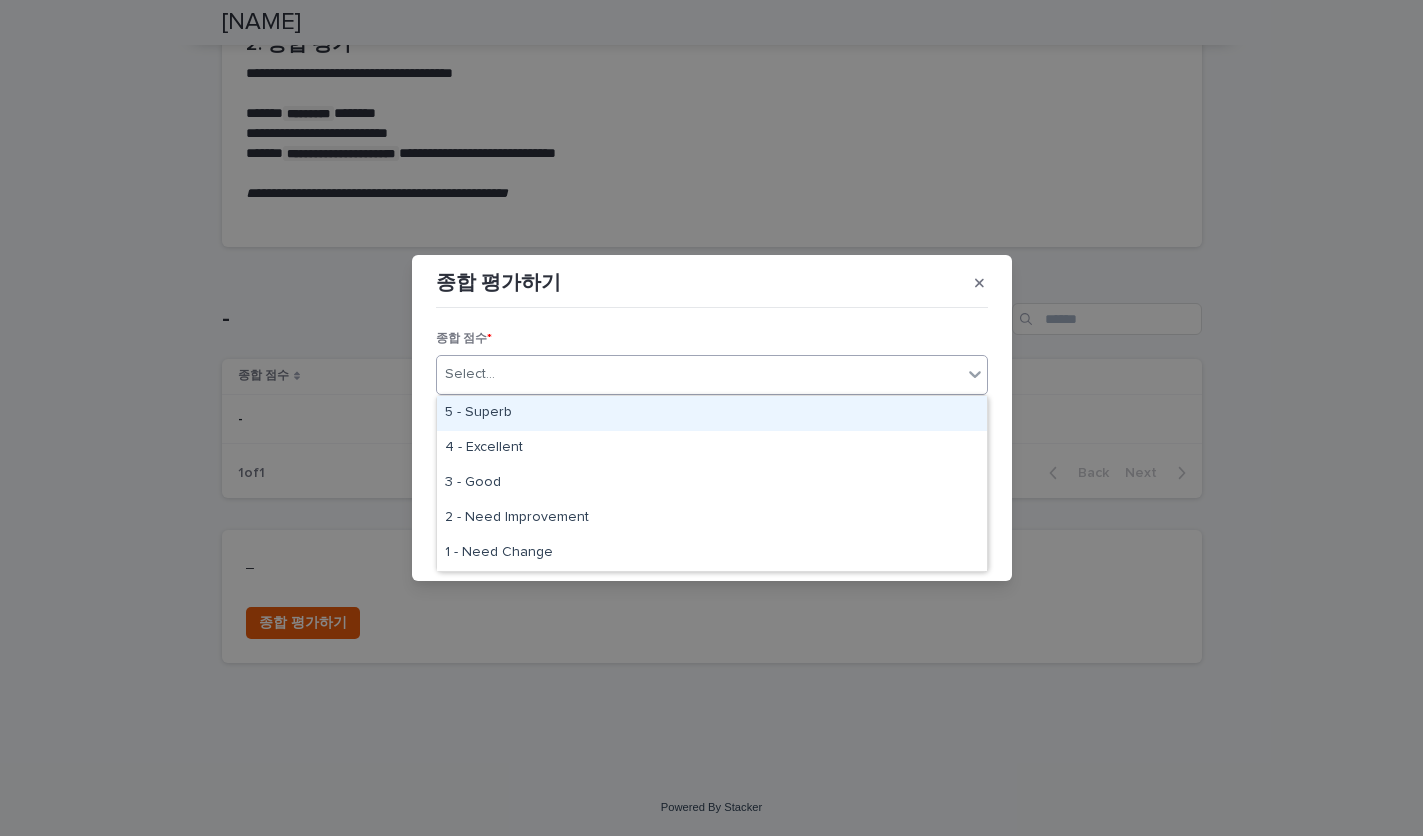 click on "Select..." at bounding box center (699, 374) 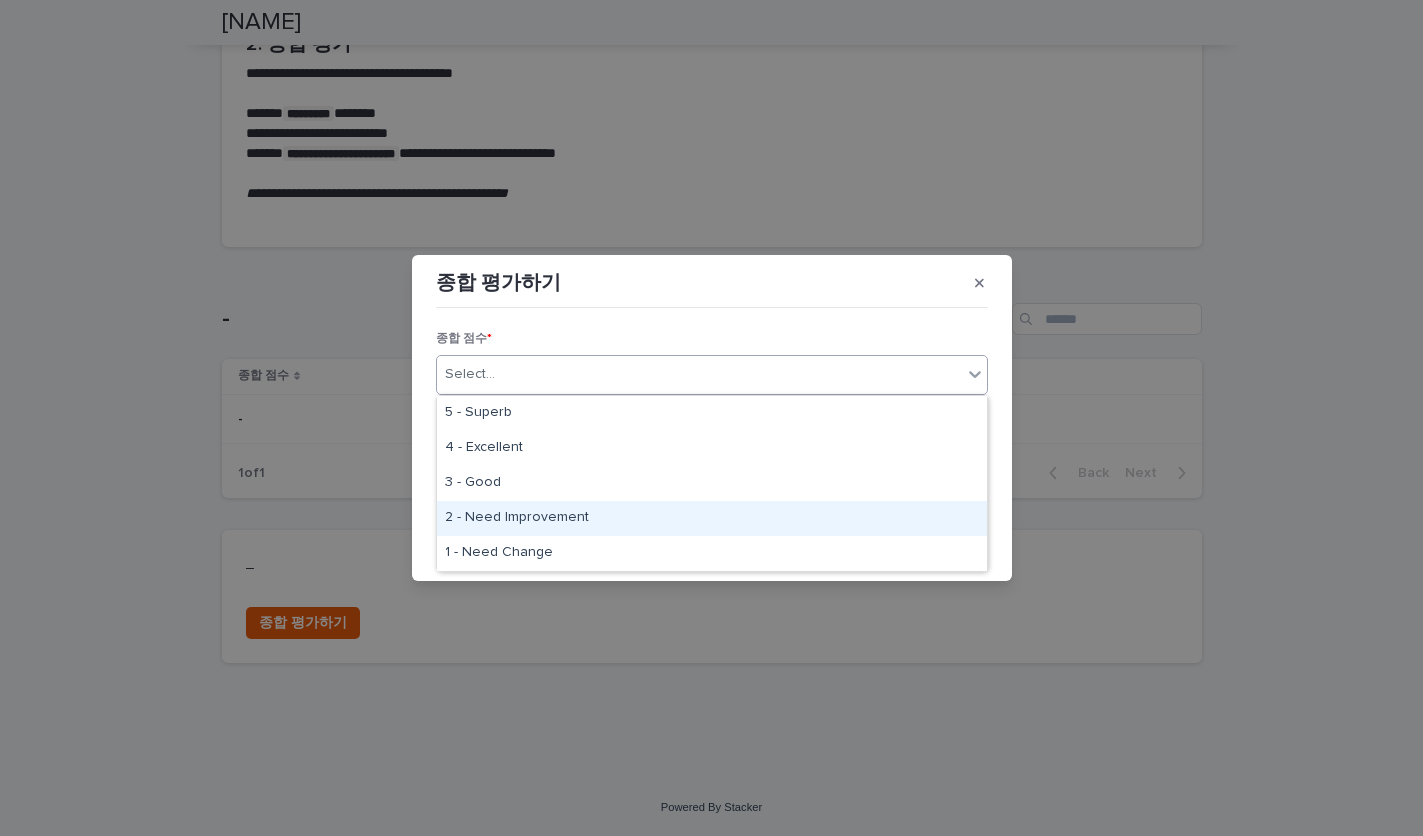 click on "2 - Need Improvement" at bounding box center (712, 518) 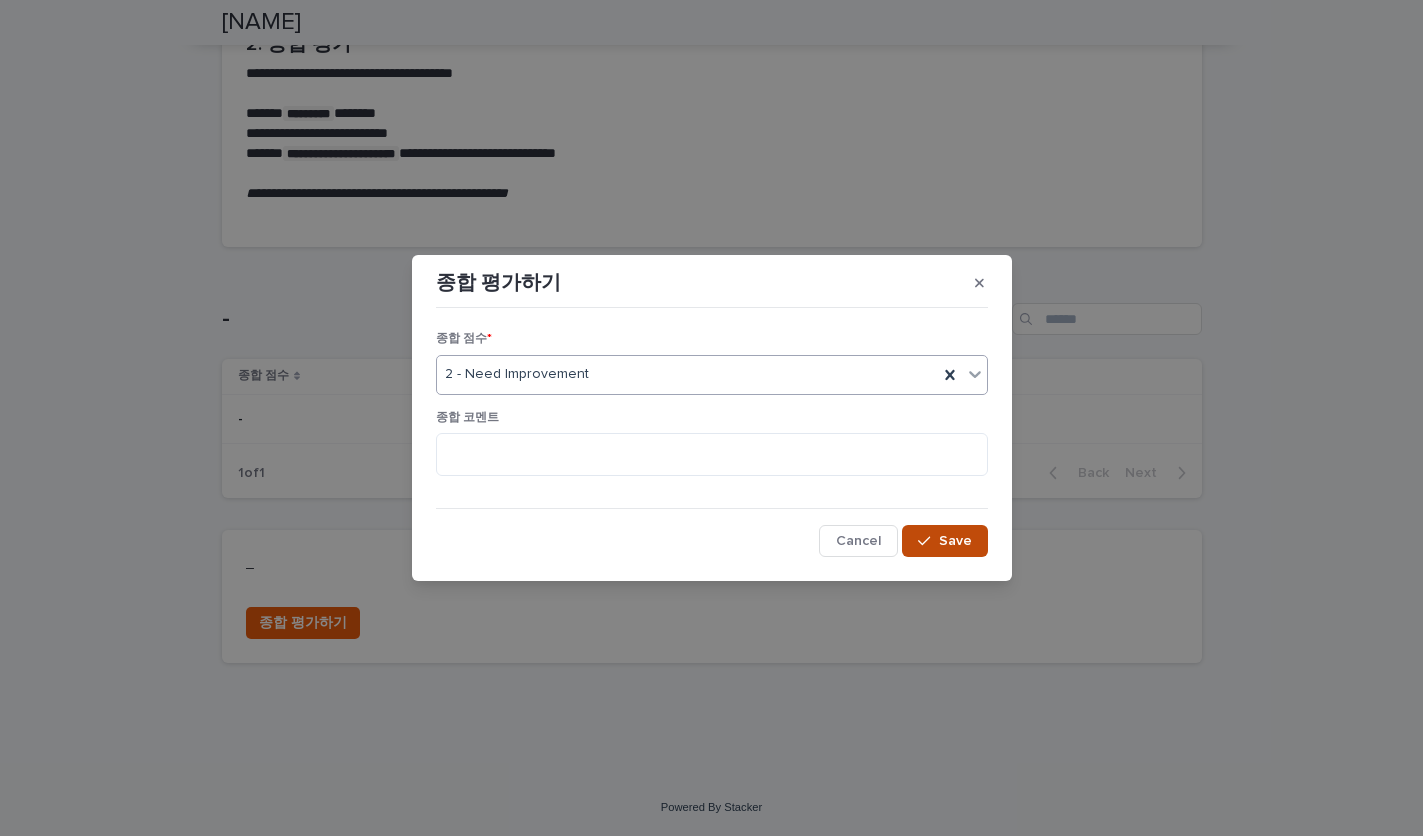 click on "Save" at bounding box center [944, 541] 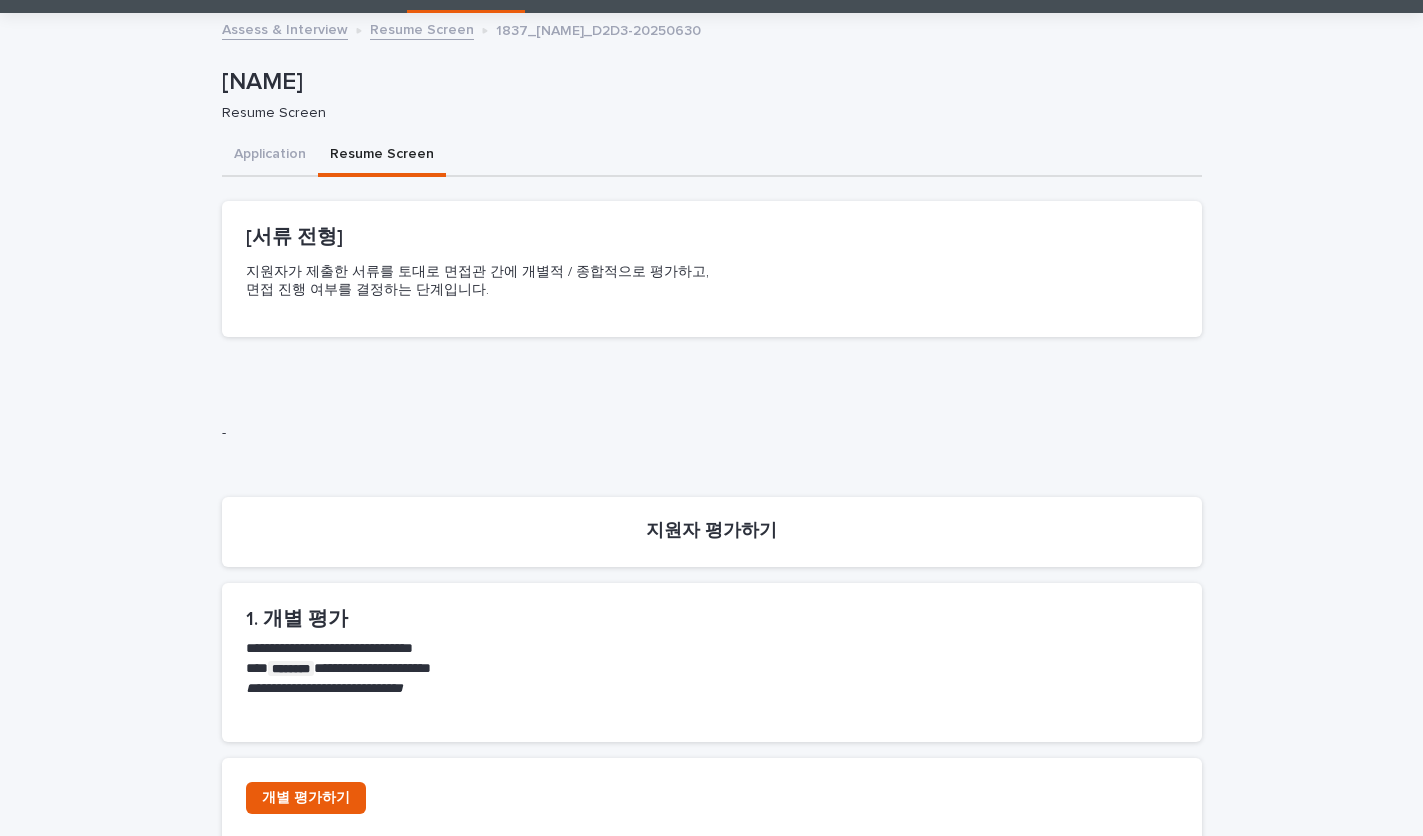 scroll, scrollTop: 0, scrollLeft: 0, axis: both 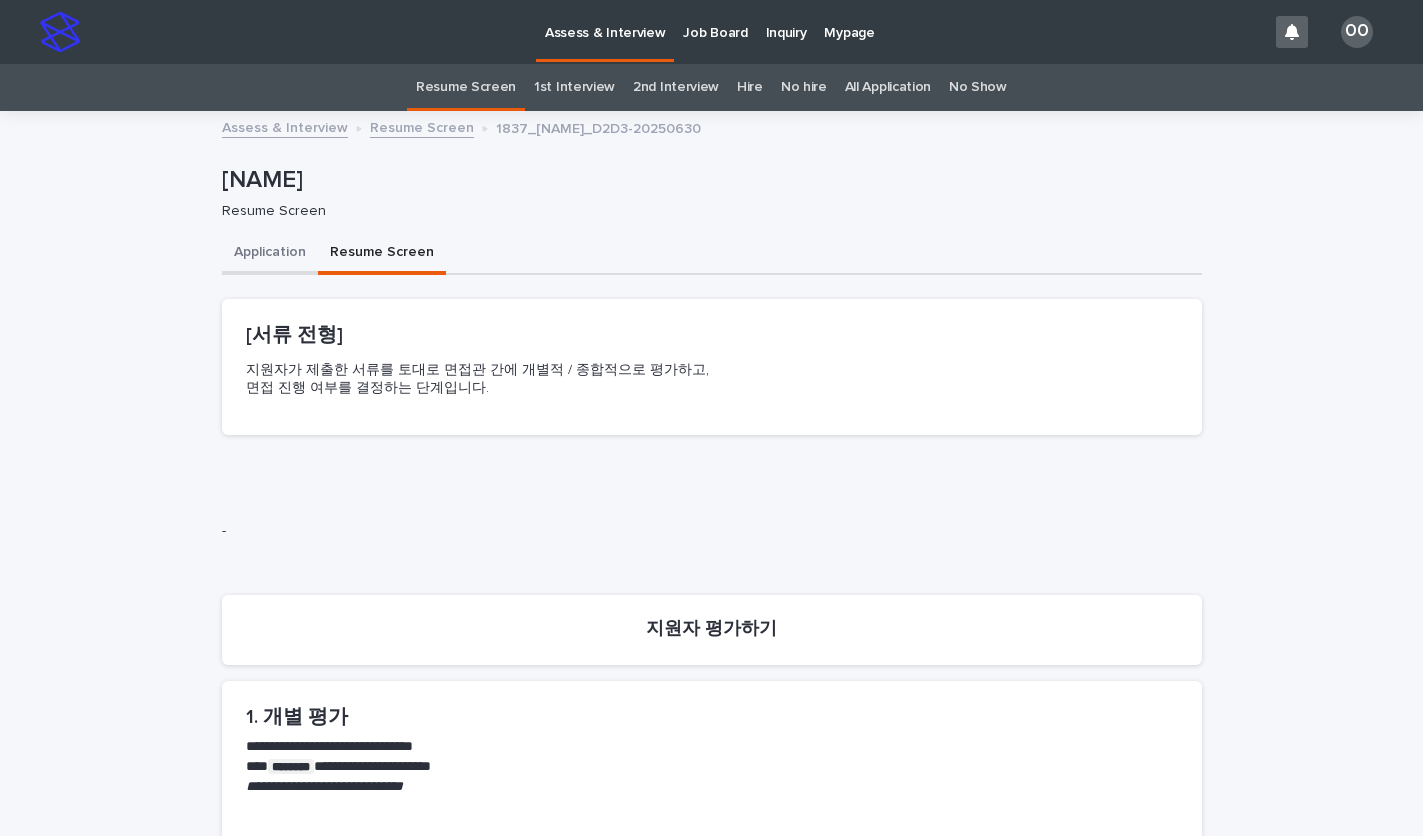 click on "Application" at bounding box center [270, 254] 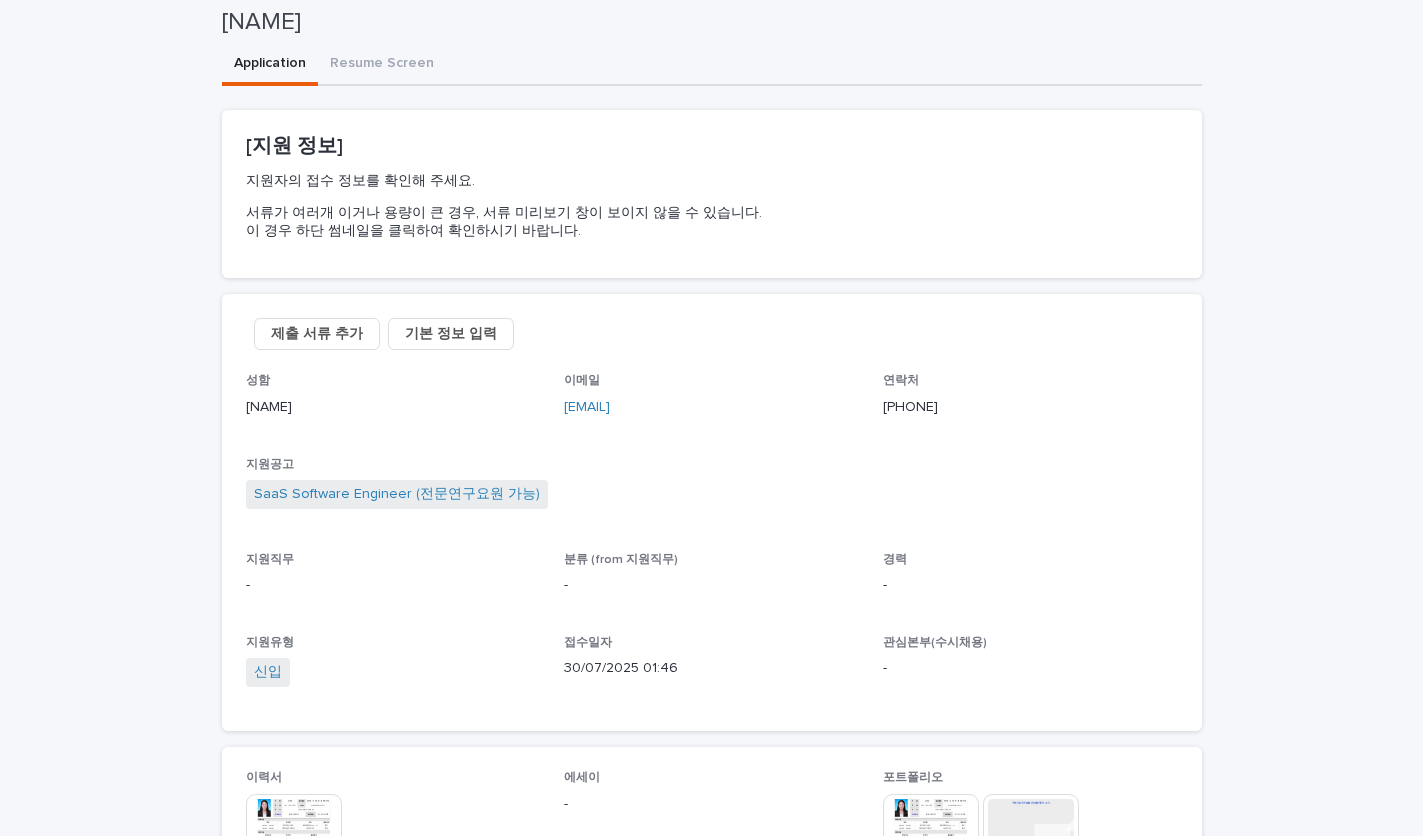 scroll, scrollTop: 0, scrollLeft: 0, axis: both 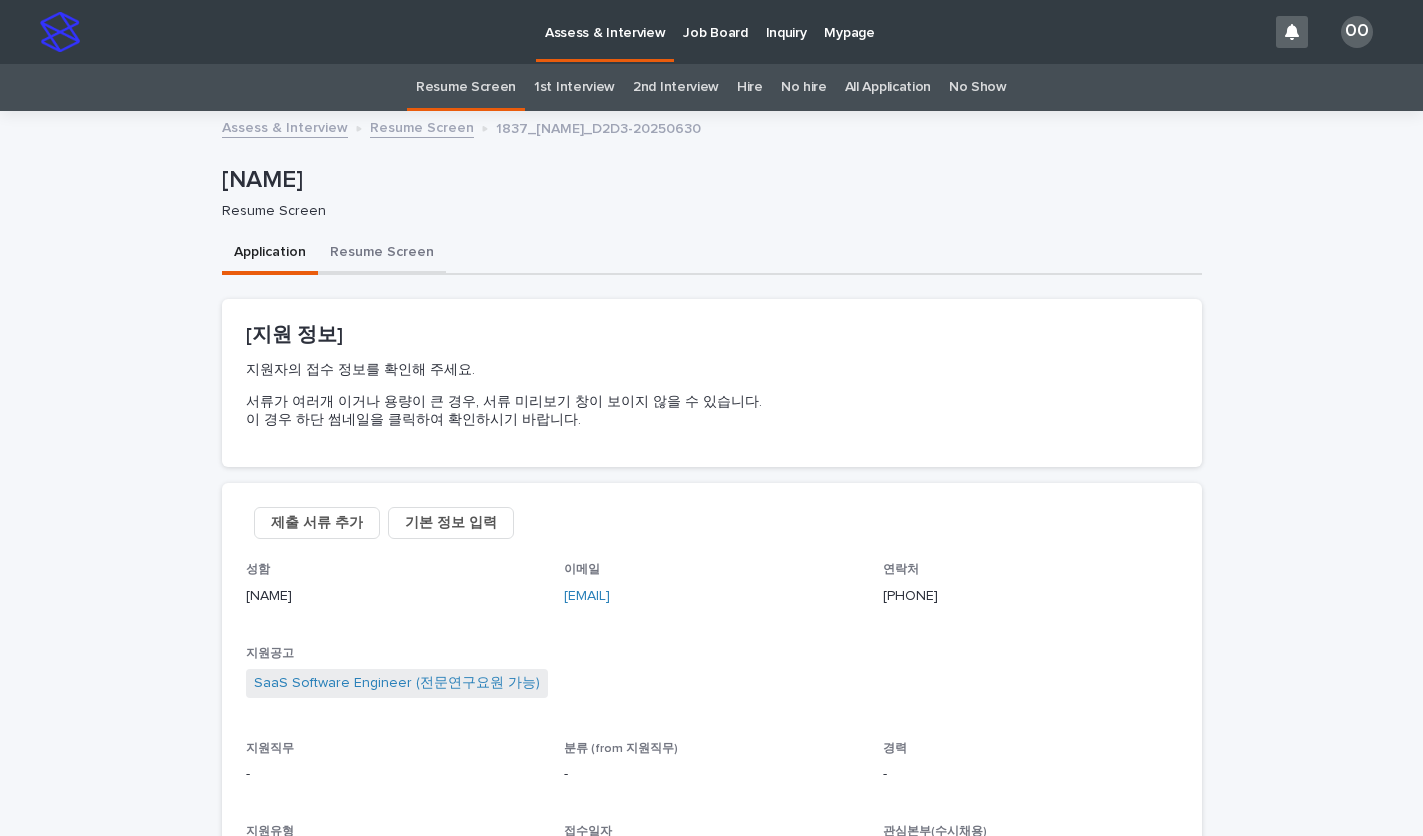 click on "Resume Screen" at bounding box center (382, 254) 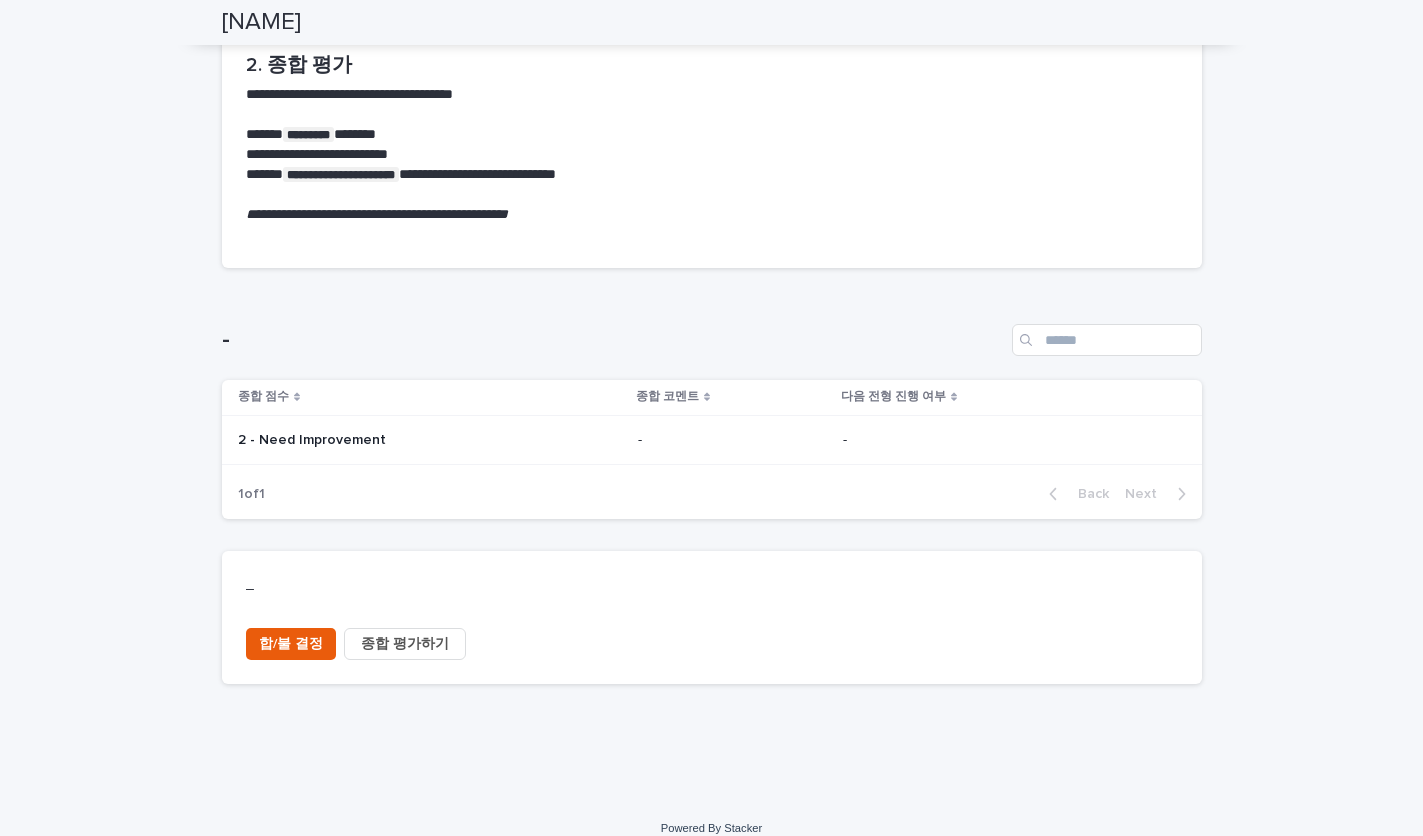 scroll, scrollTop: 960, scrollLeft: 0, axis: vertical 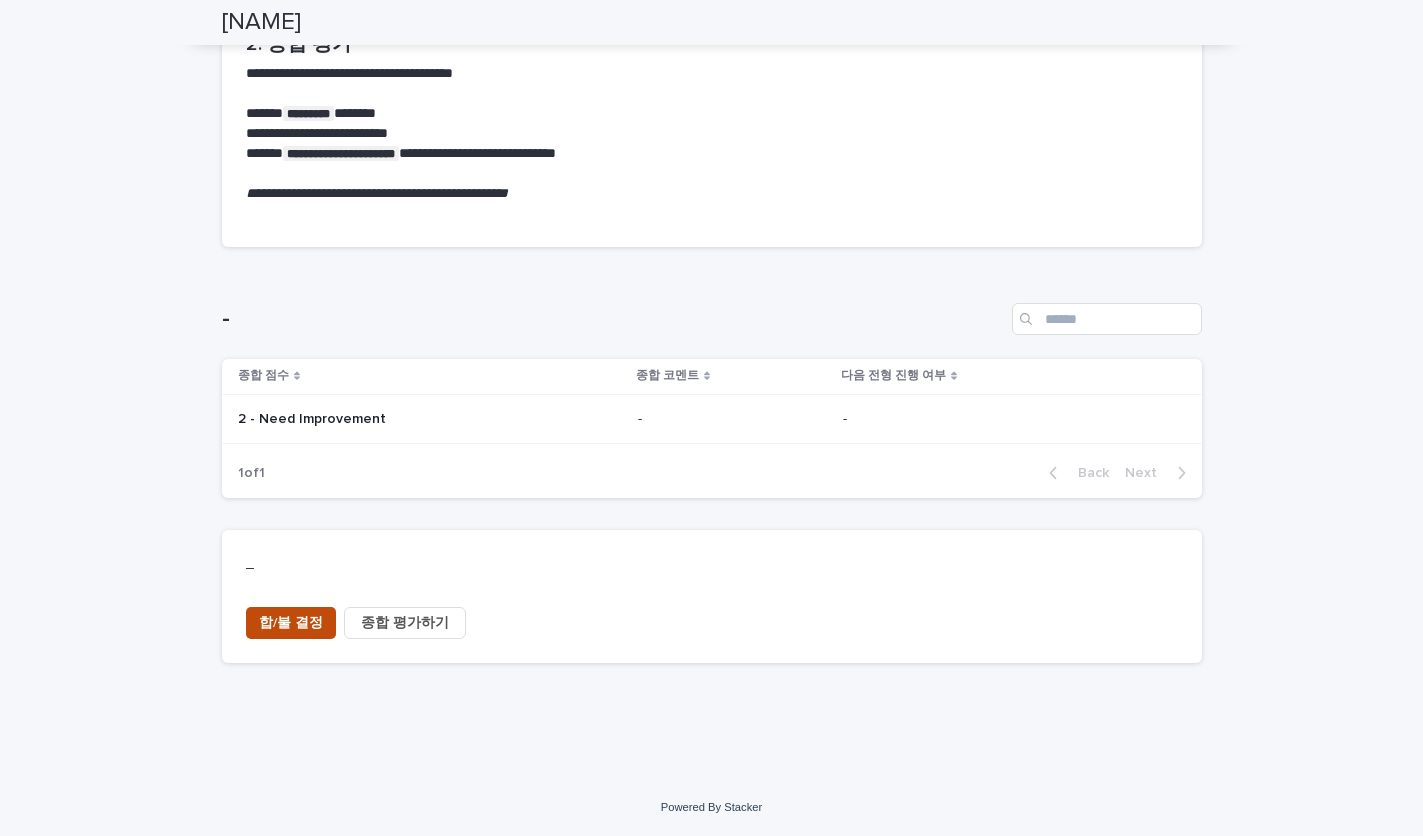 click on "합/불 결정" at bounding box center [291, 623] 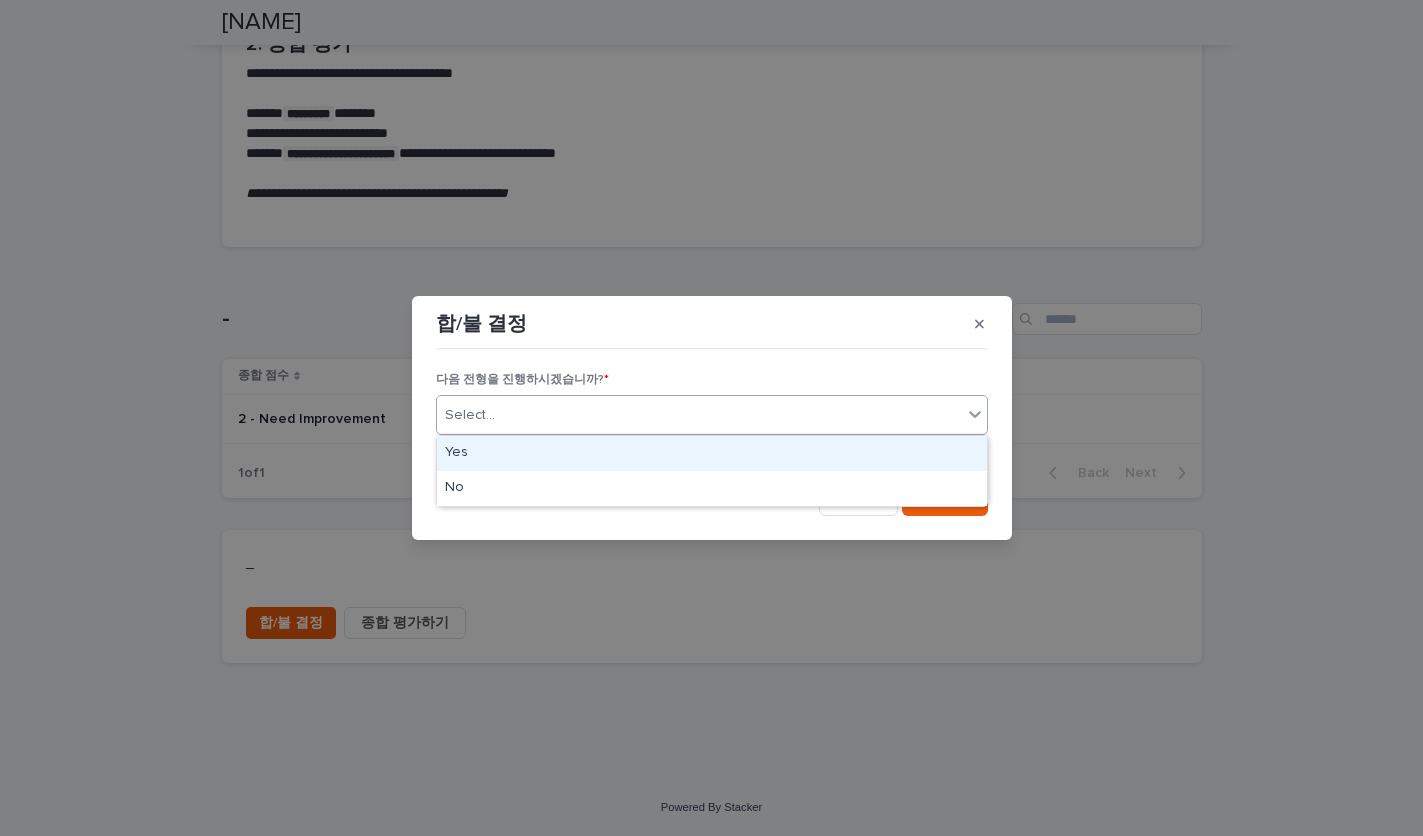 click on "Select..." at bounding box center (699, 415) 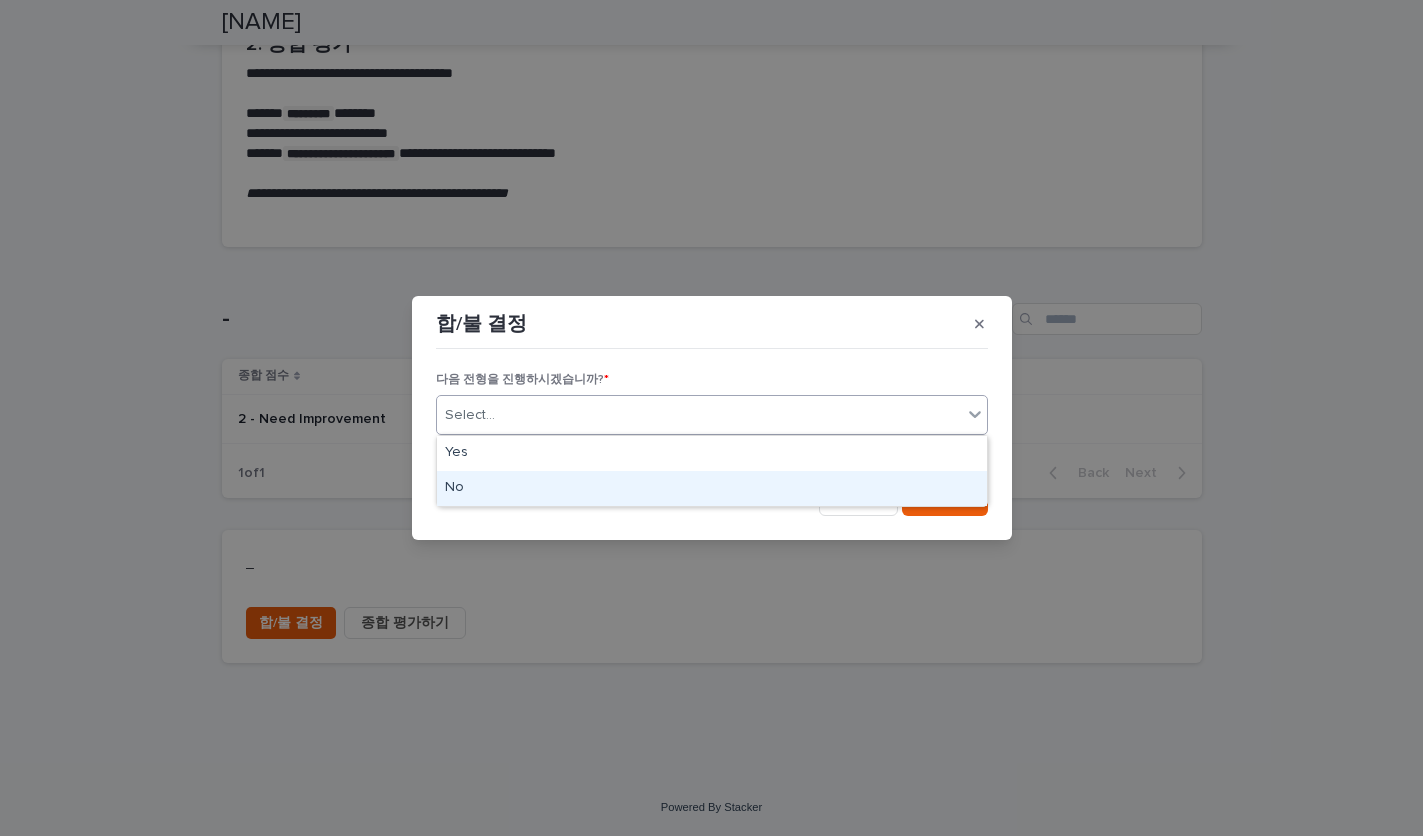 click on "No" at bounding box center (712, 488) 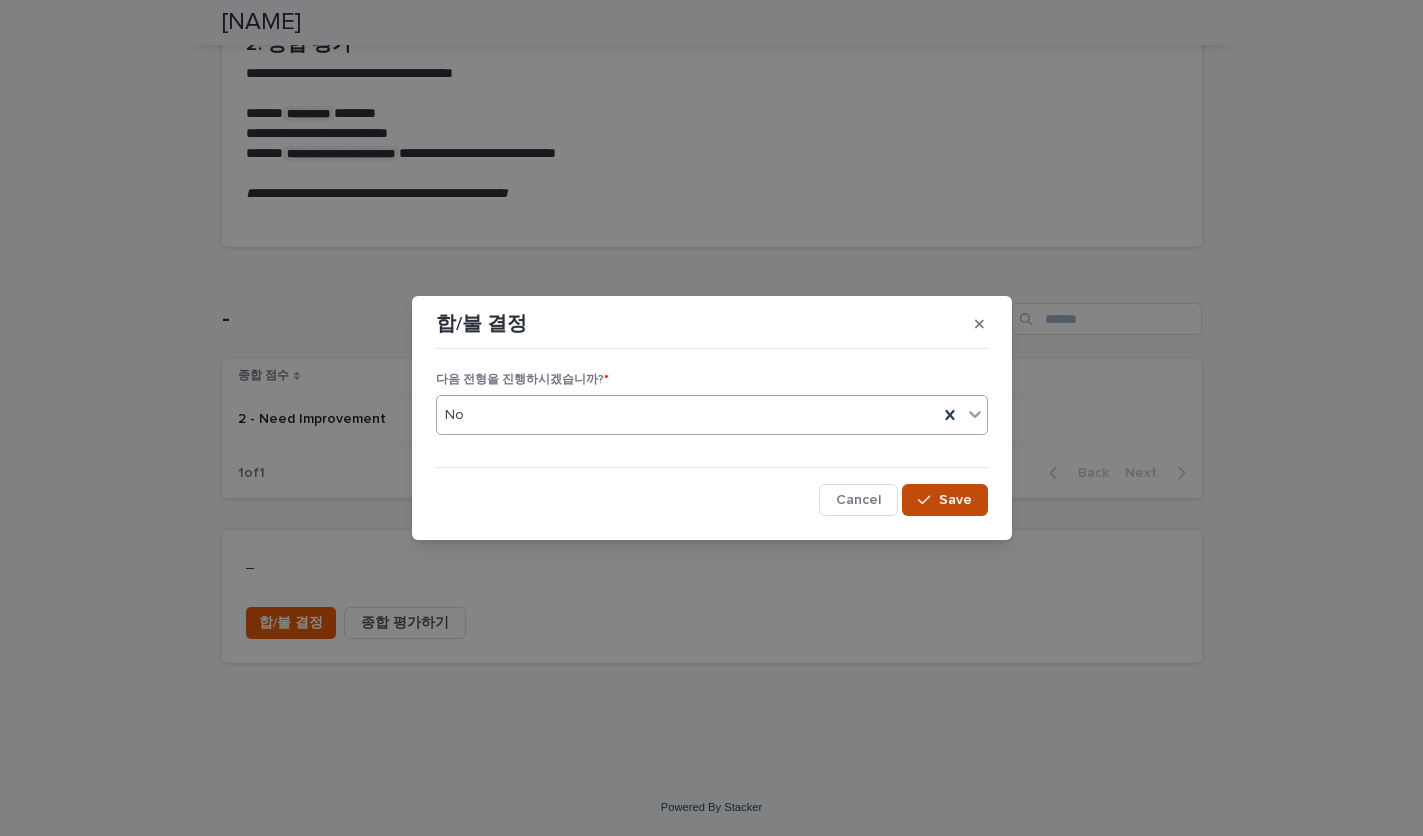 click on "Save" at bounding box center [955, 500] 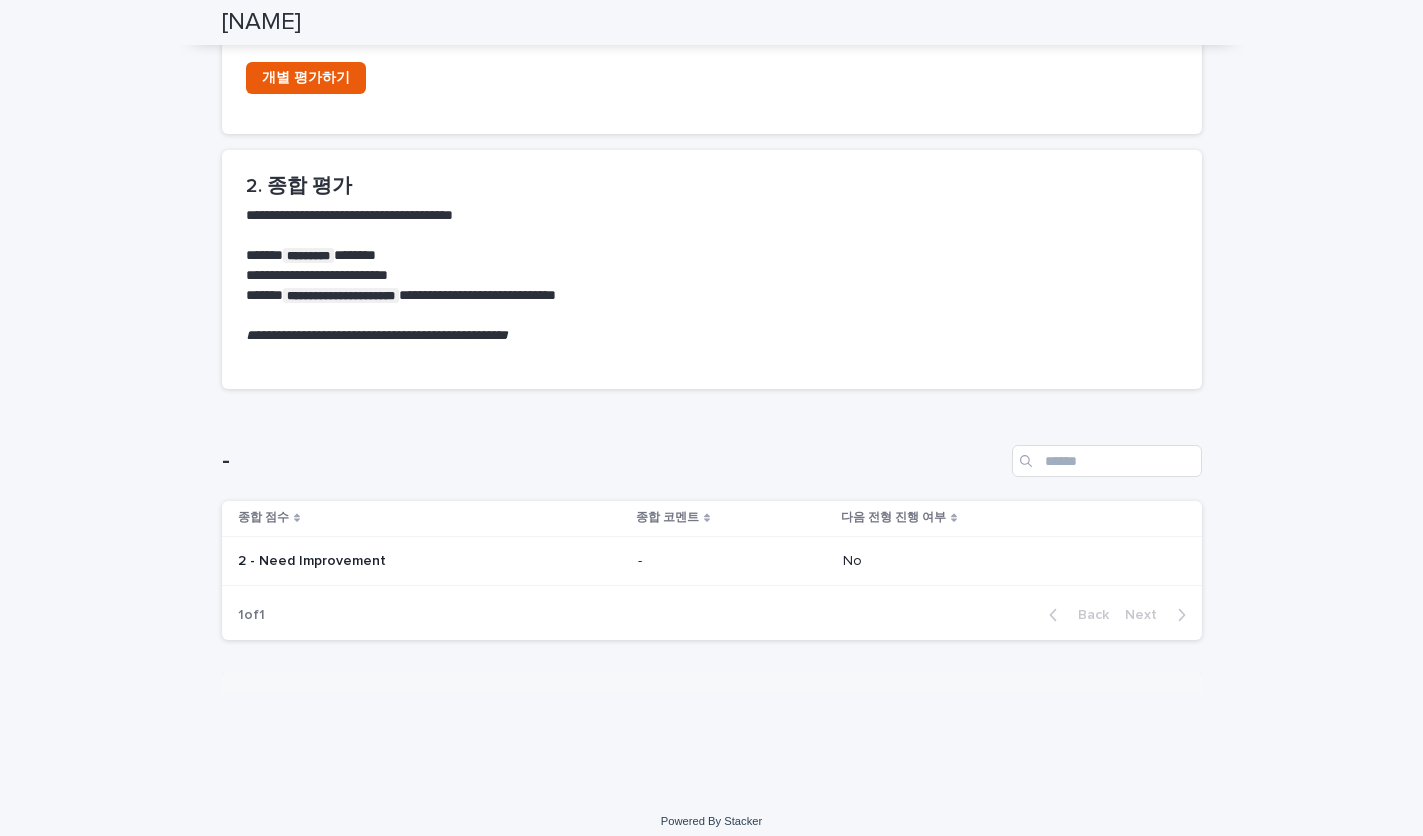 scroll, scrollTop: 853, scrollLeft: 0, axis: vertical 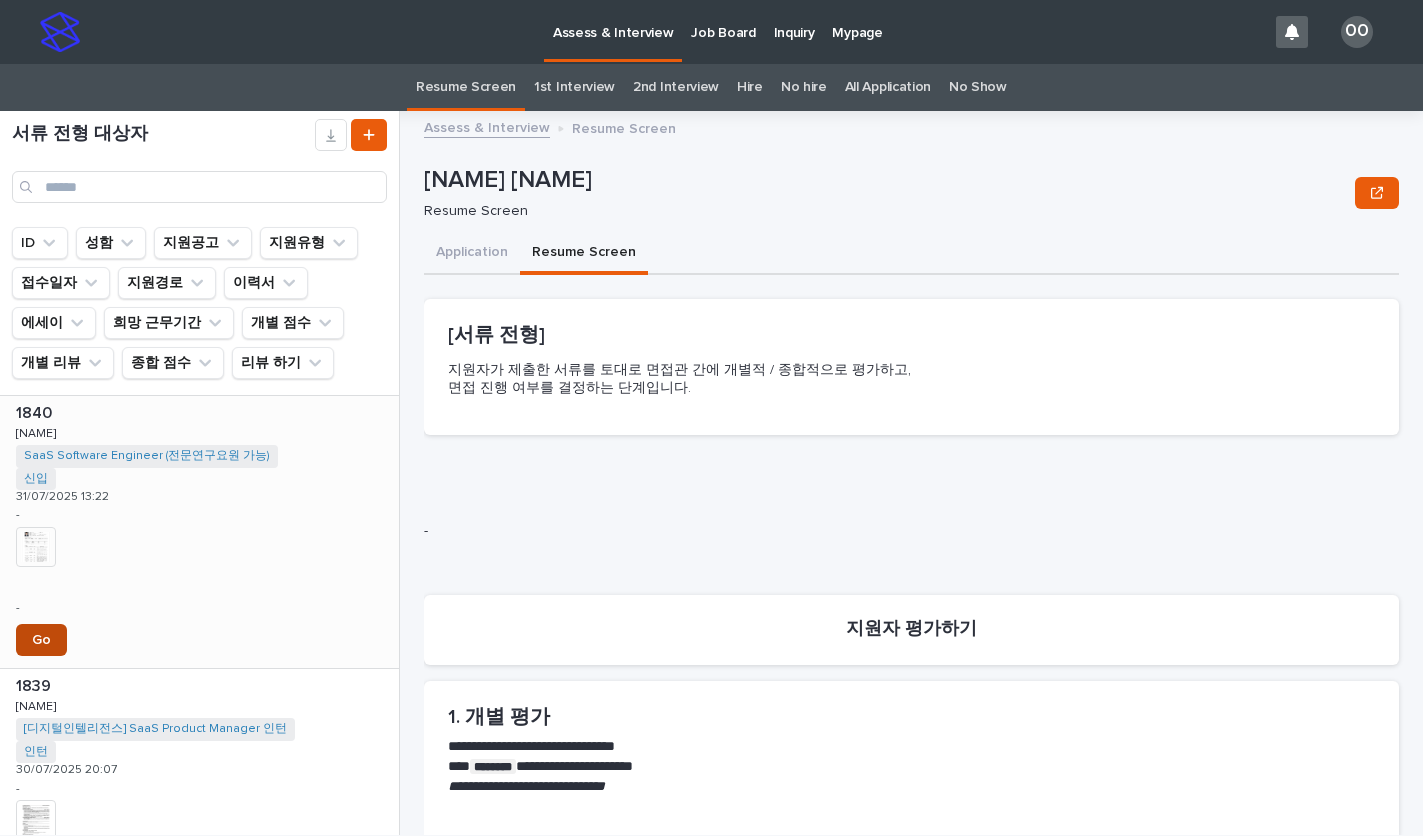 click on "Go" at bounding box center [41, 640] 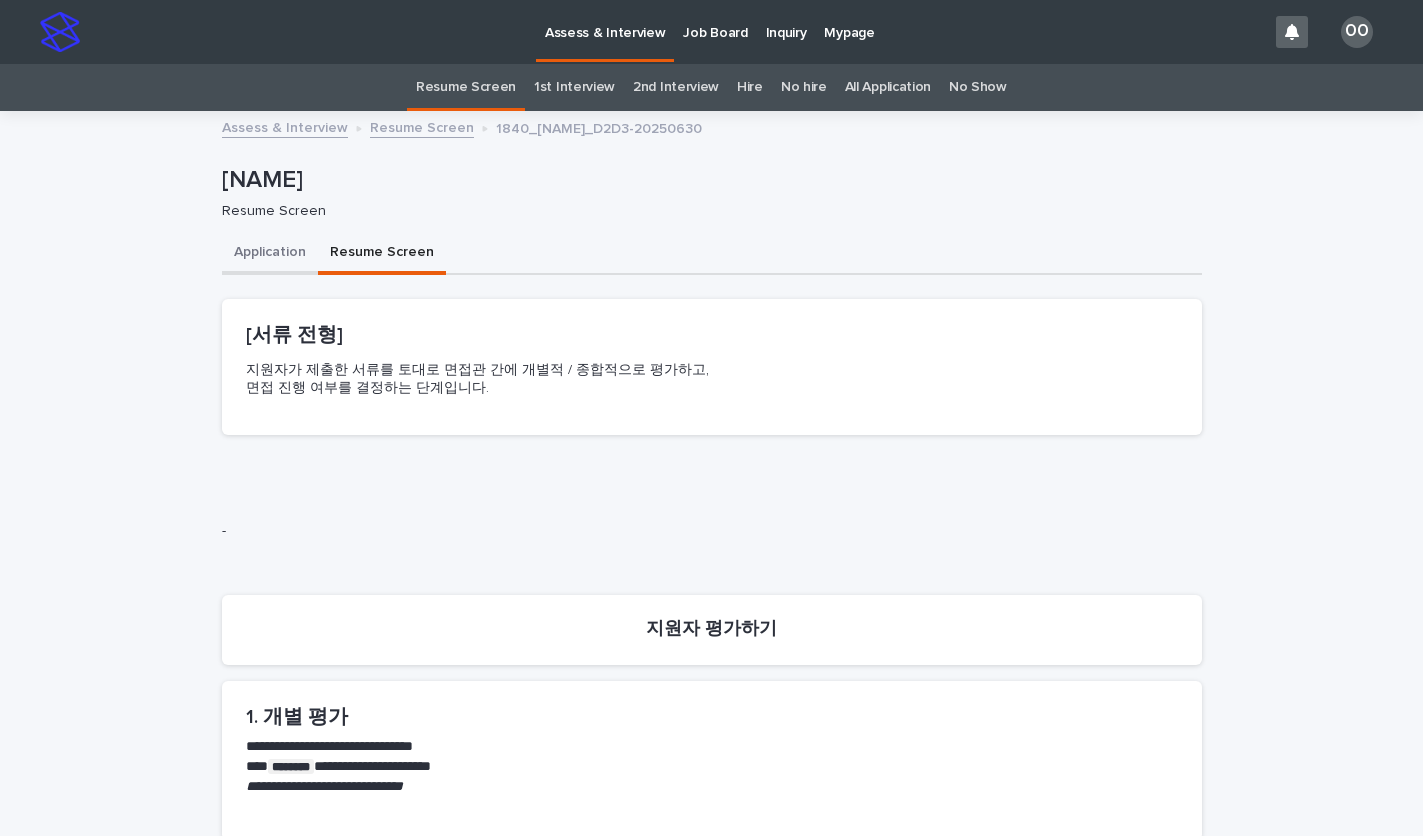 click on "Application" at bounding box center (270, 254) 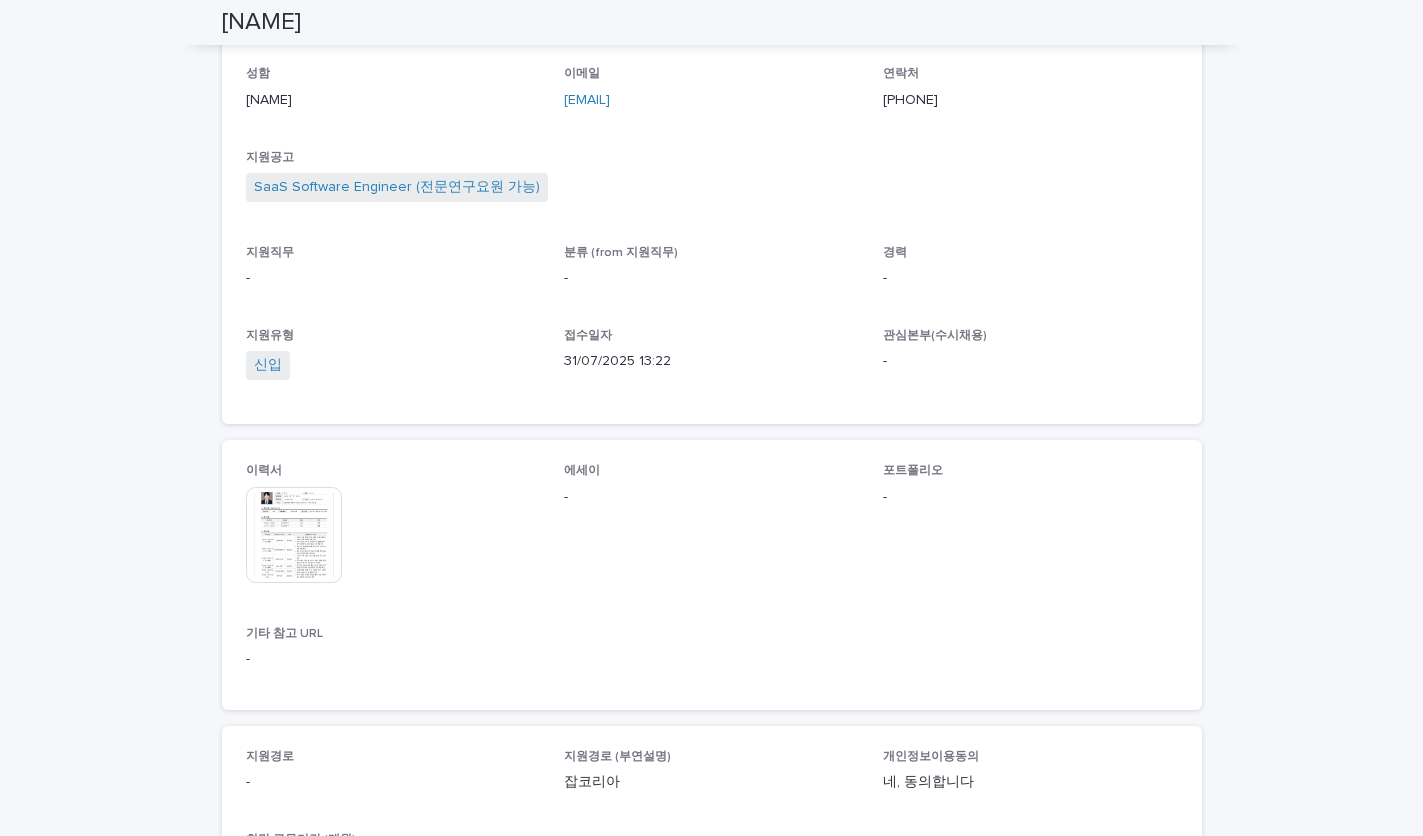 scroll, scrollTop: 600, scrollLeft: 0, axis: vertical 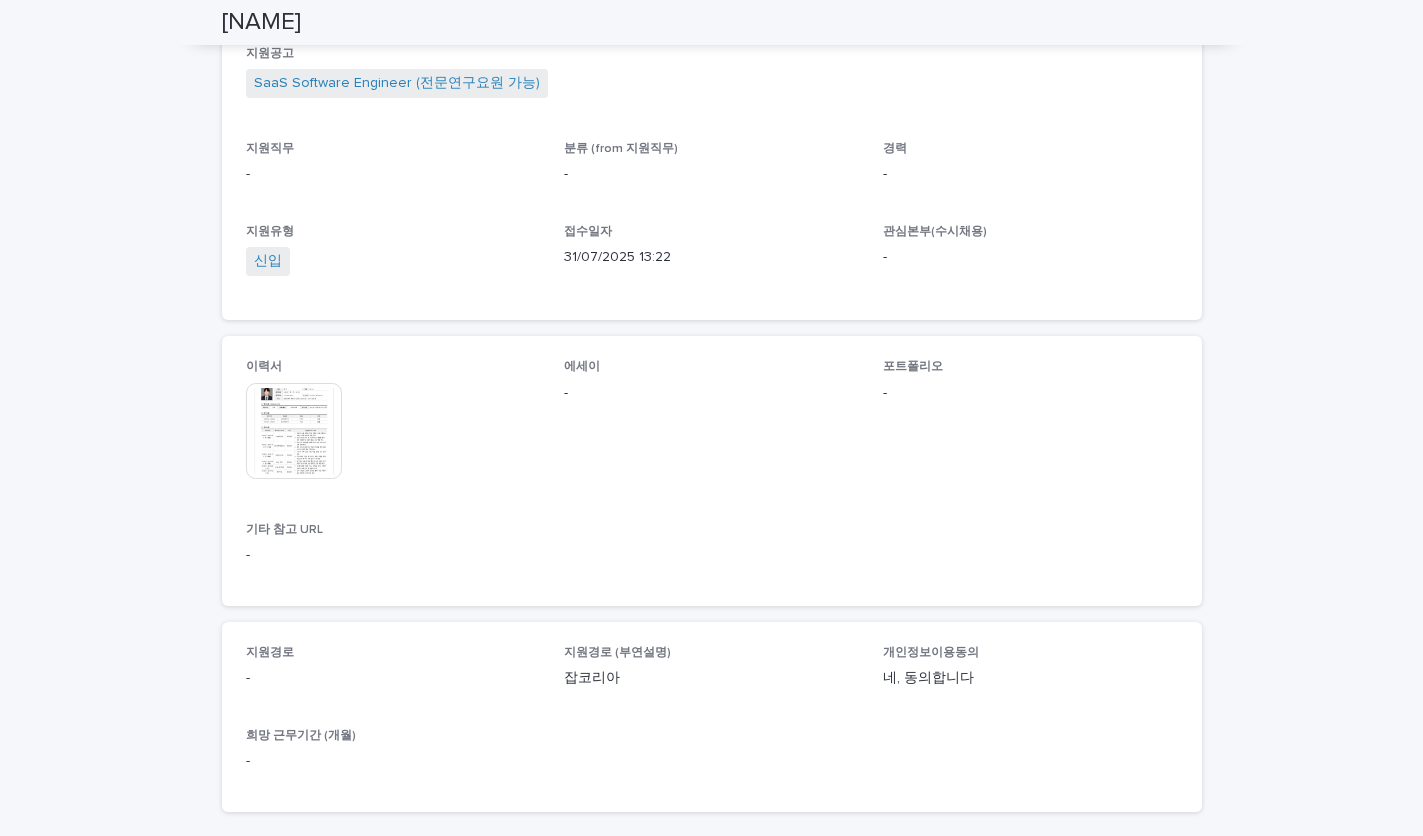 click at bounding box center (294, 431) 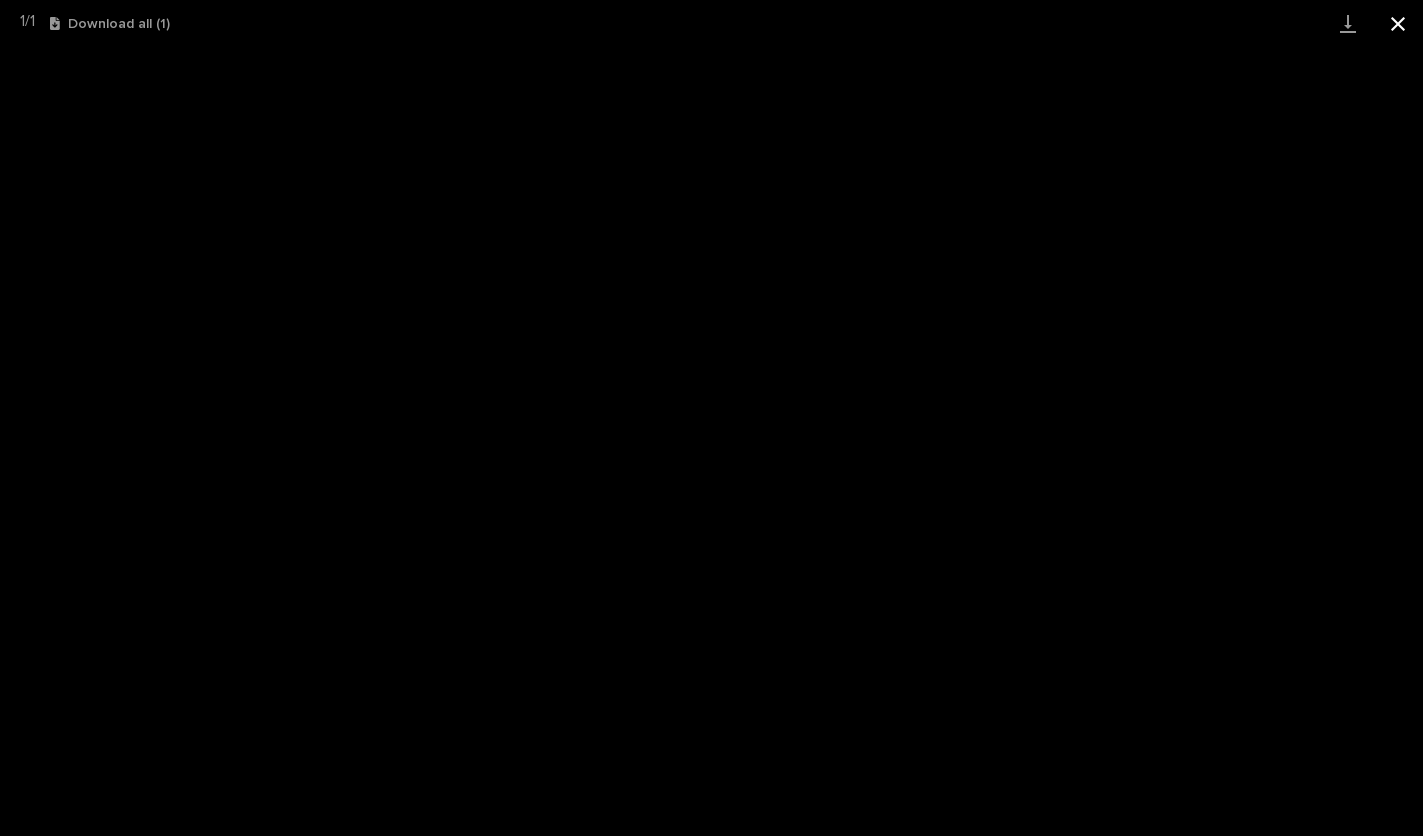 click at bounding box center [1398, 23] 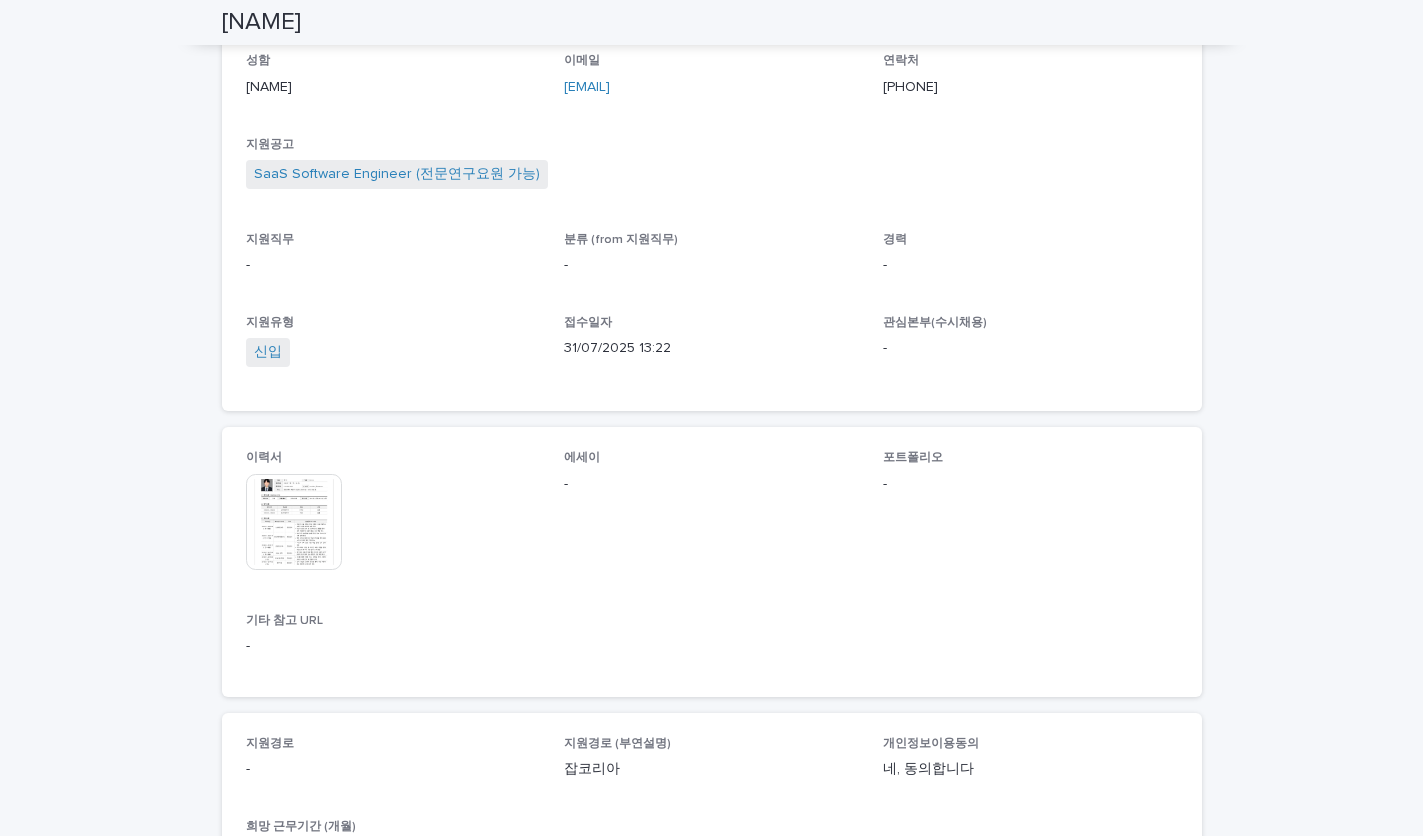scroll, scrollTop: 200, scrollLeft: 0, axis: vertical 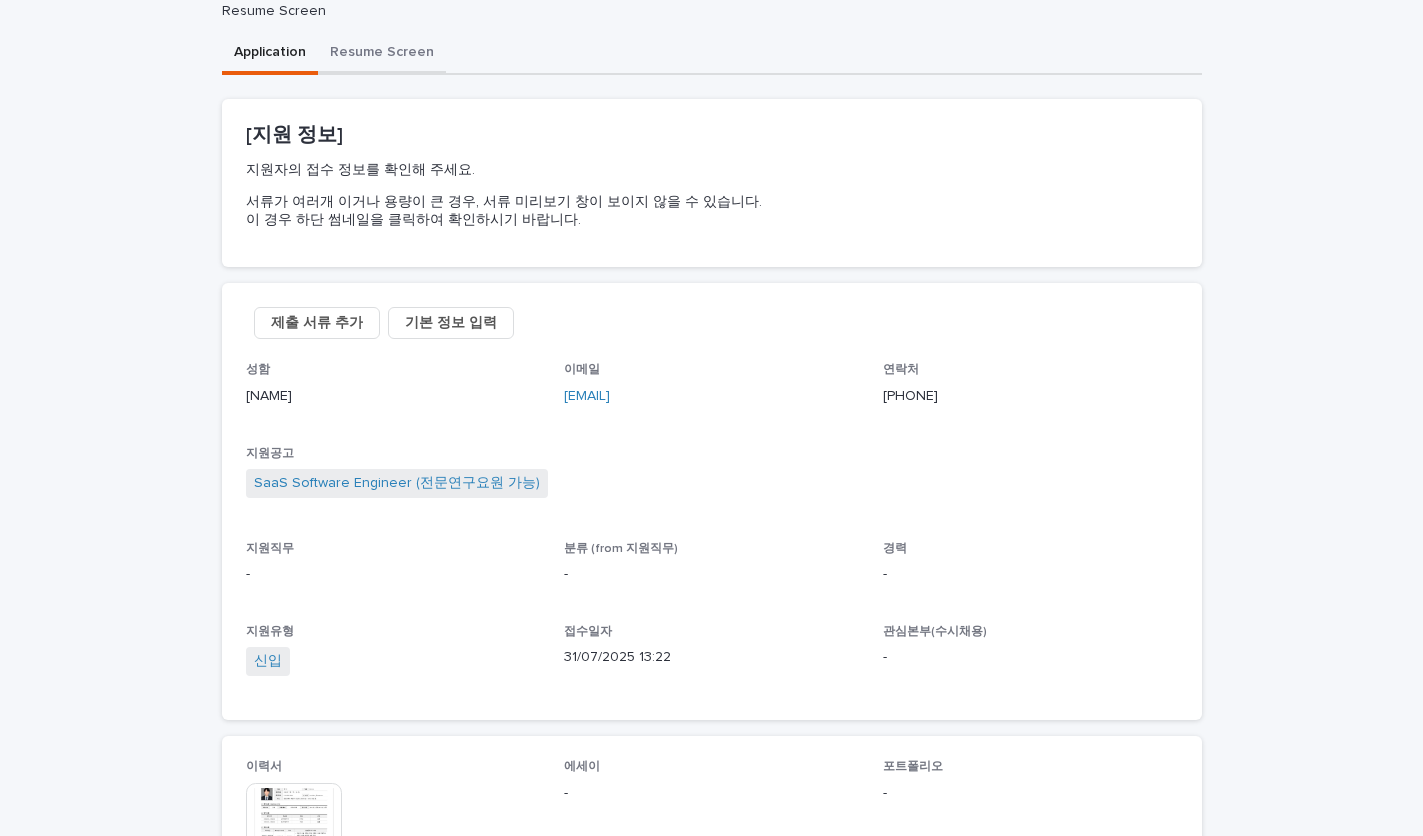 click on "Assess & Interview Job Board Inquiry Mypage 00 Resume Screen 1st Interview 2nd Interview Hire No hire All Application No Show Assess & Interview Resume Screen 1840_박인_D2D3-20250630 Loading... Saving… Loading... Saving… 박인 박인 Resume Screen Sorry, there was an error saving your record. Please try again. Please fill out the required fields below. Application Resume Screen Loading... Saving… Loading... Saving… Loading... Saving… [지원 정보] 지원자의 접수 정보를 확인해 주세요. 서류가 여러개 이거나 용량이 큰 경우, 서류 미리보기 창이 보이지 않을 수 있습니다.
이 경우 하단 썸네일을 클릭하여 확인하시기 바랍니다. Loading... Saving… 제출 서류 추가 기본 정보 입력 성함 박인 이메일 cooladam_@naver.com 연락처 01044464248 지원공고 SaaS Software Engineer (전문연구요원 가능)   지원직무 - 분류 (from 지원직무) - 경력 - 지원유형 신입   접수일자 31/07/2025 13:22 - 이력서 - - -" at bounding box center [711, 592] 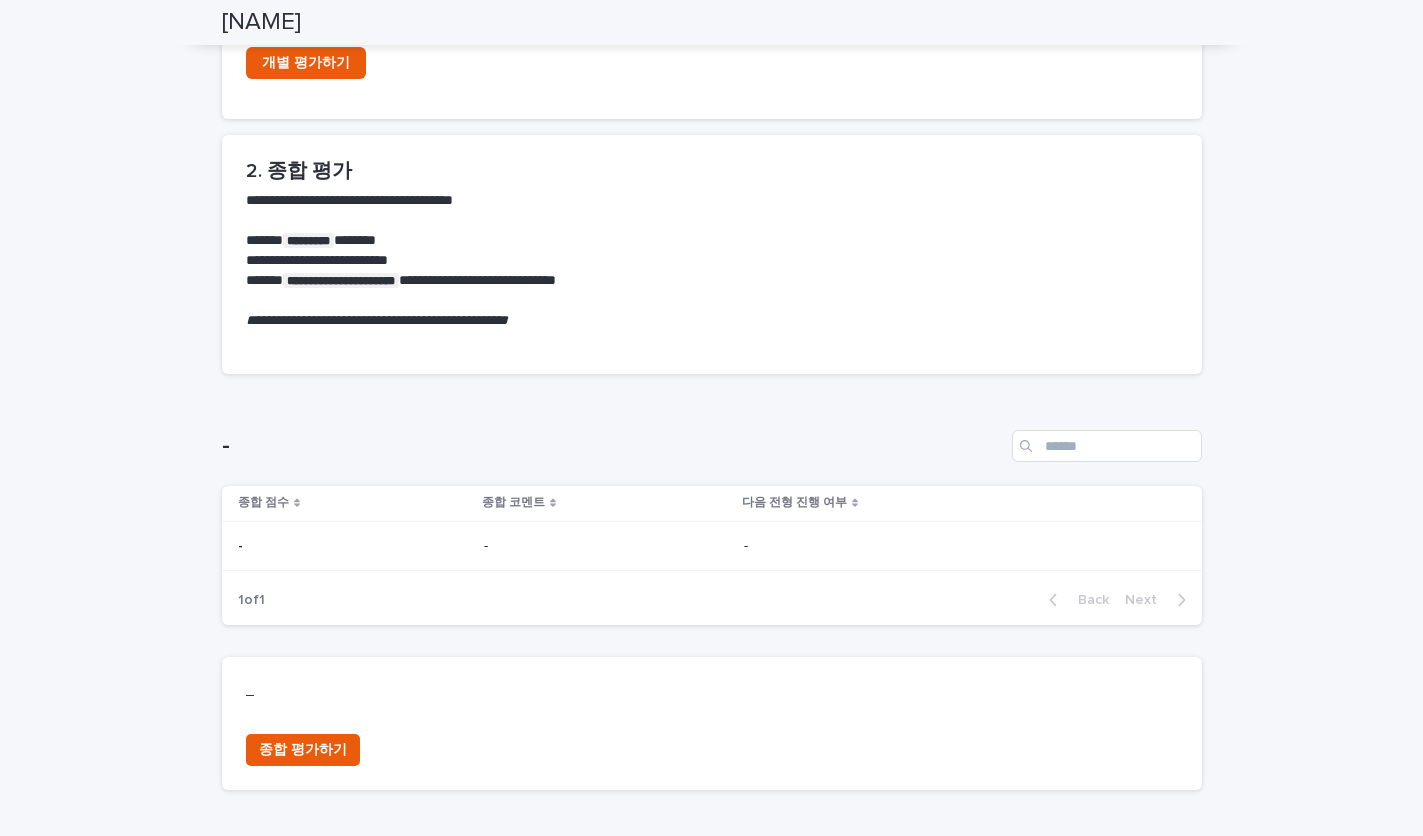 scroll, scrollTop: 900, scrollLeft: 0, axis: vertical 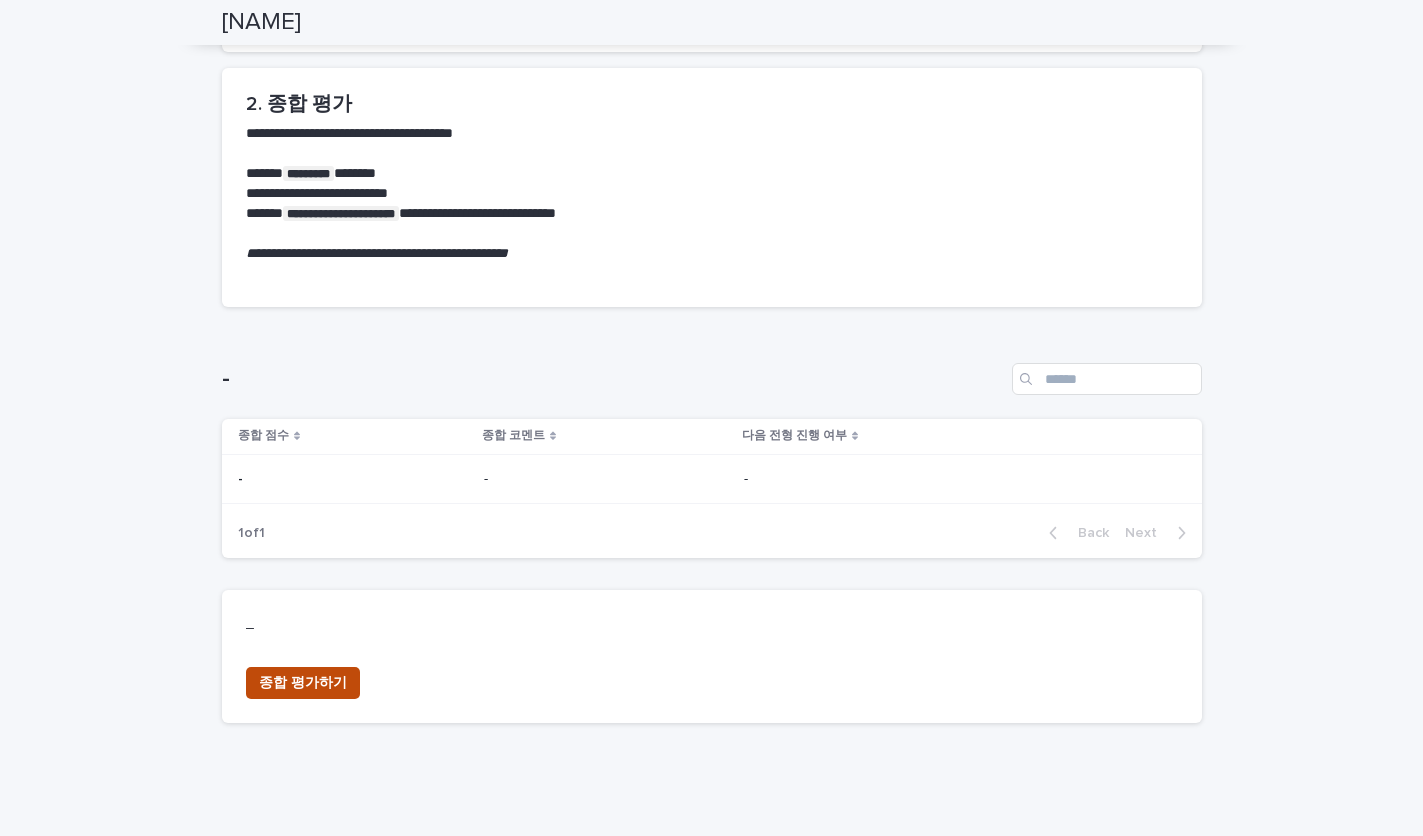 click on "종합 평가하기" at bounding box center [303, 683] 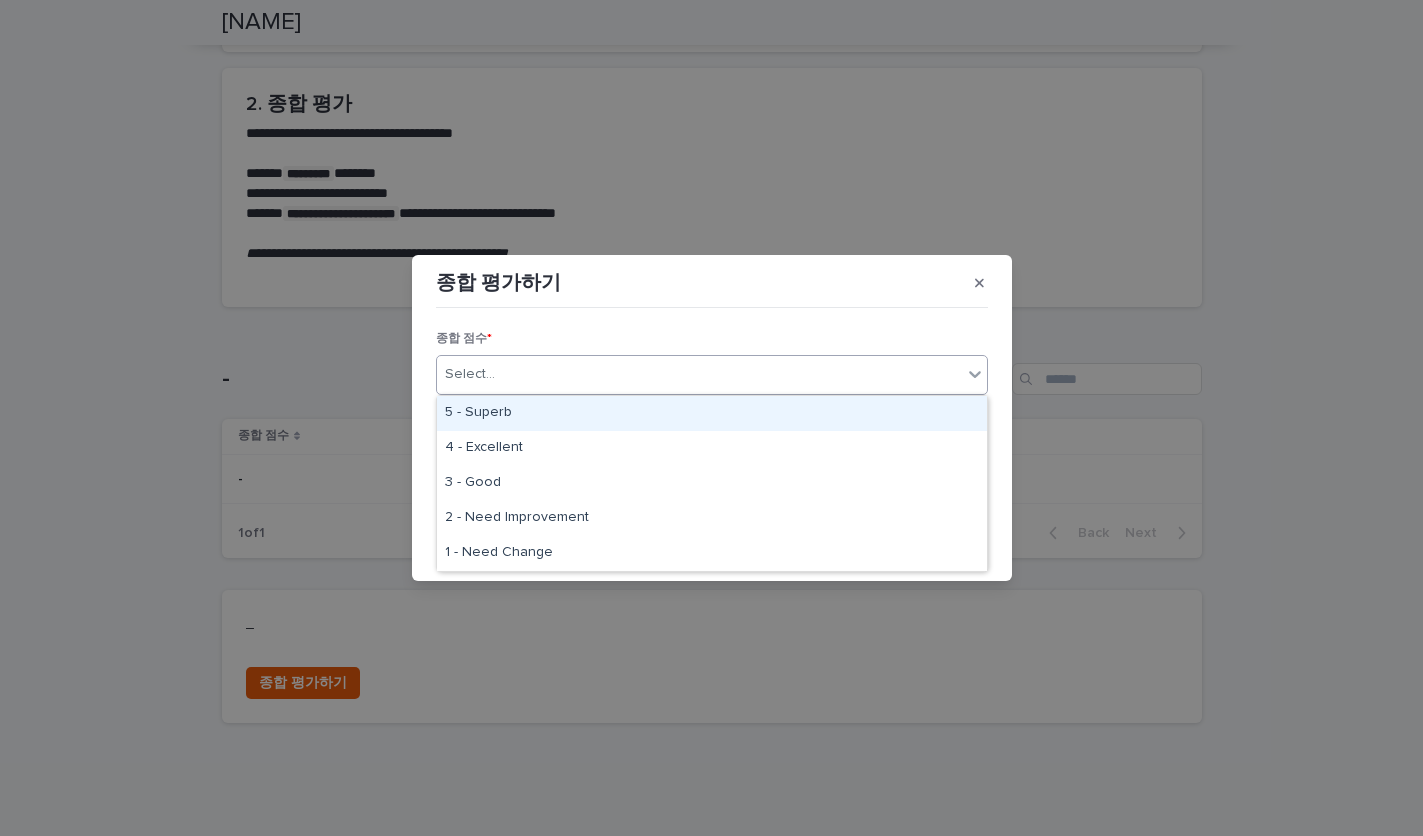 click on "Select..." at bounding box center (699, 374) 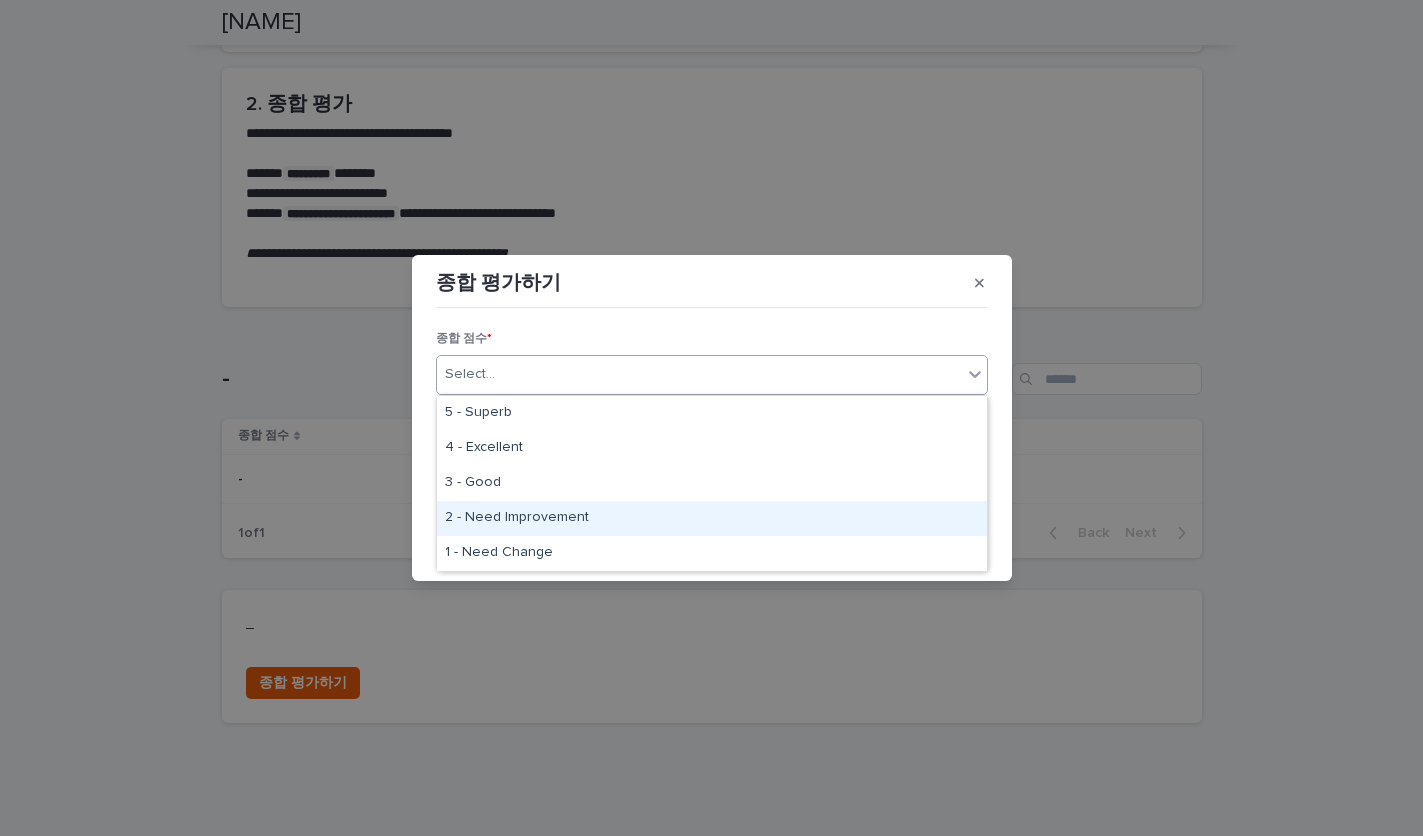 click on "2 - Need Improvement" at bounding box center (712, 518) 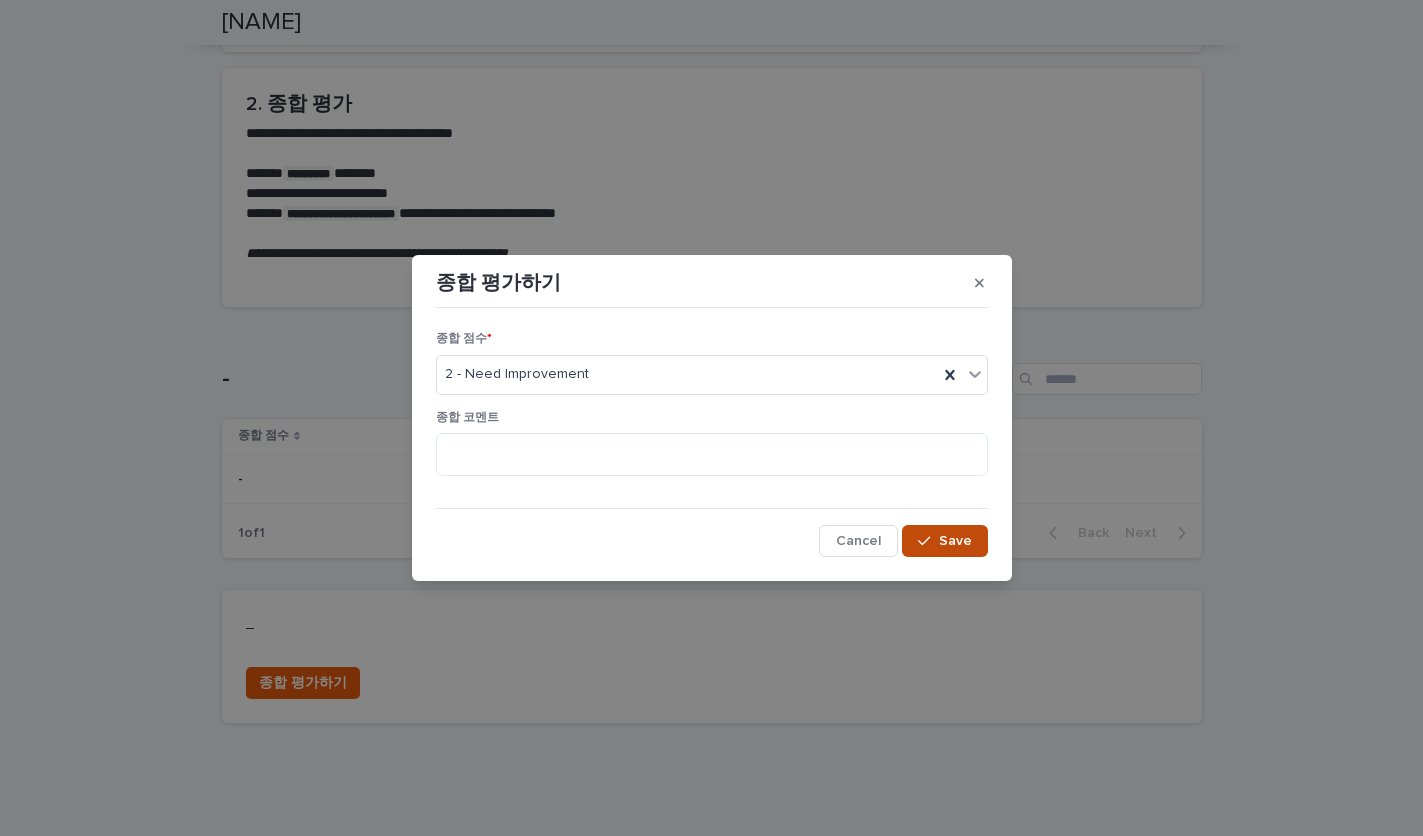 click on "Save" at bounding box center (955, 541) 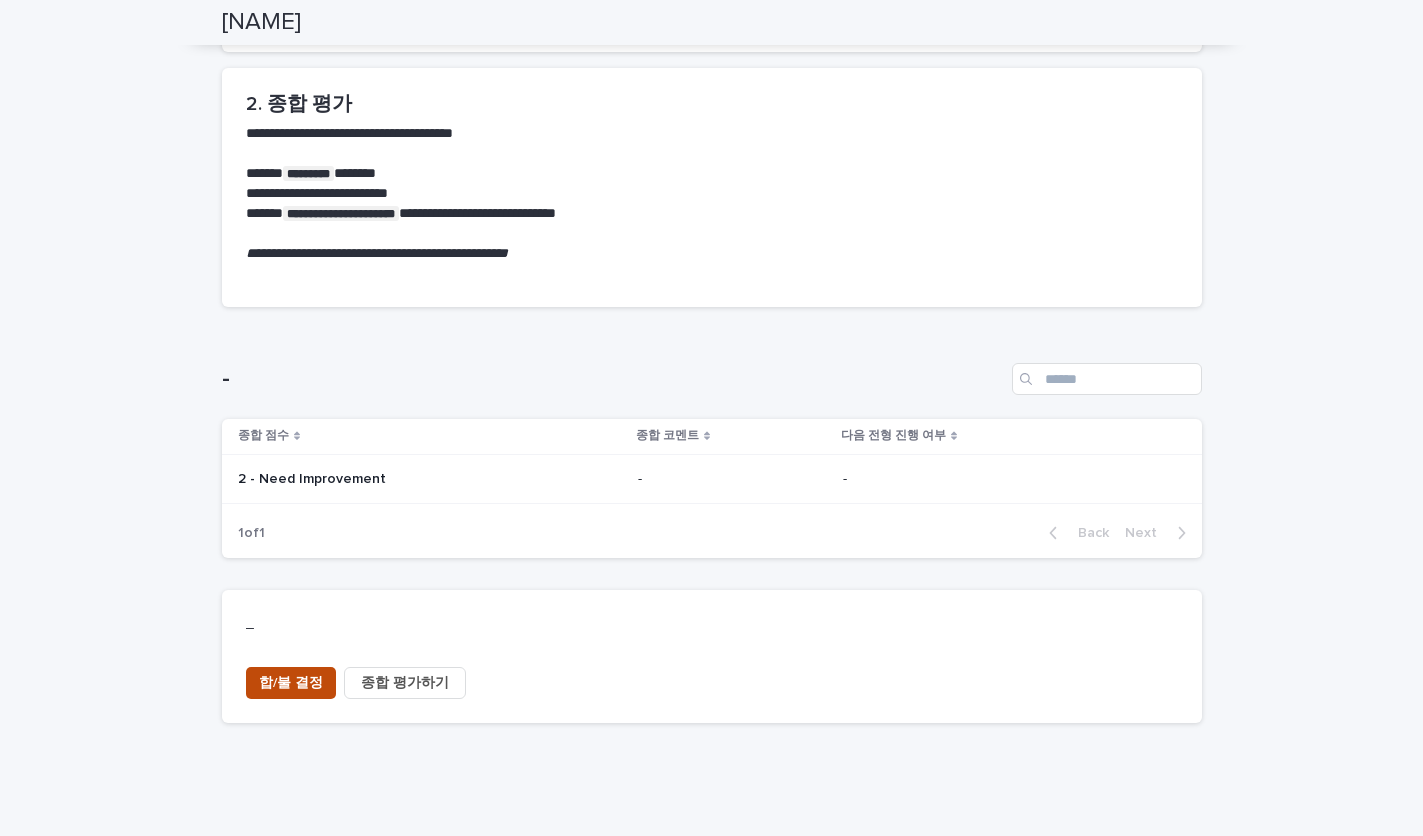 click on "합/불 결정" at bounding box center (291, 683) 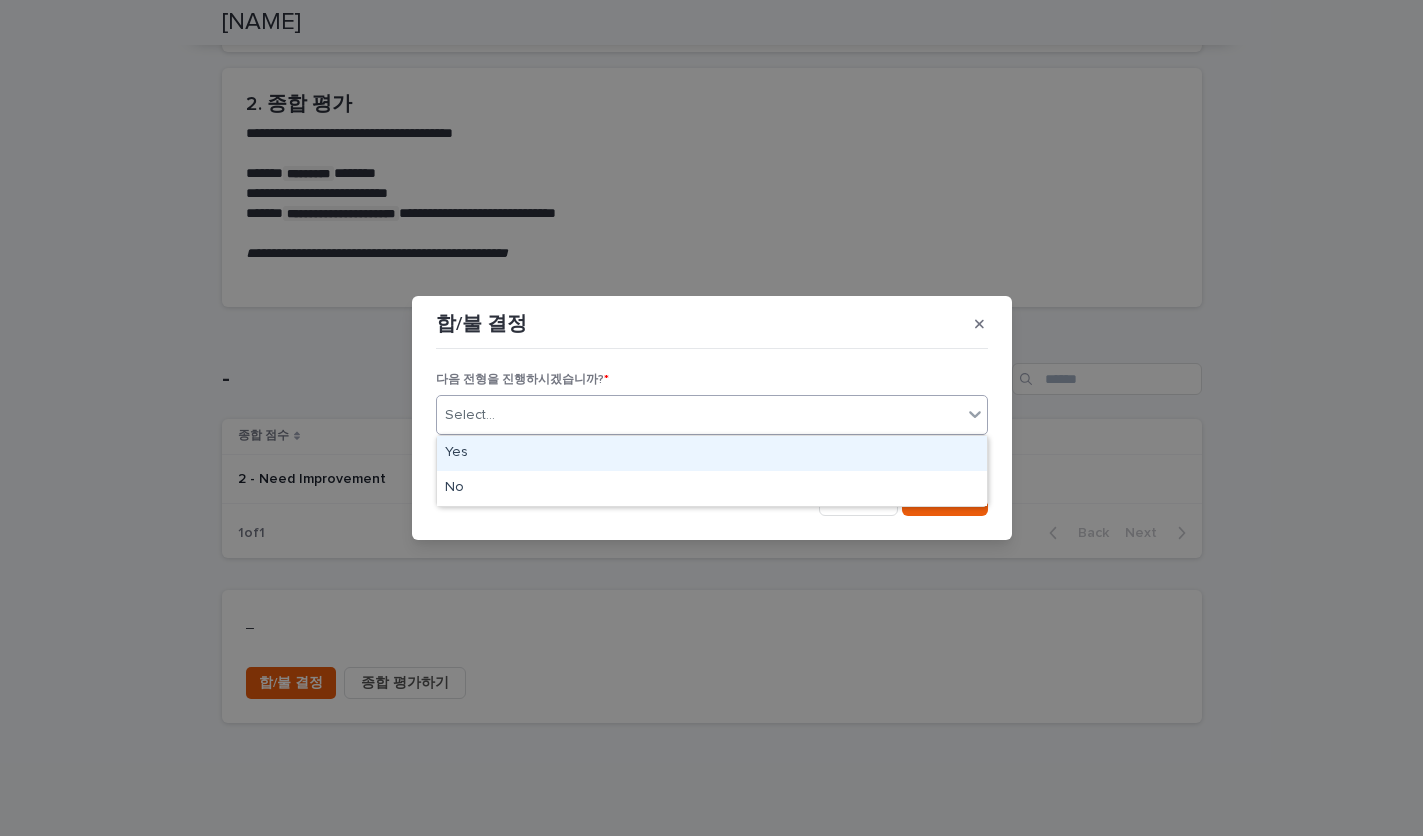 click on "Select..." at bounding box center (699, 415) 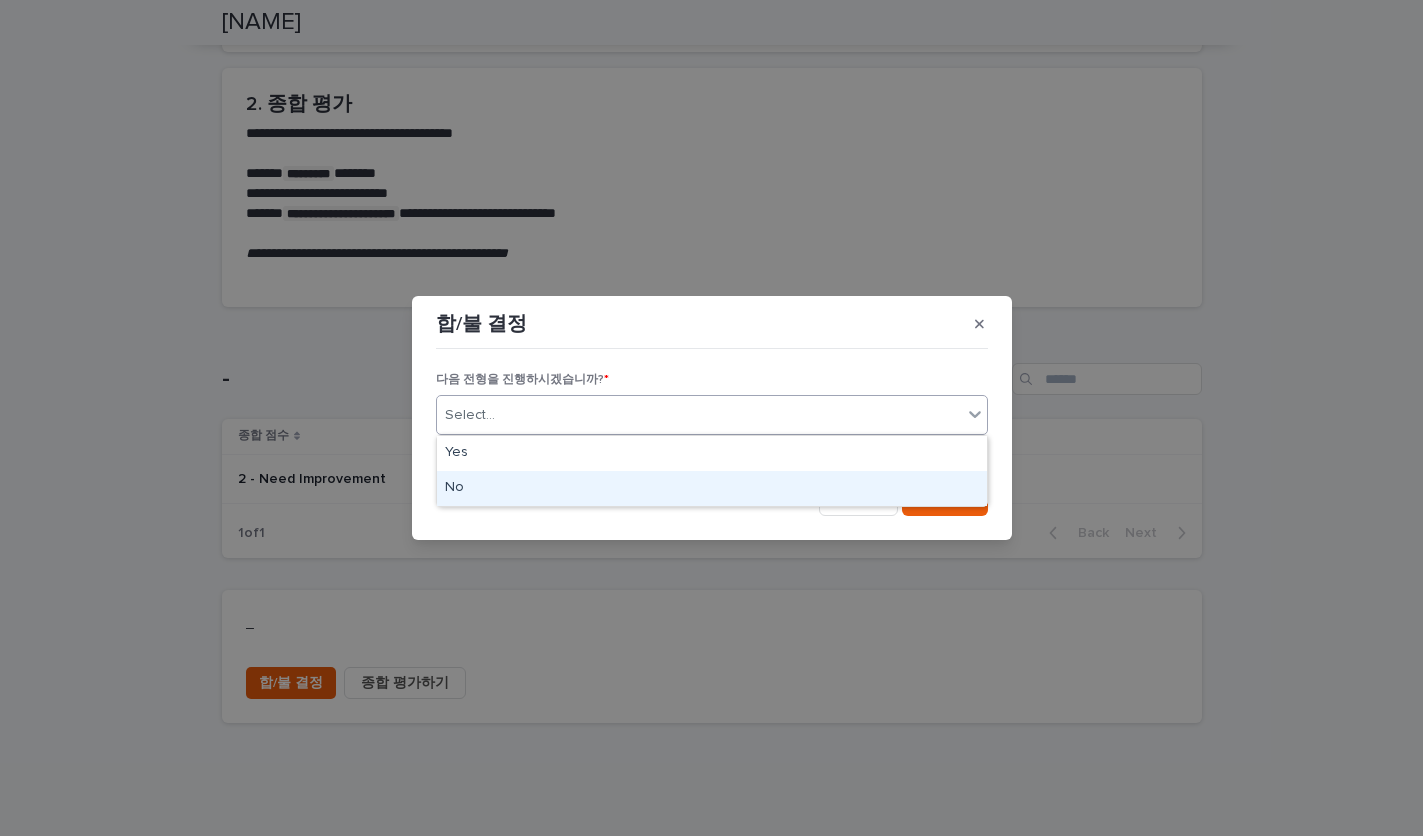 click on "No" at bounding box center (712, 488) 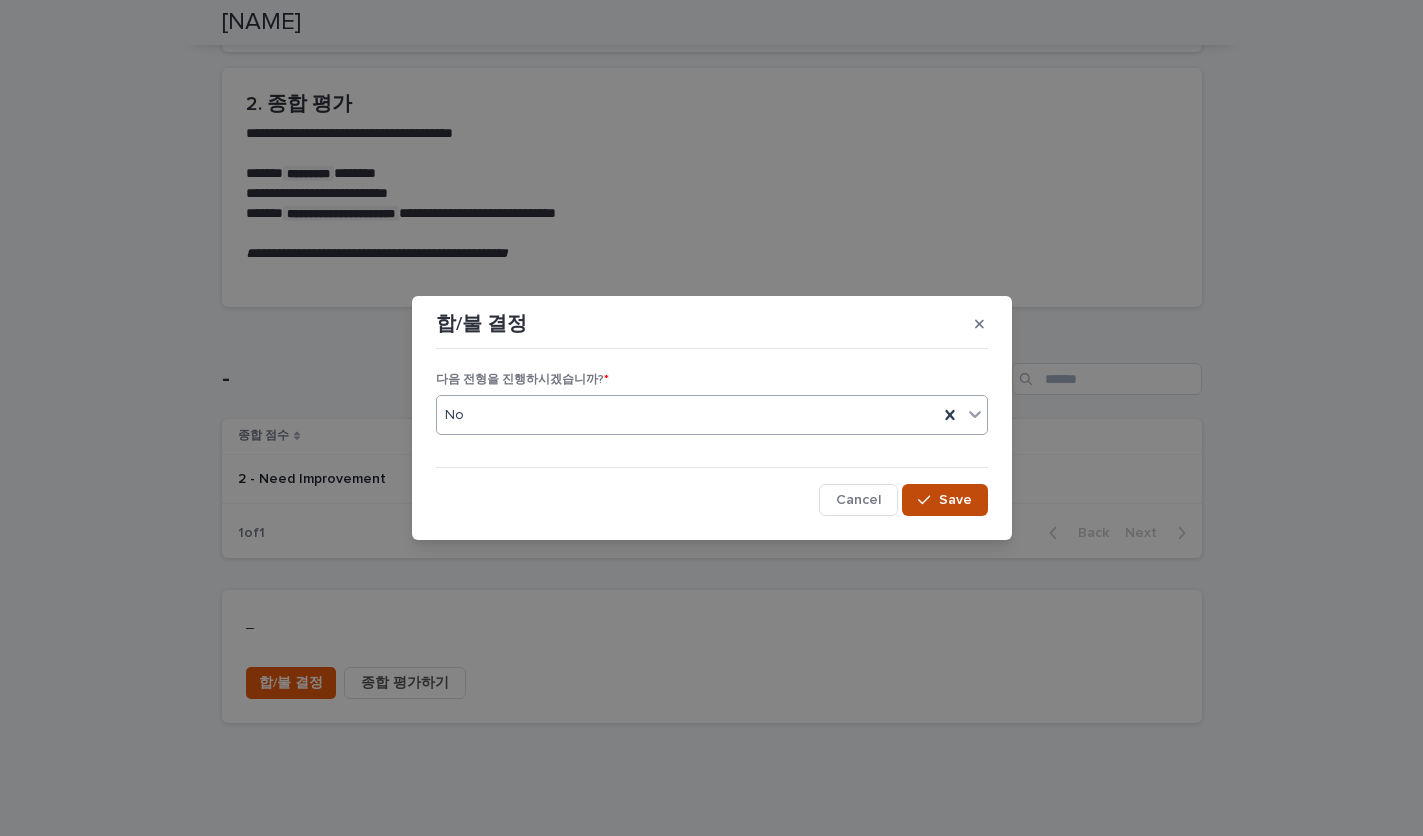 click on "Save" at bounding box center (944, 500) 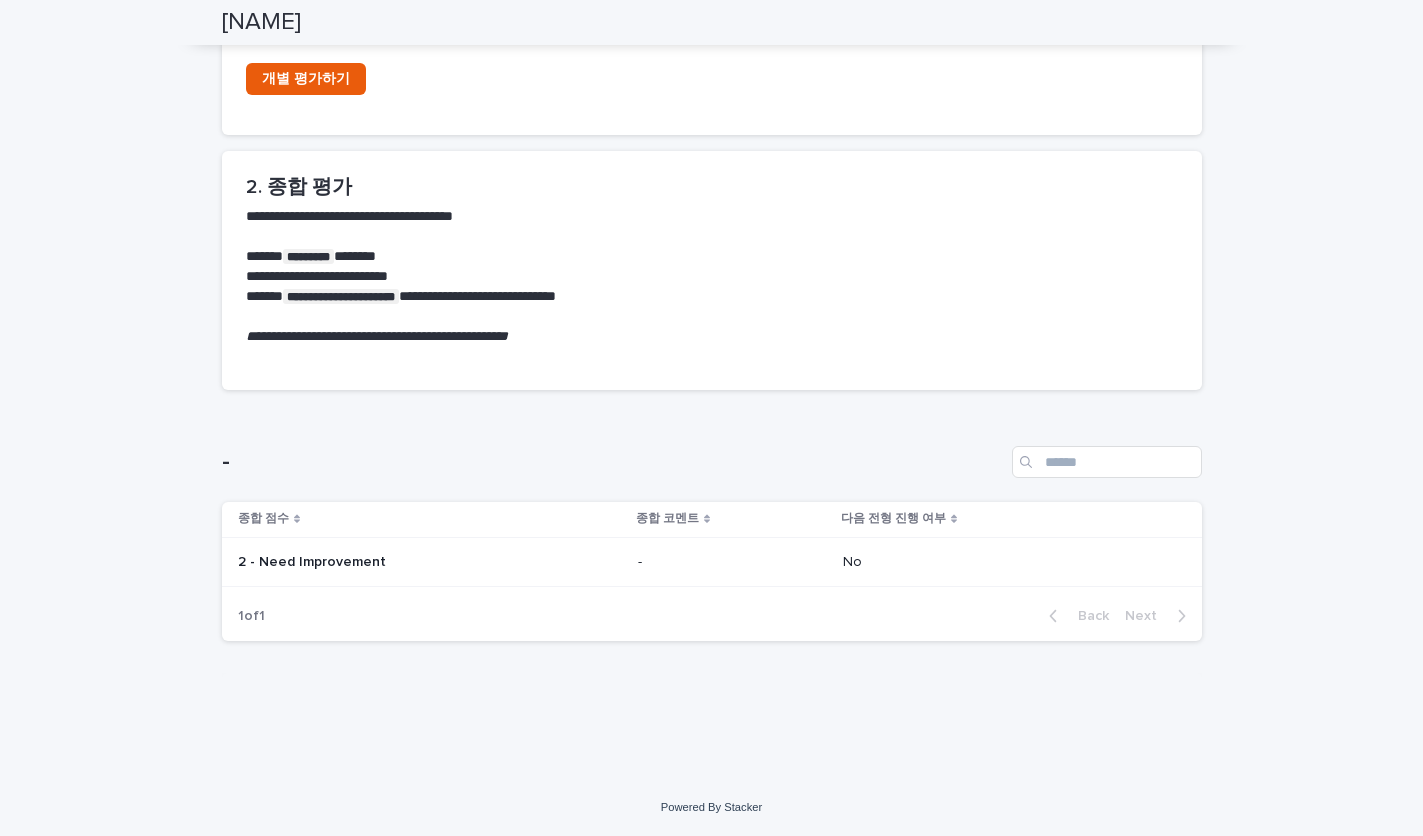 scroll, scrollTop: 811, scrollLeft: 0, axis: vertical 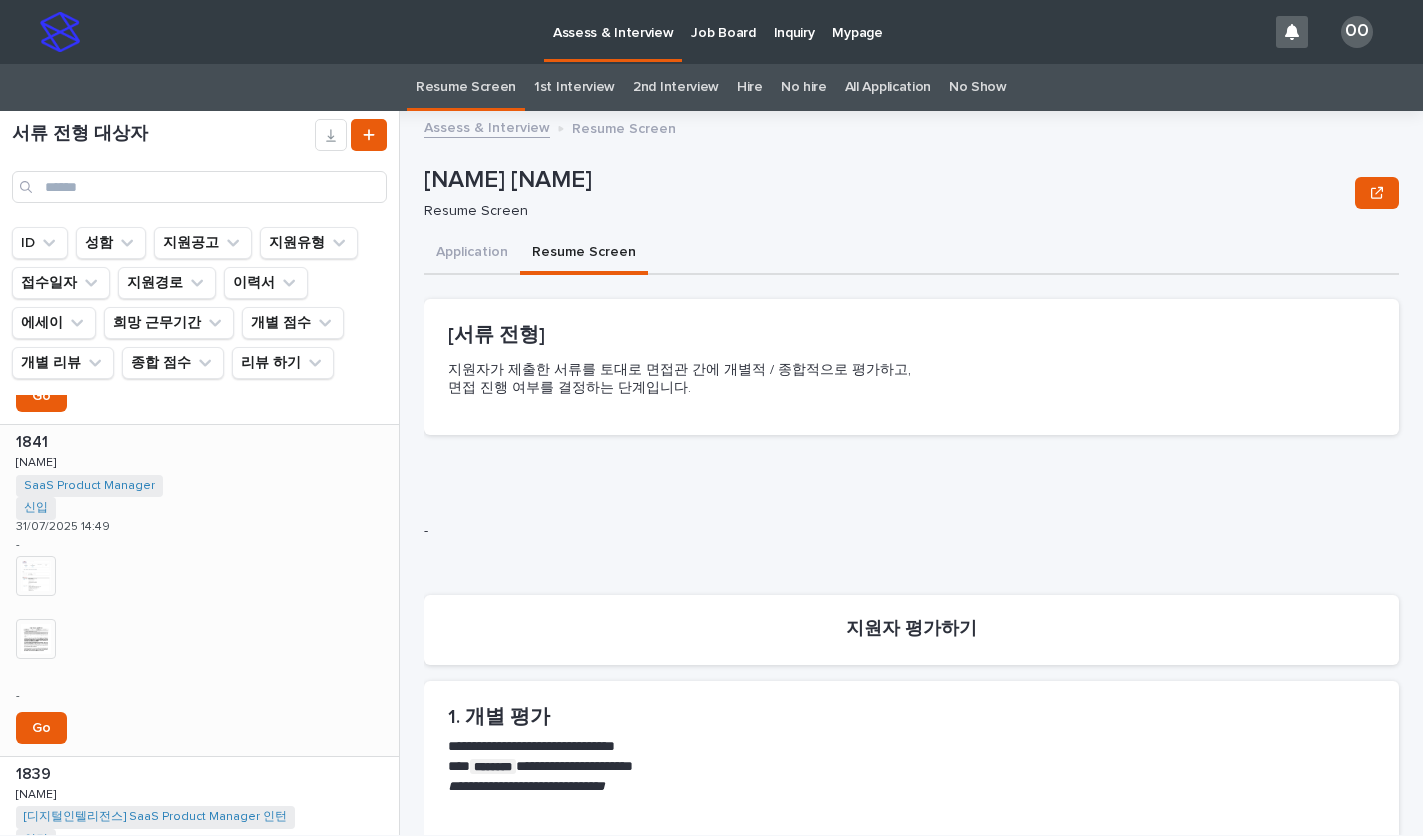 click at bounding box center (36, 576) 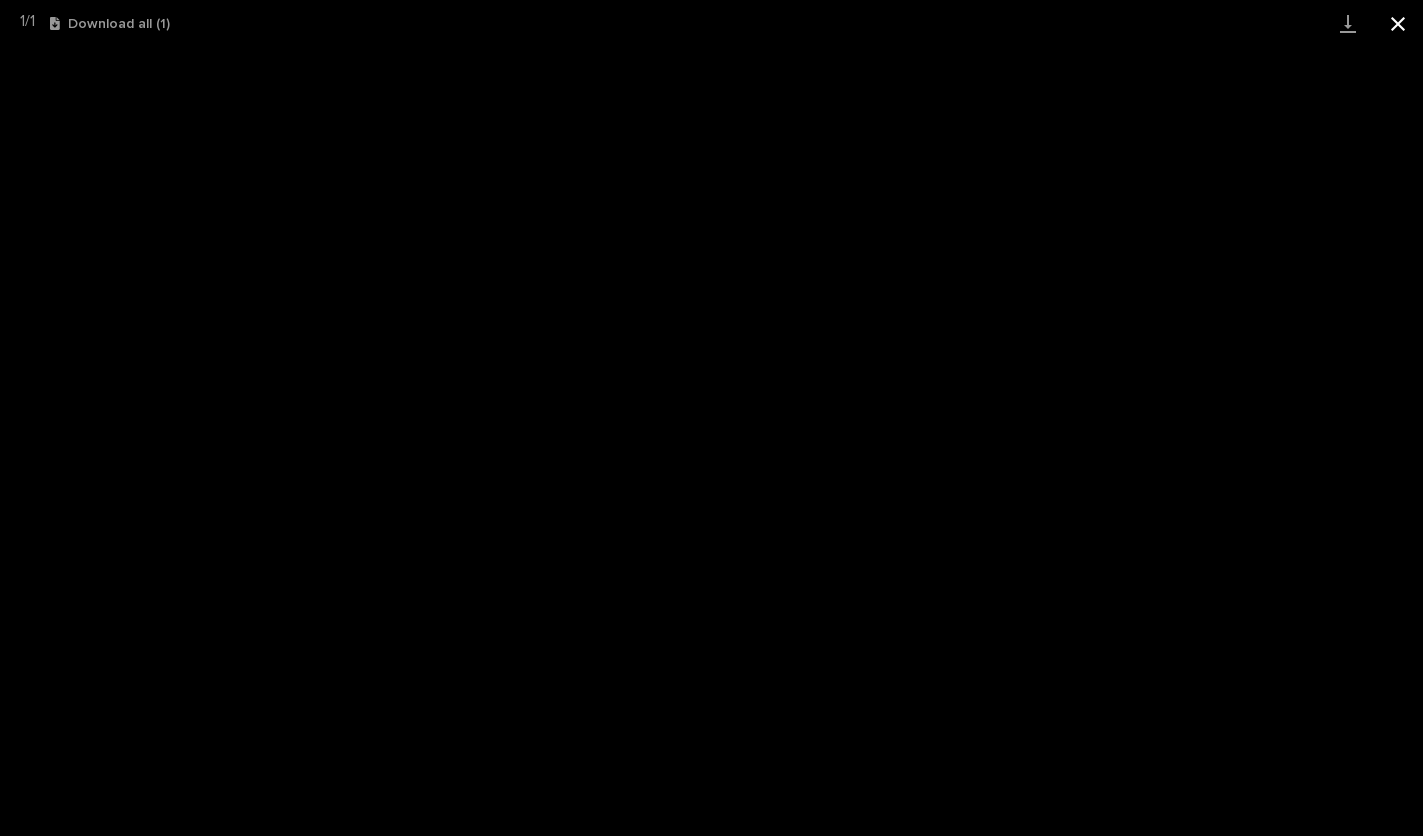 click at bounding box center (1398, 23) 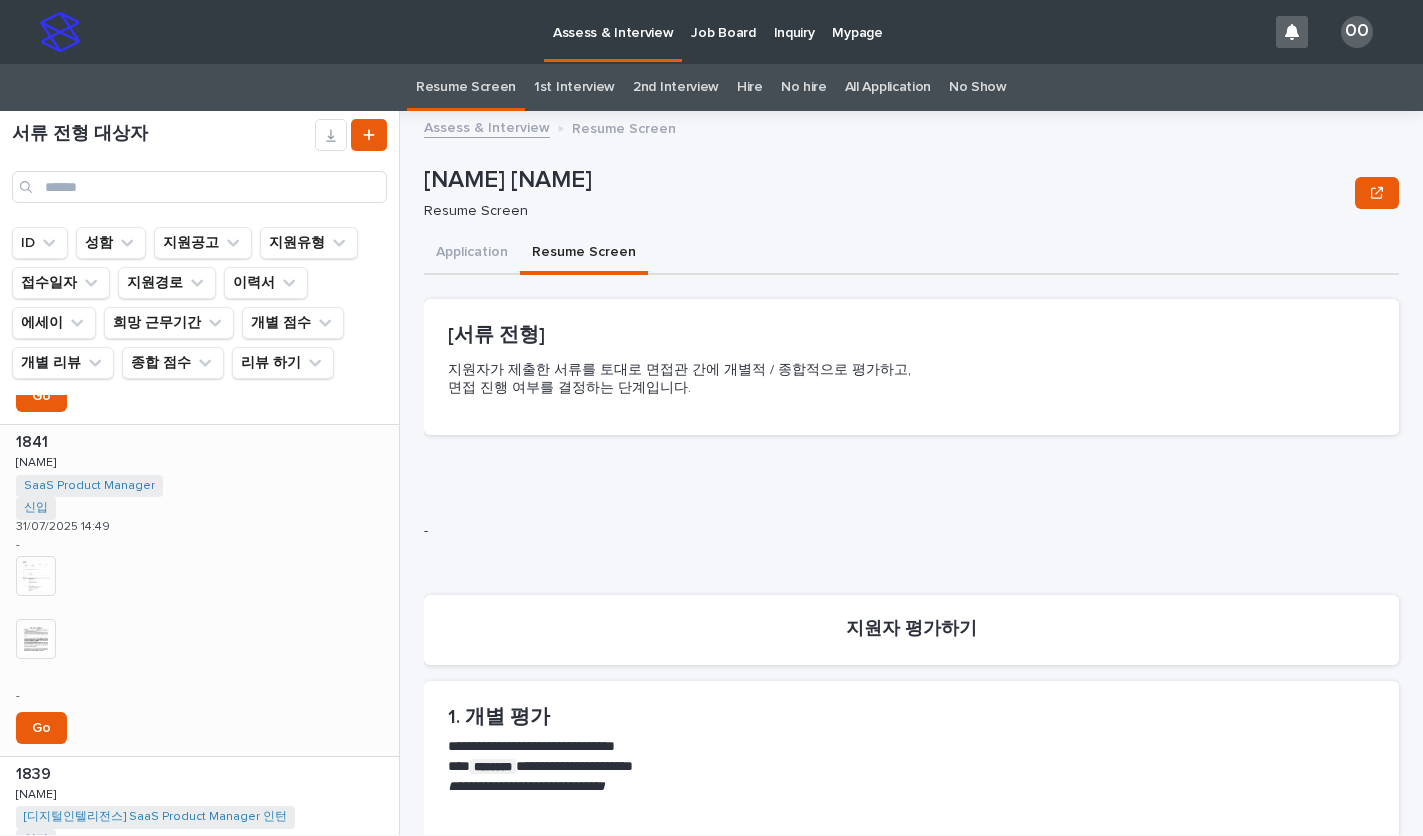 click at bounding box center [36, 639] 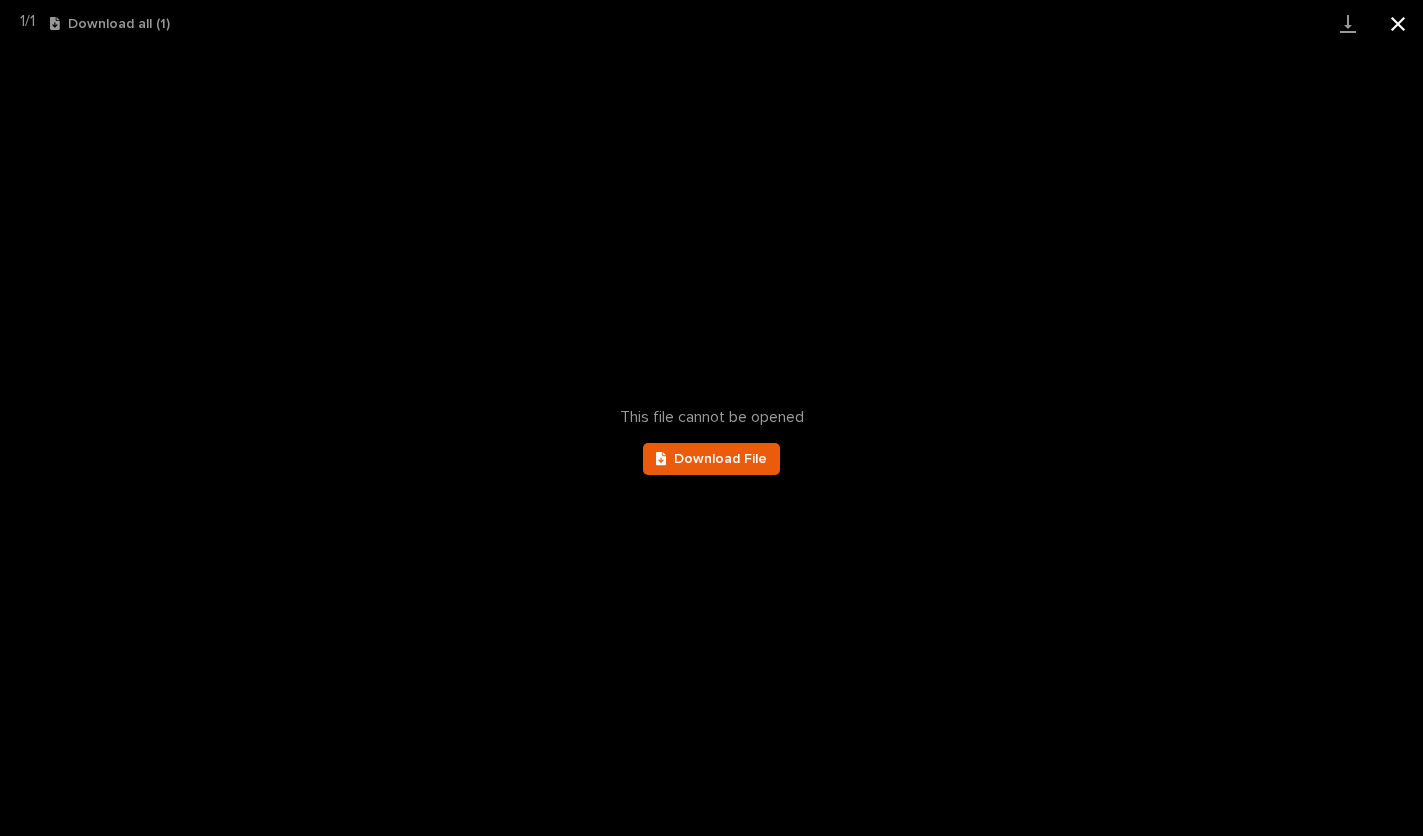 click at bounding box center [1398, 23] 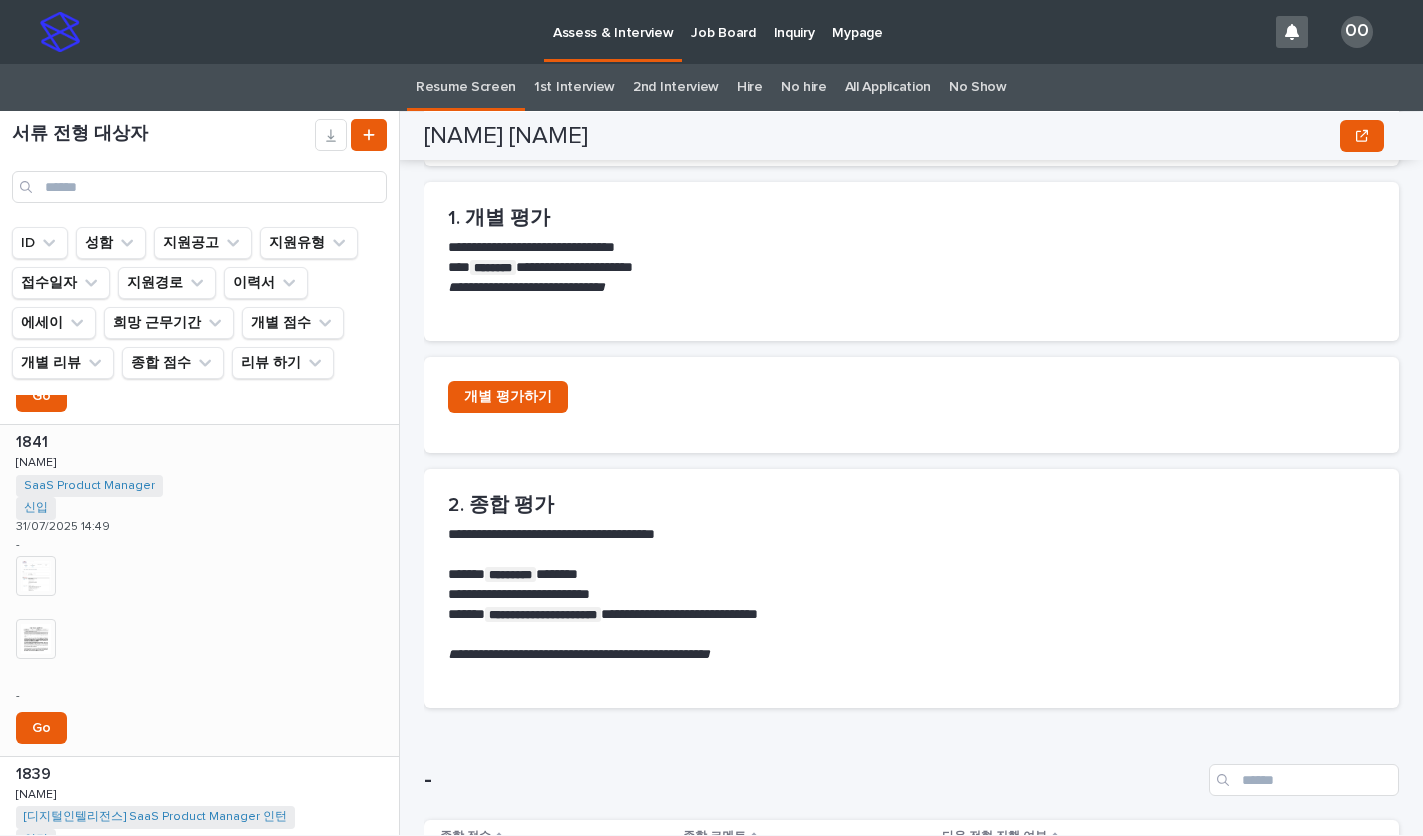 scroll, scrollTop: 500, scrollLeft: 0, axis: vertical 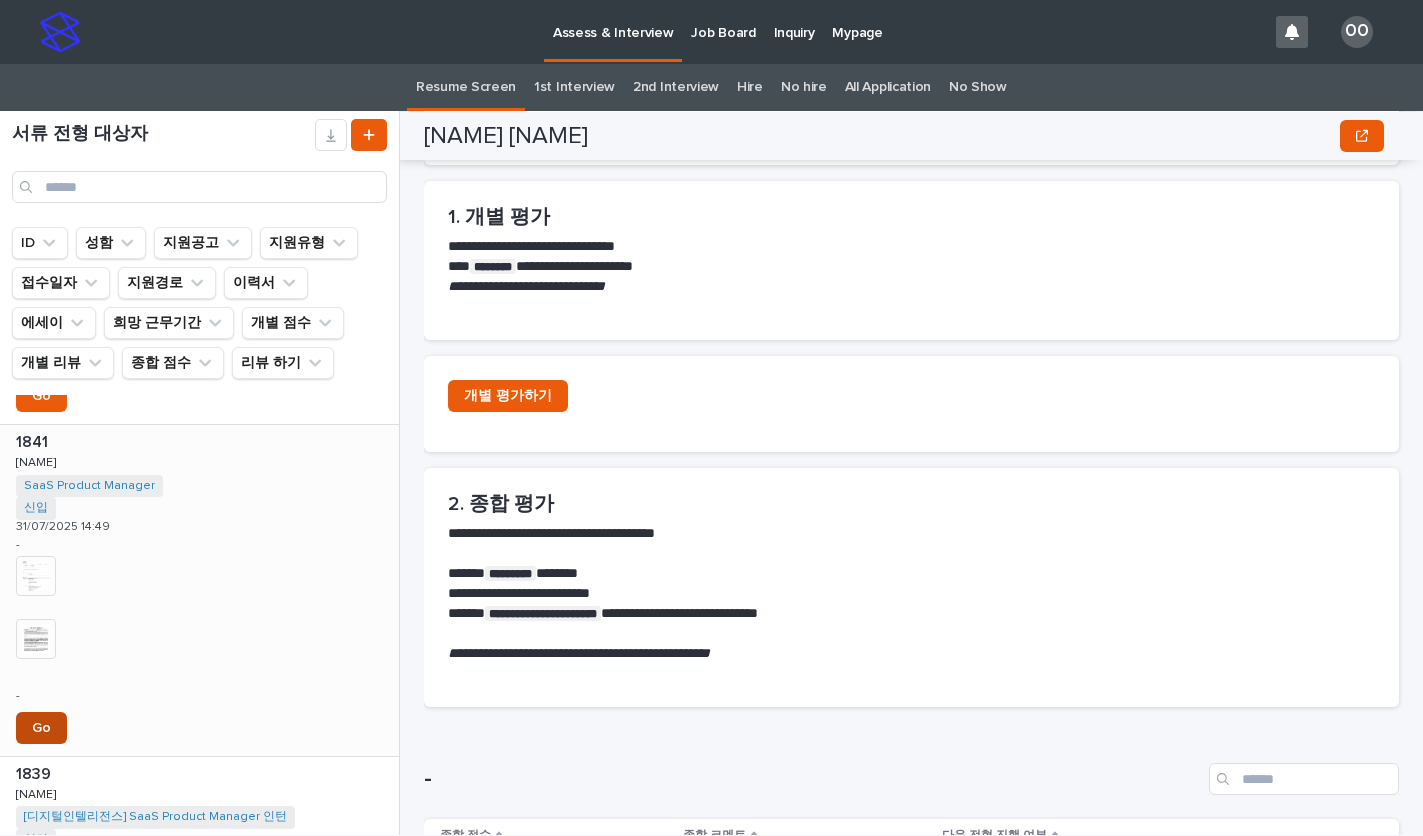 click on "Go" at bounding box center (41, 728) 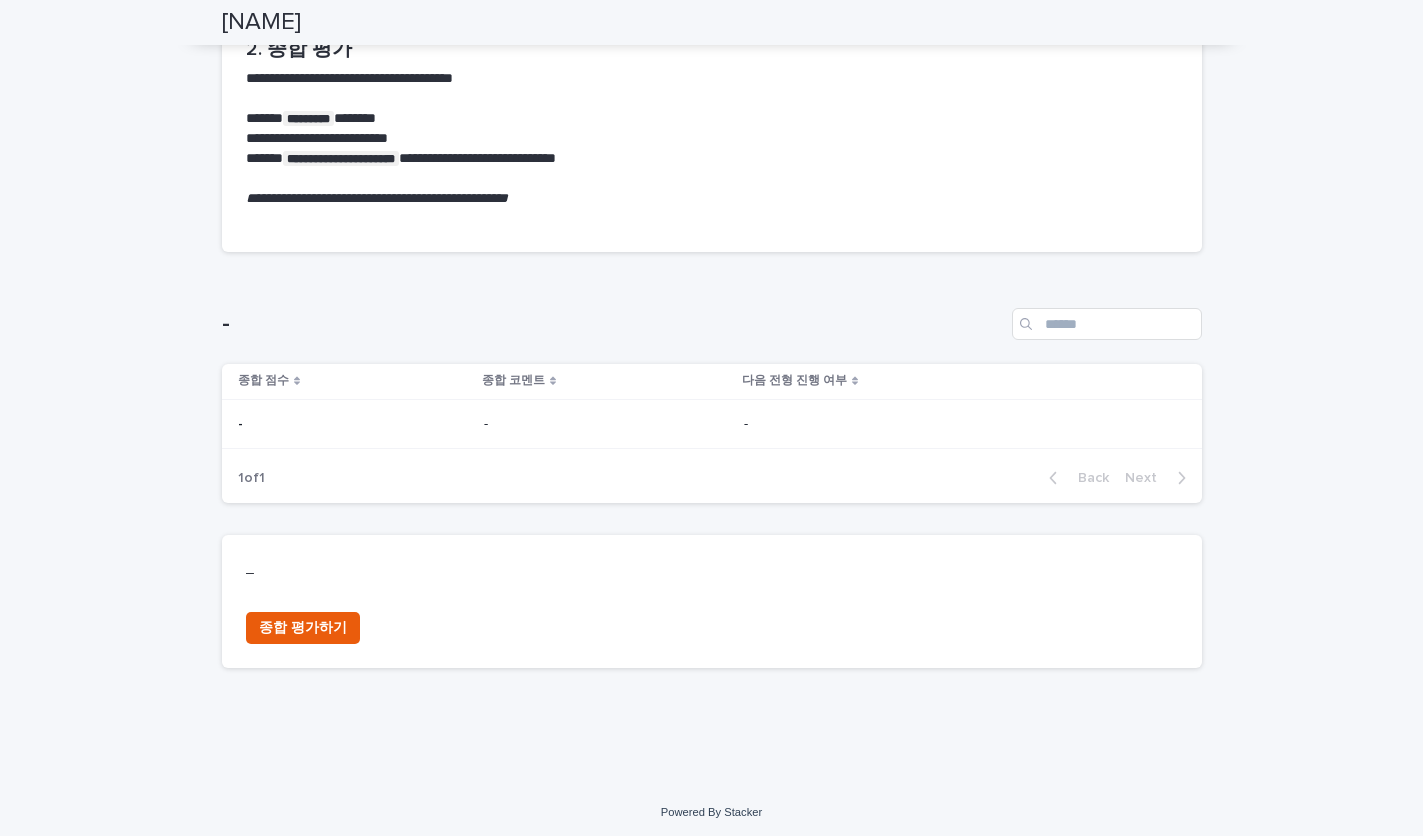 scroll, scrollTop: 960, scrollLeft: 0, axis: vertical 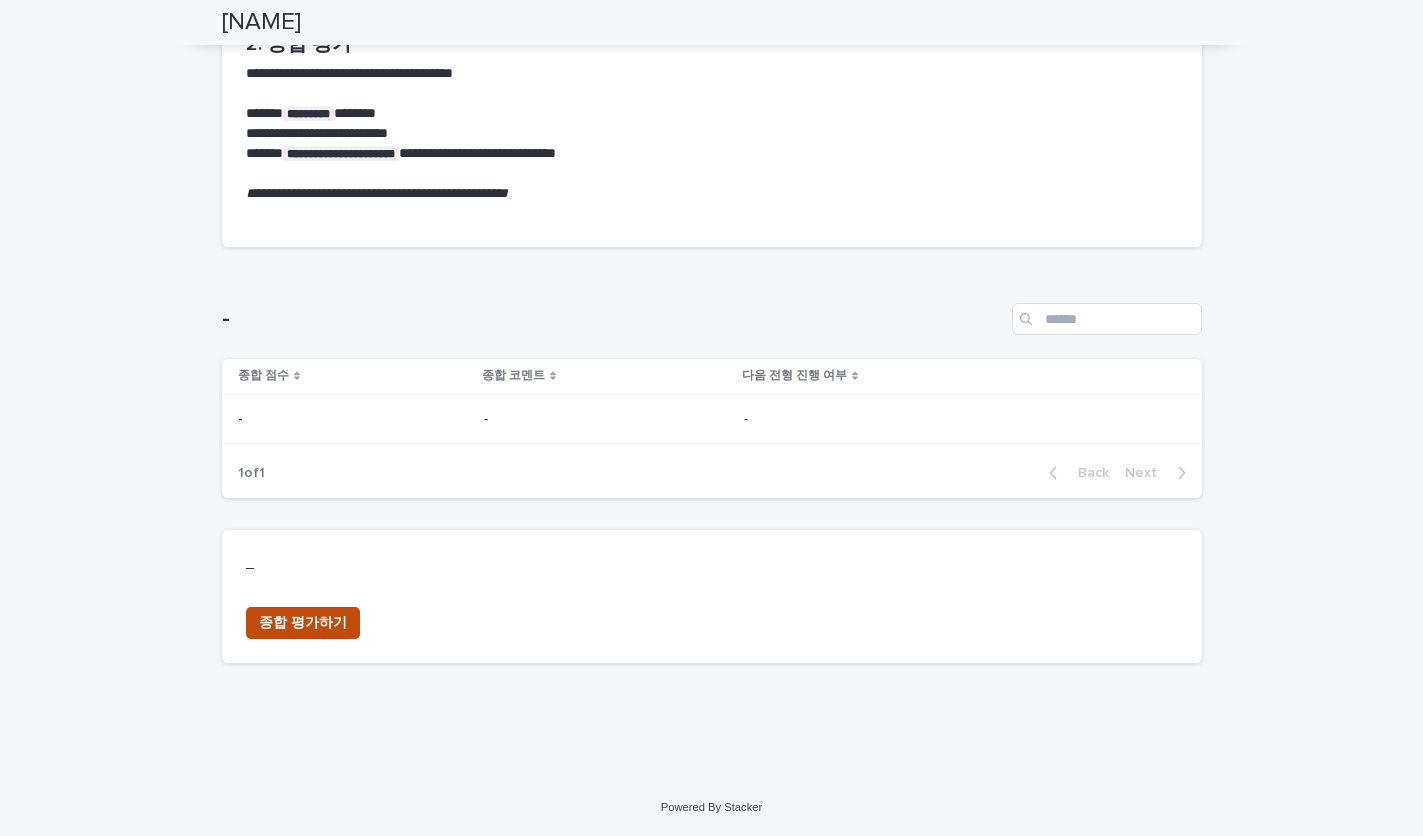 click on "종합 평가하기" at bounding box center (303, 623) 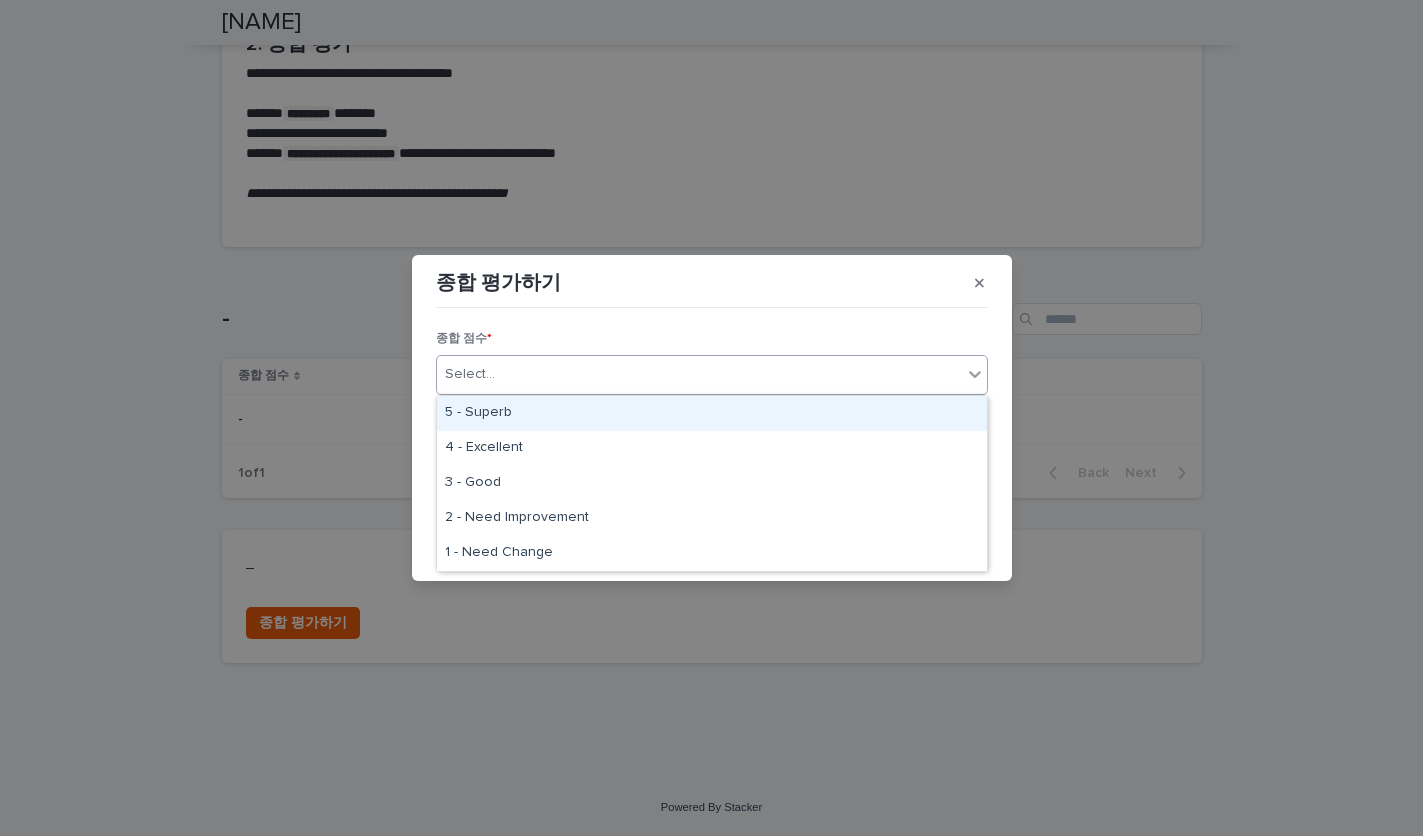 click on "Select..." at bounding box center [470, 374] 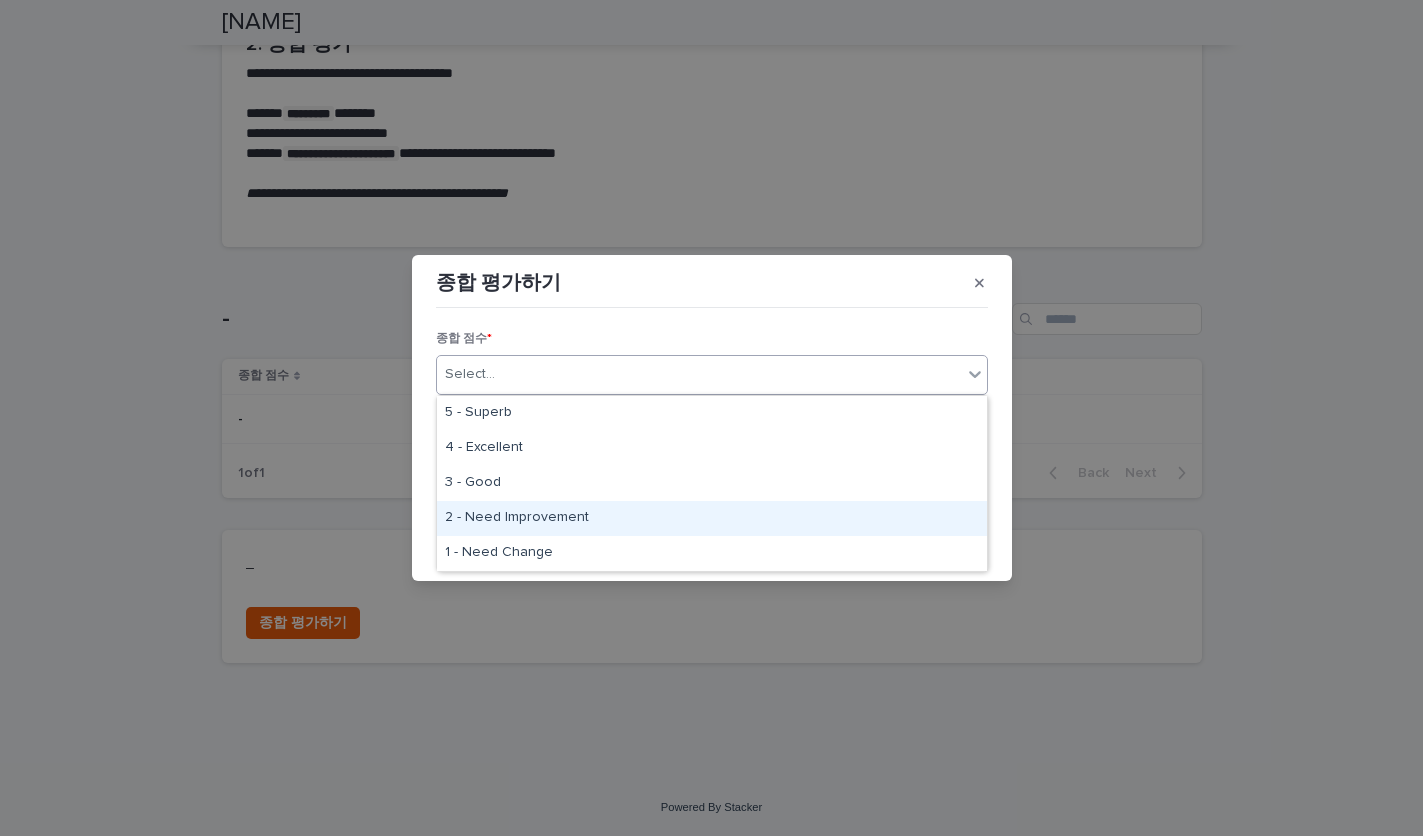 click on "2 - Need Improvement" at bounding box center [712, 518] 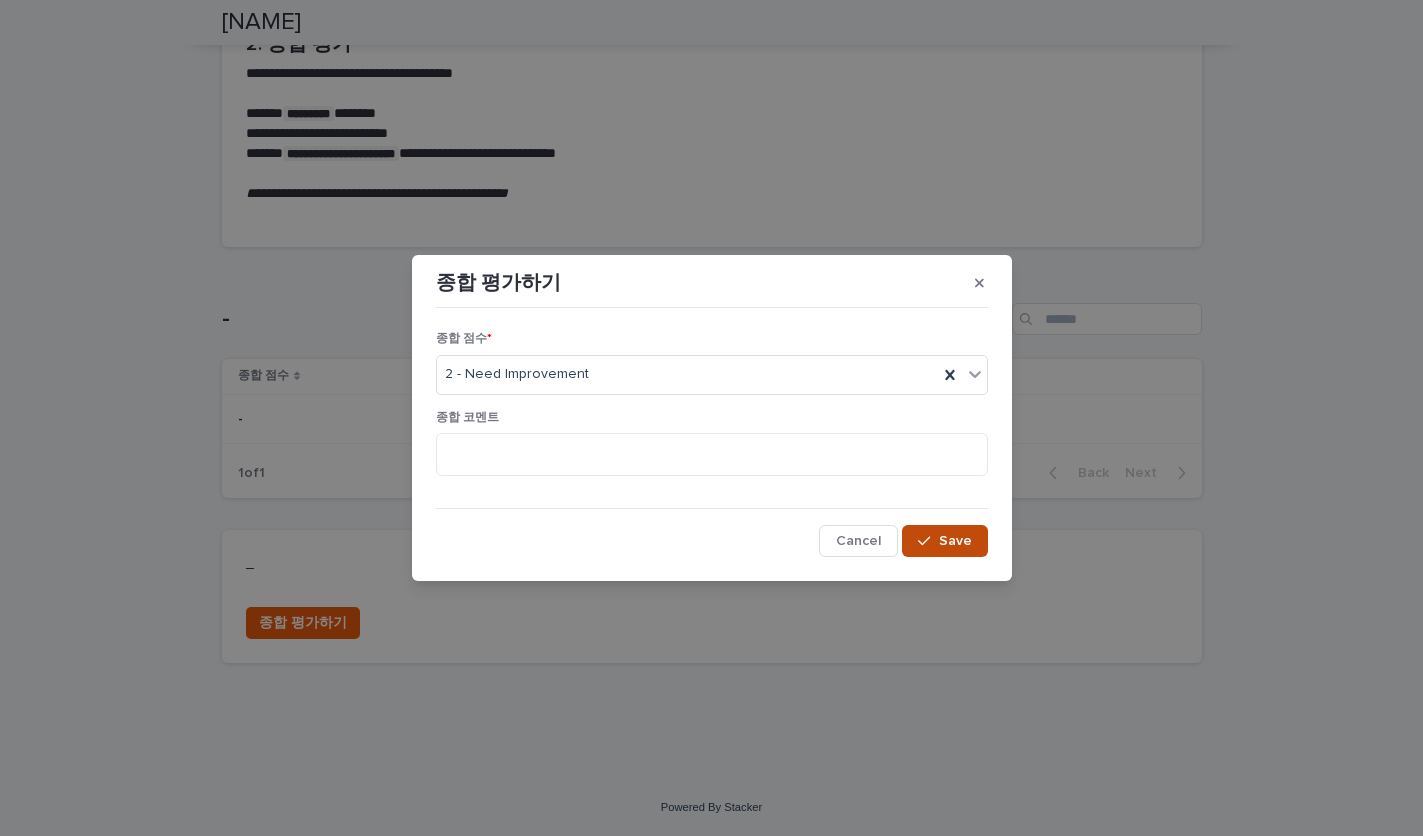 click at bounding box center (928, 541) 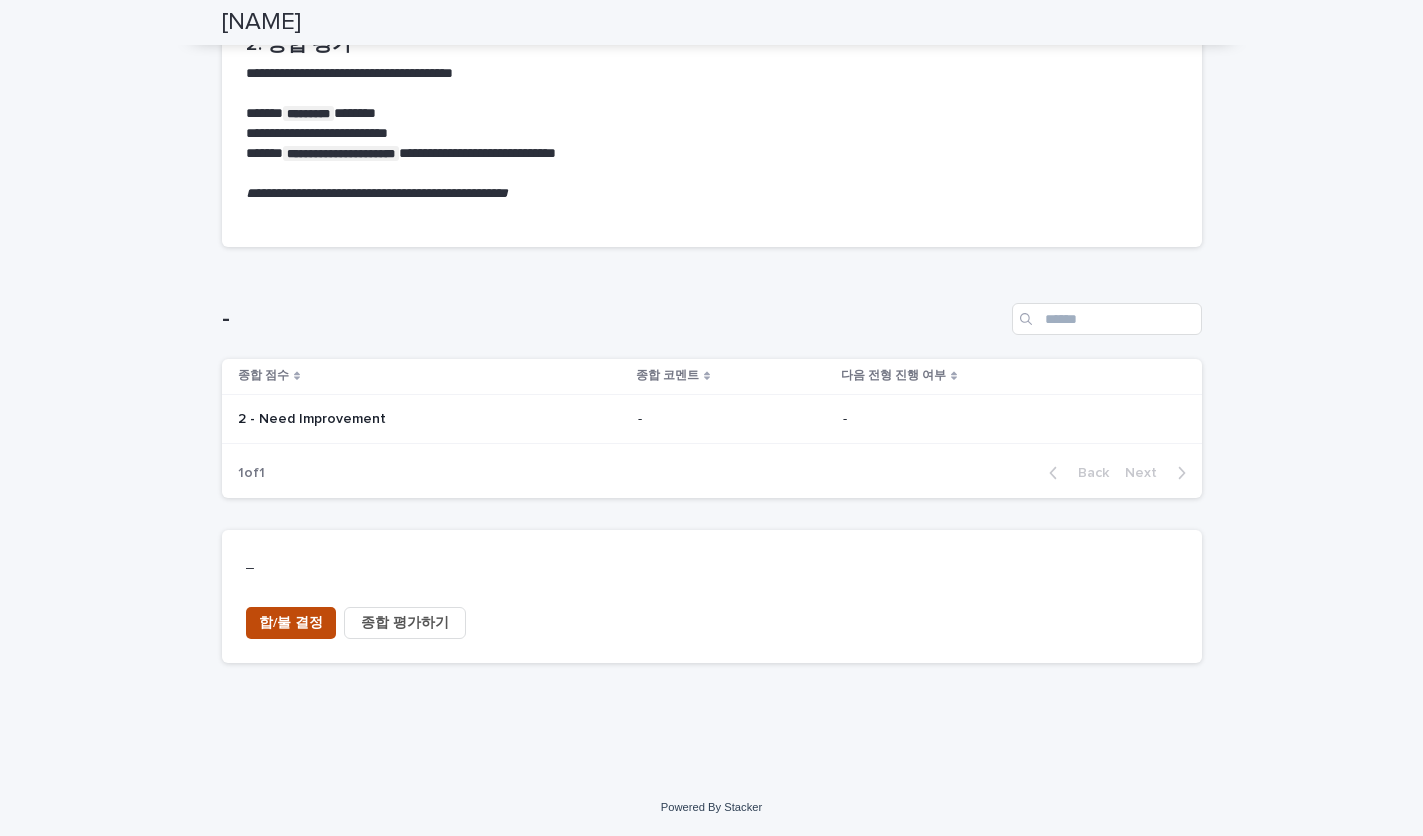 click on "합/불 결정" at bounding box center (291, 623) 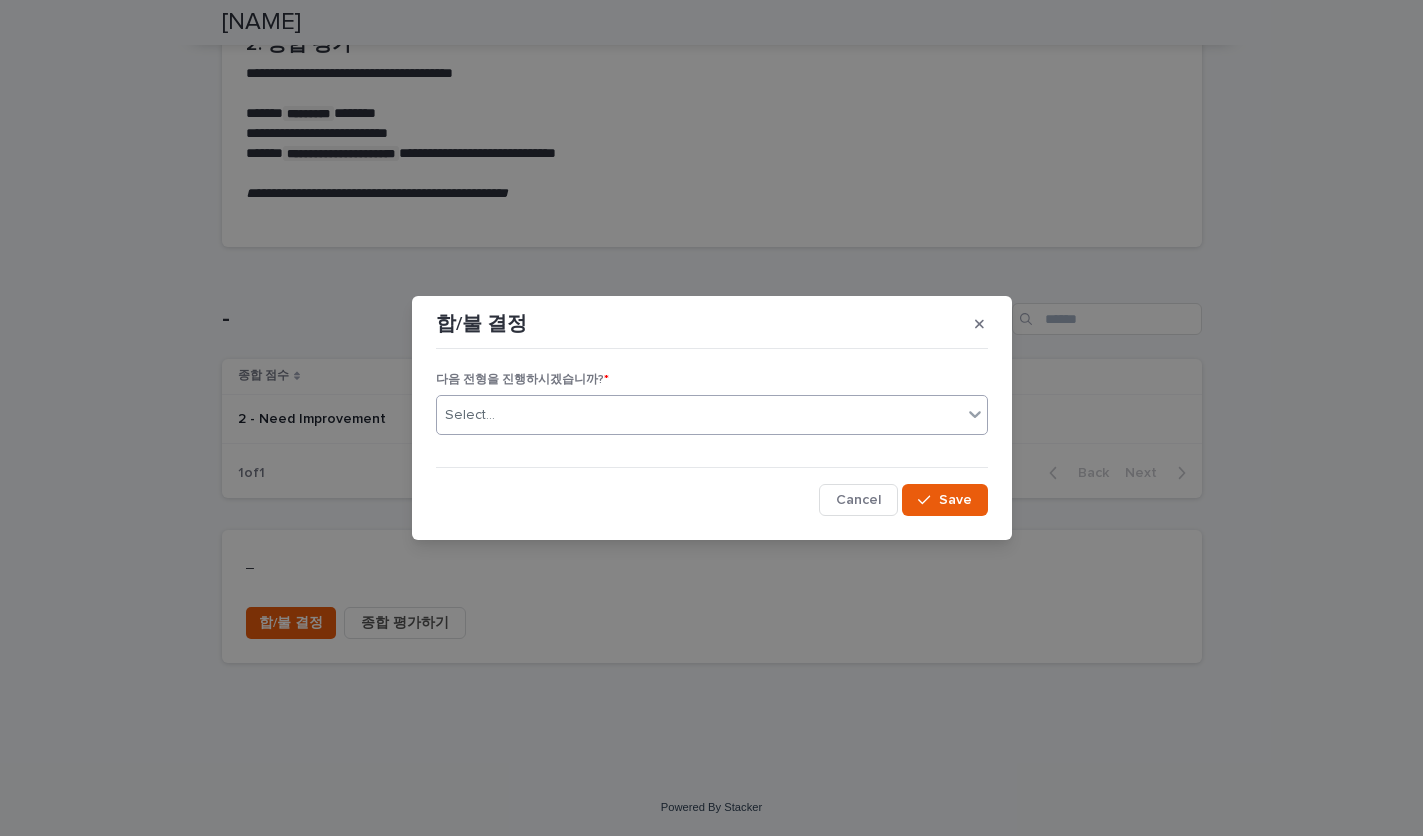 click on "Select..." at bounding box center [699, 415] 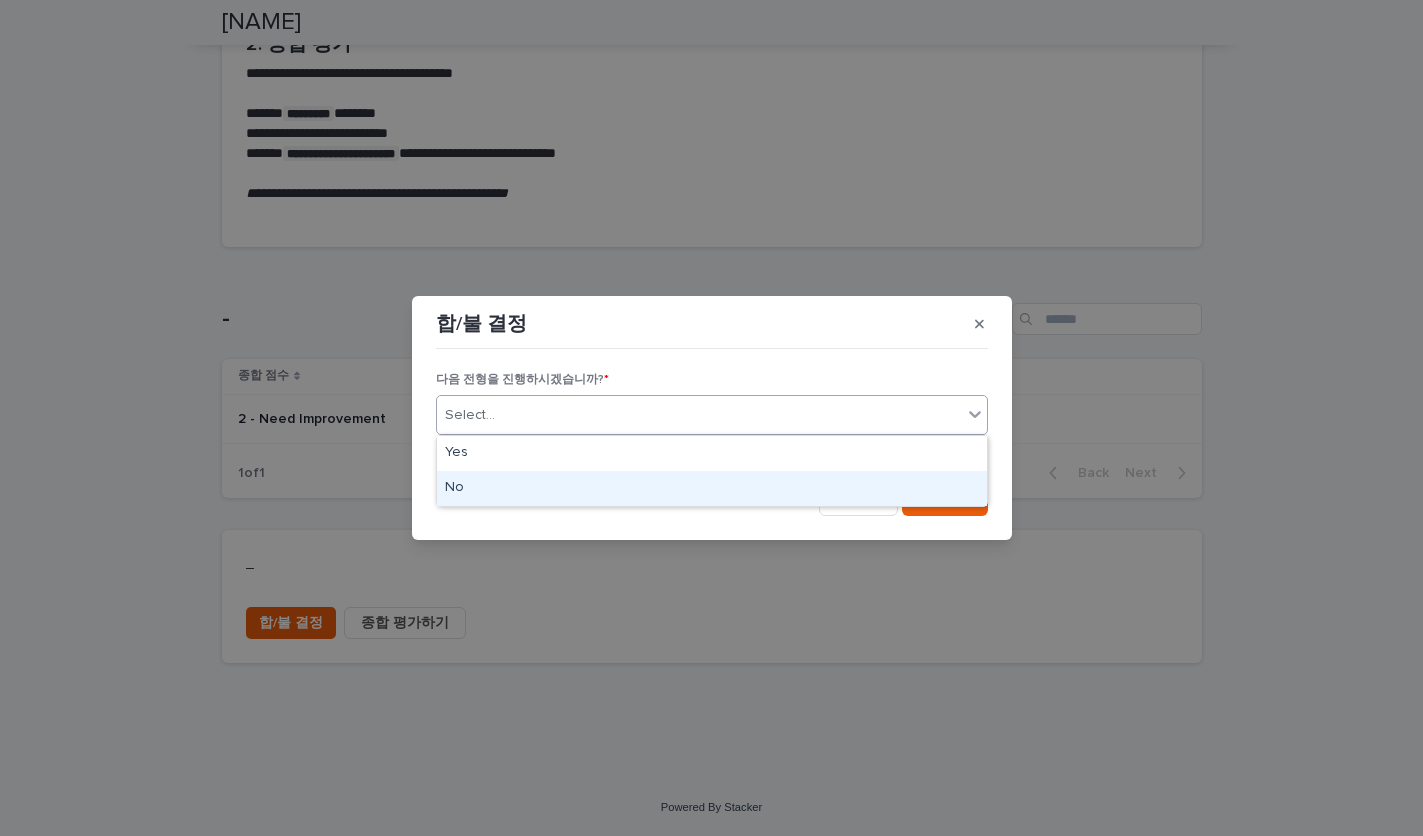click on "No" at bounding box center [712, 488] 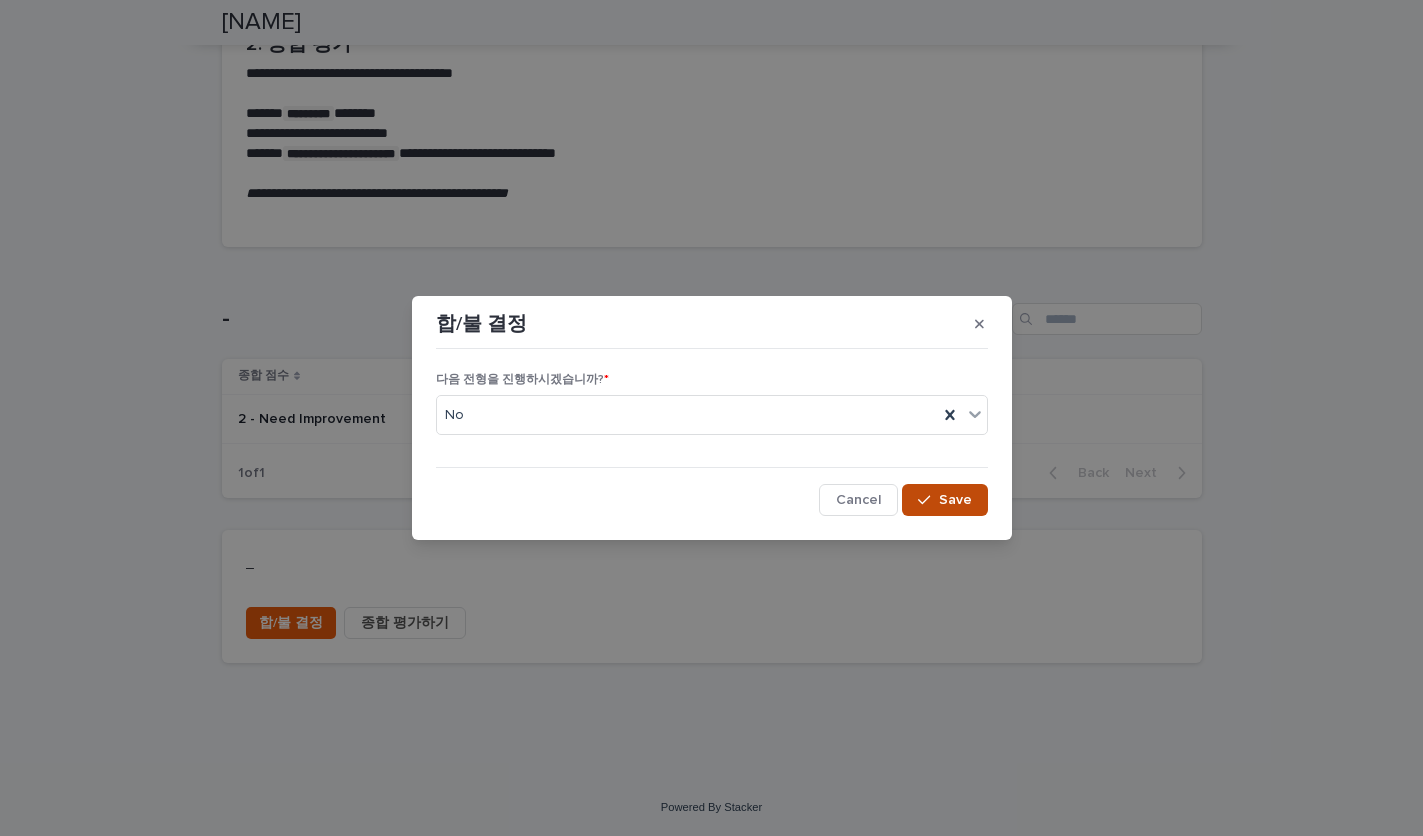 click at bounding box center (928, 500) 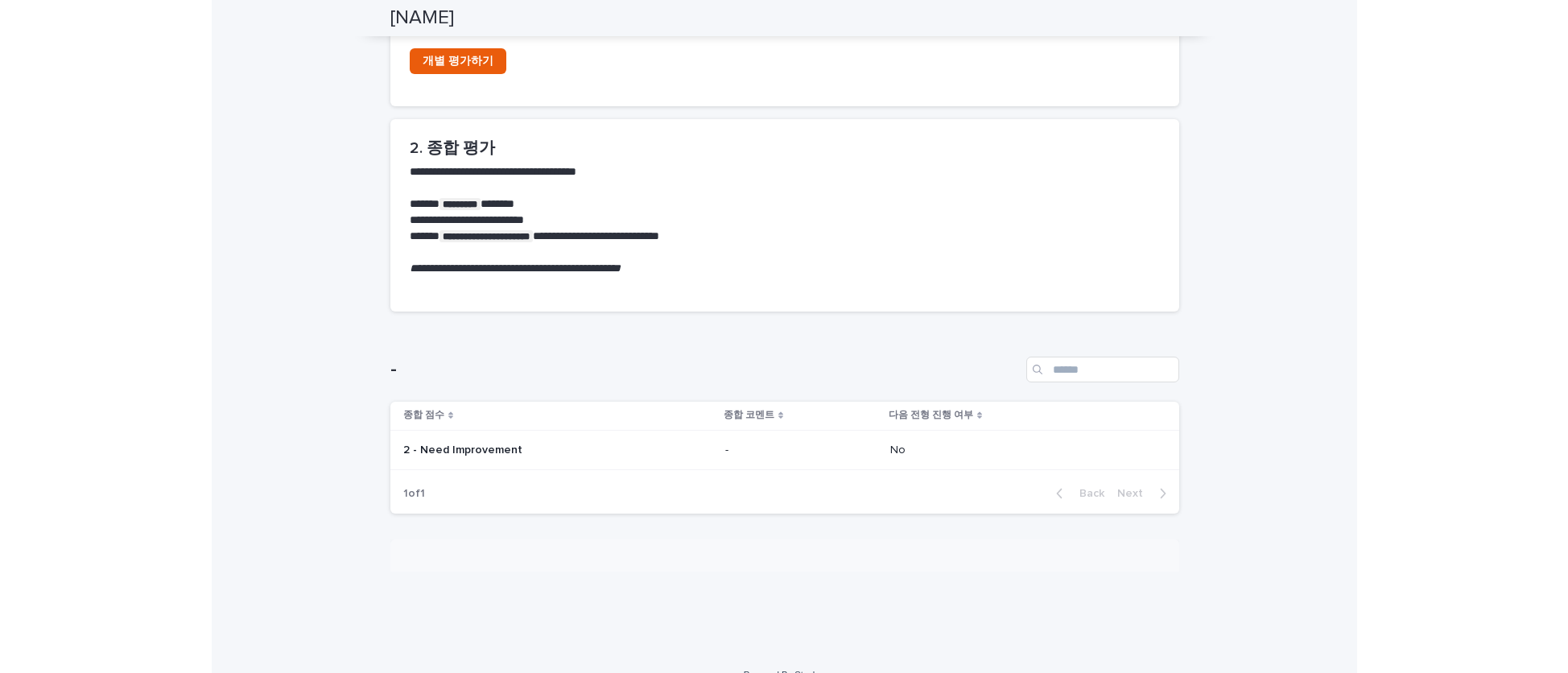 scroll, scrollTop: 687, scrollLeft: 0, axis: vertical 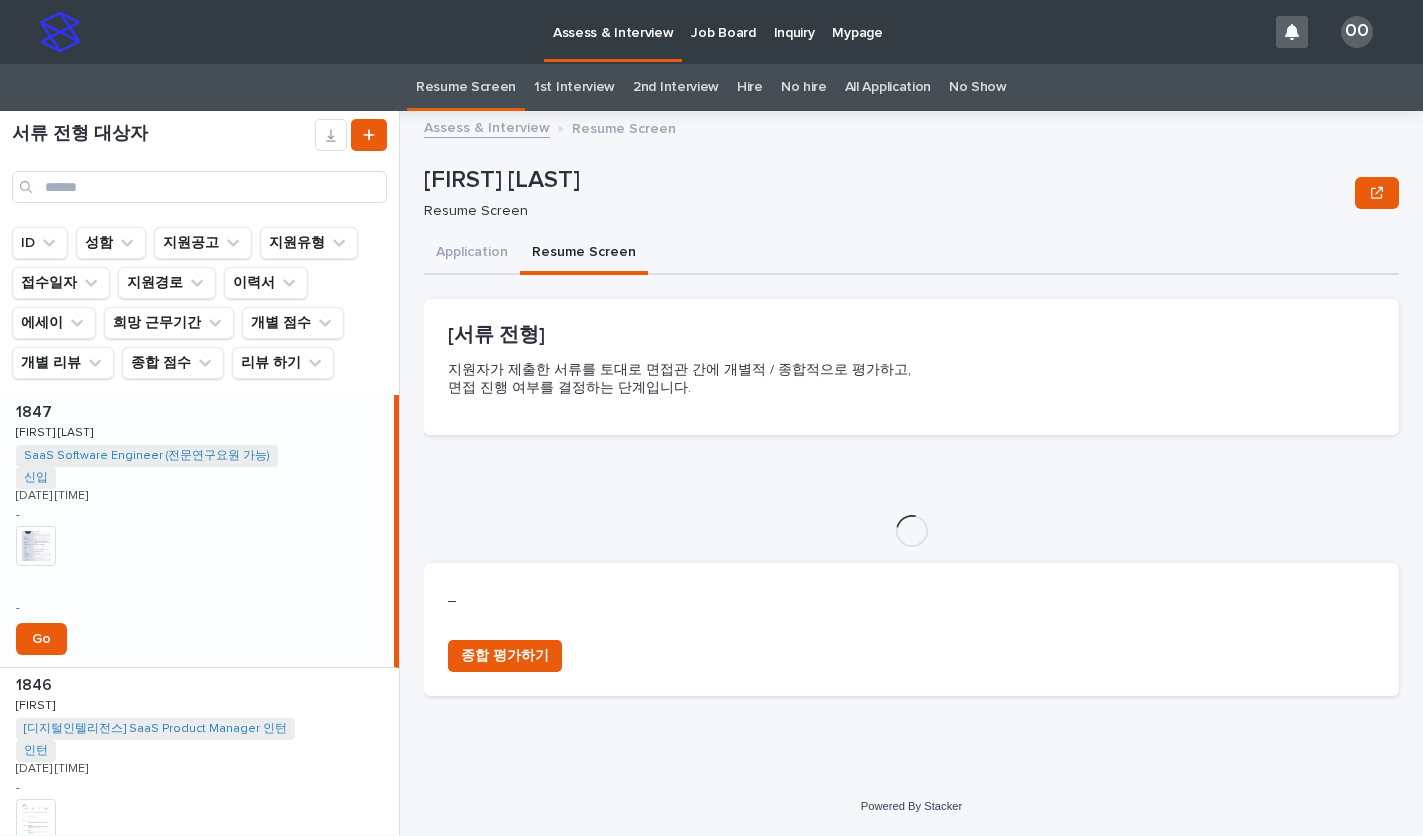 click on "No hire" at bounding box center (804, 87) 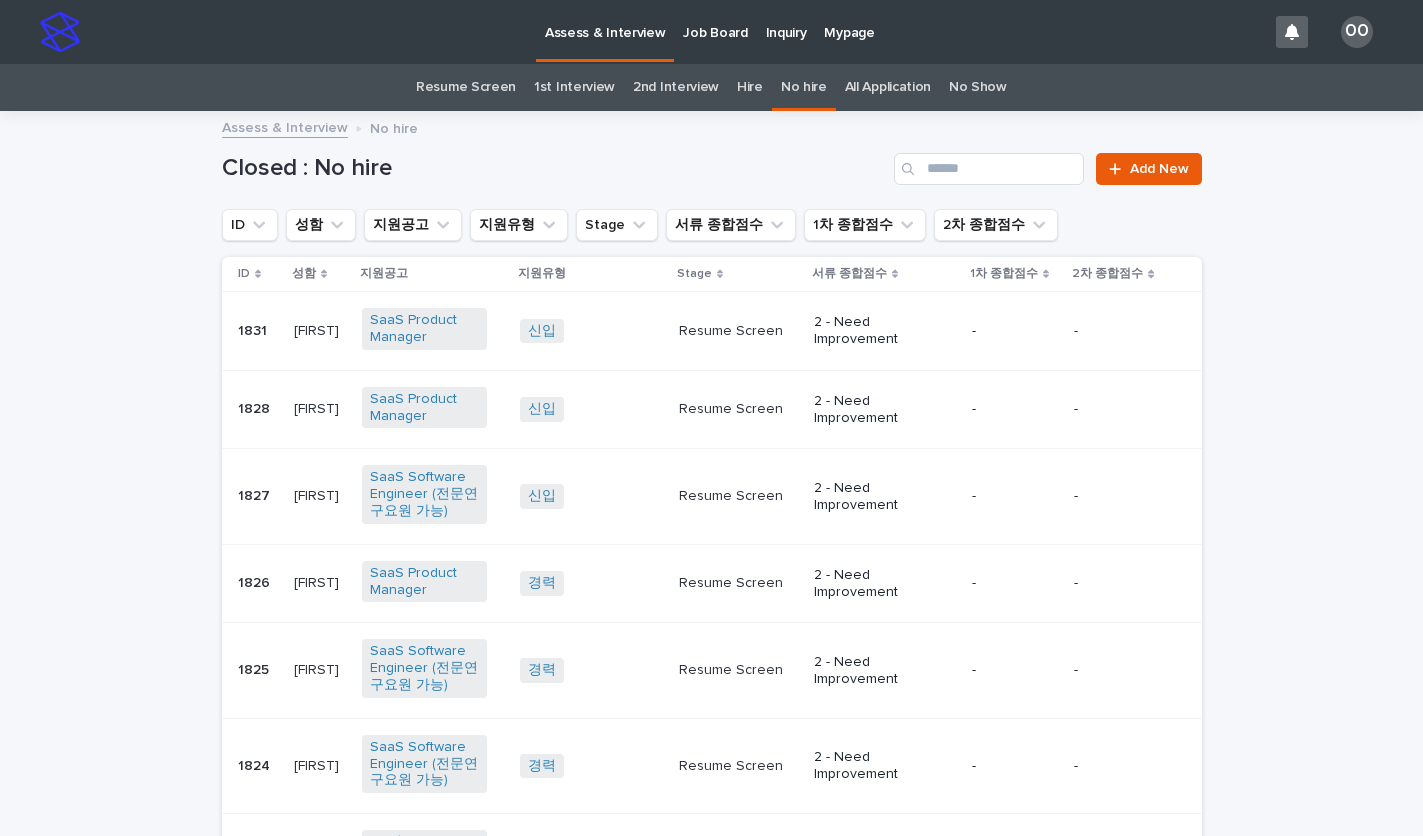 click on "[FIRST]" at bounding box center (318, 329) 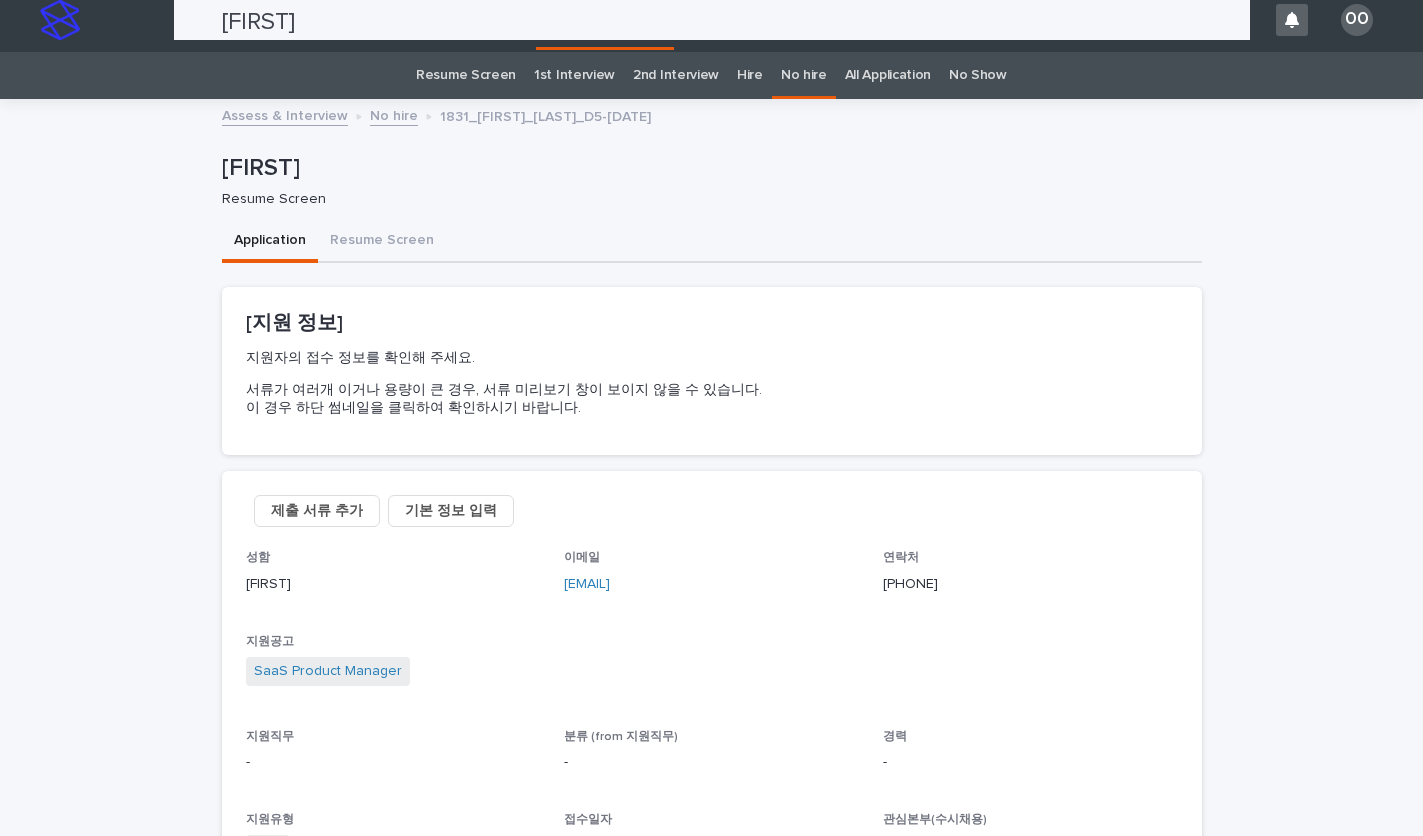 scroll, scrollTop: 0, scrollLeft: 0, axis: both 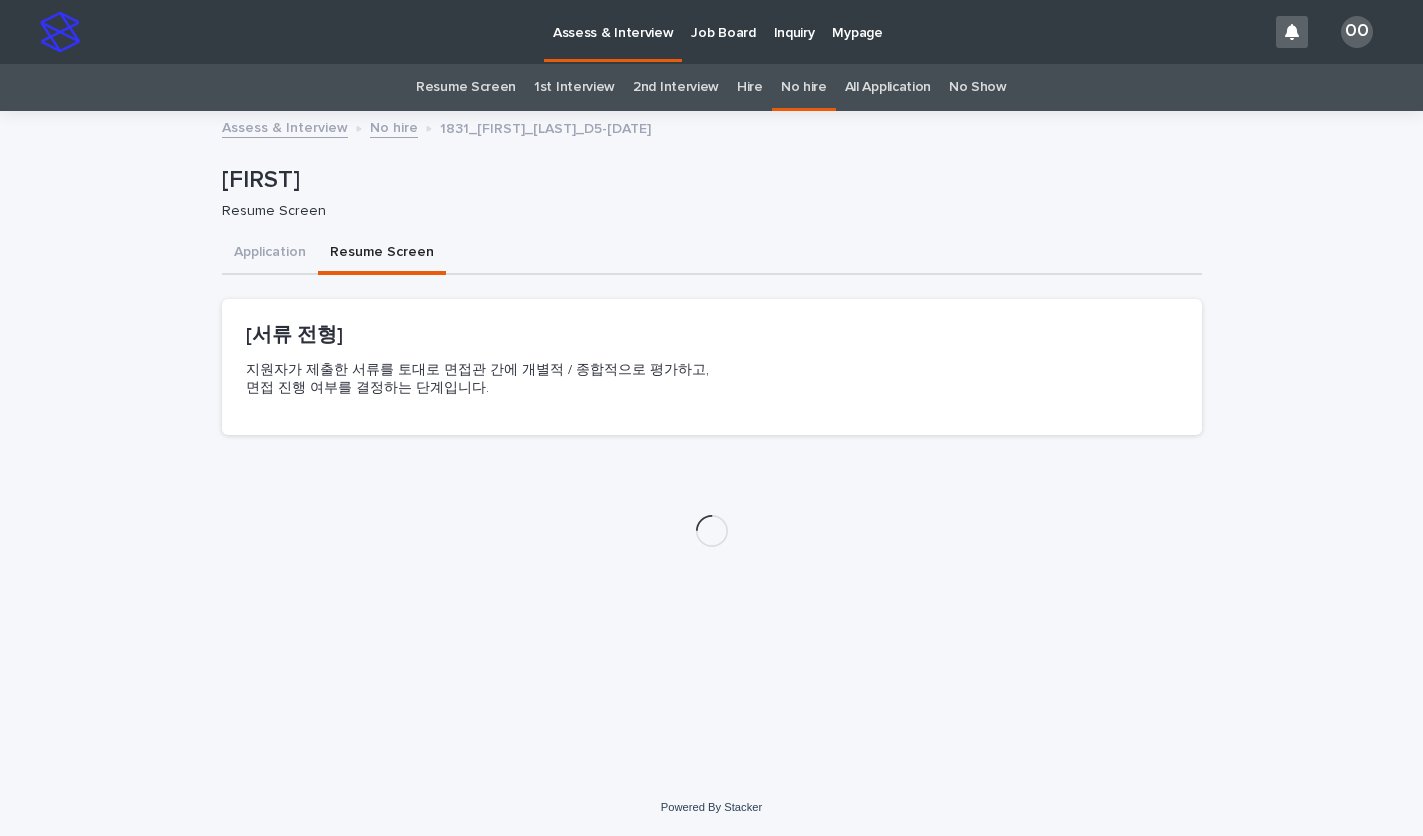 click on "Resume Screen" at bounding box center (382, 254) 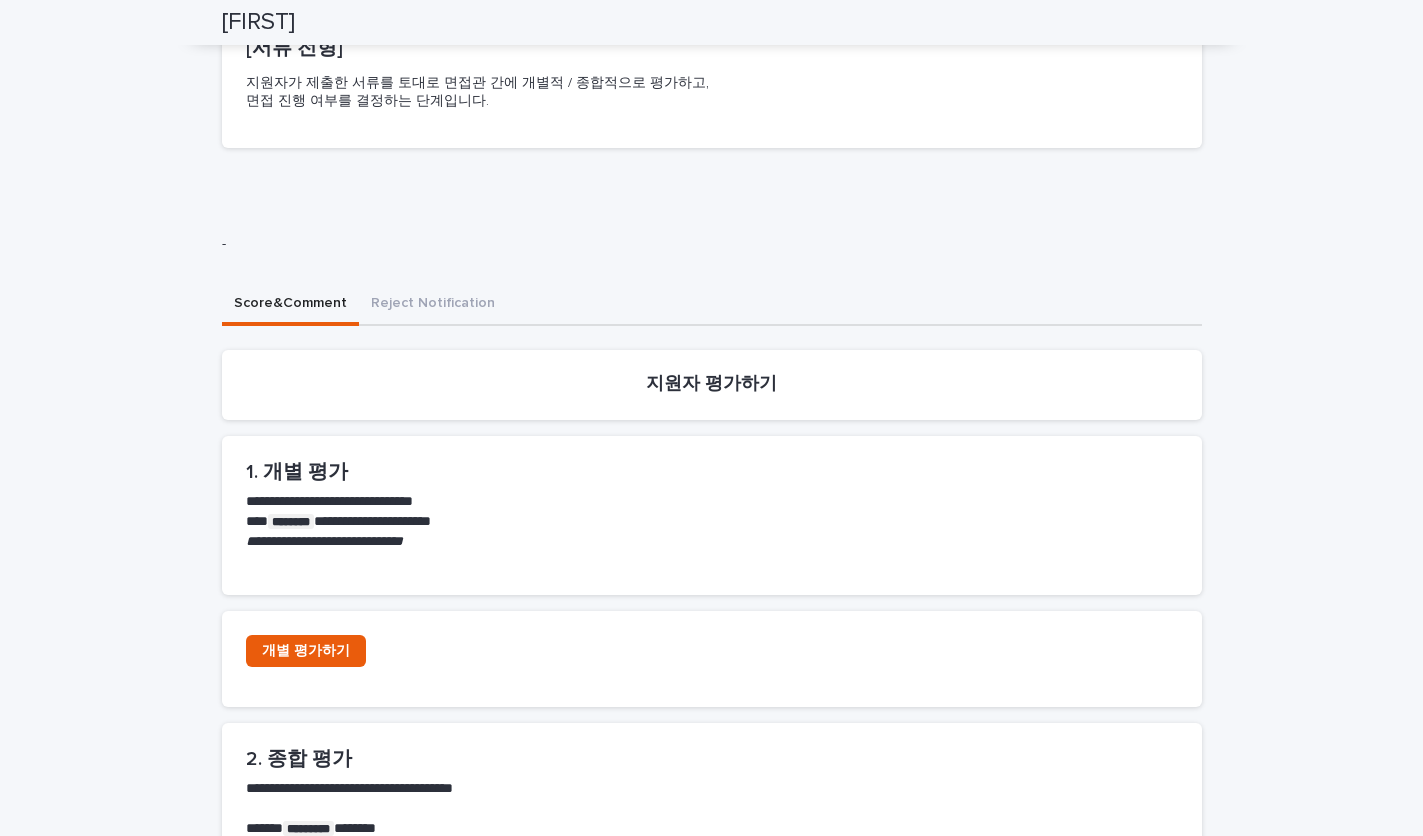 scroll, scrollTop: 253, scrollLeft: 0, axis: vertical 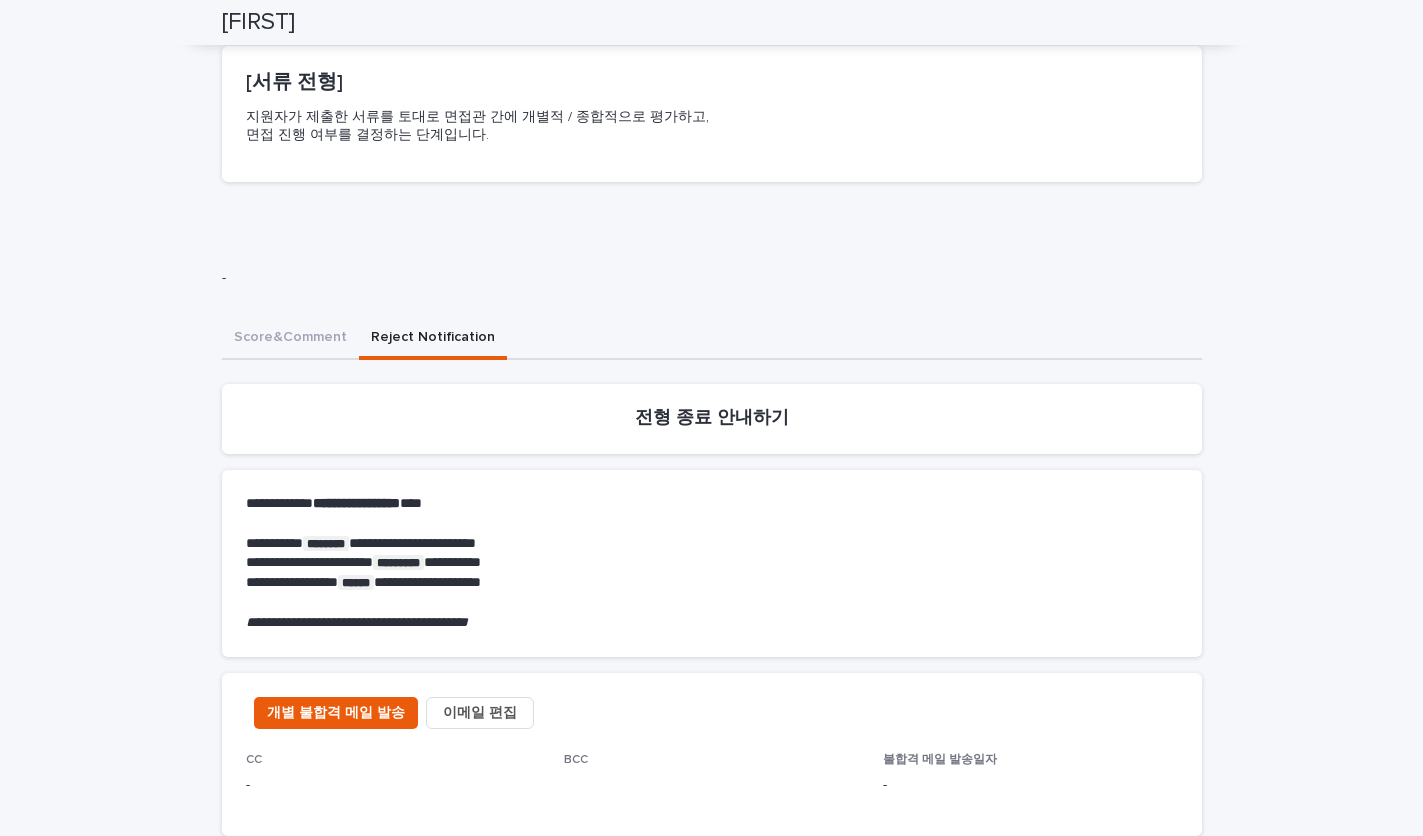click on "**********" at bounding box center (712, 962) 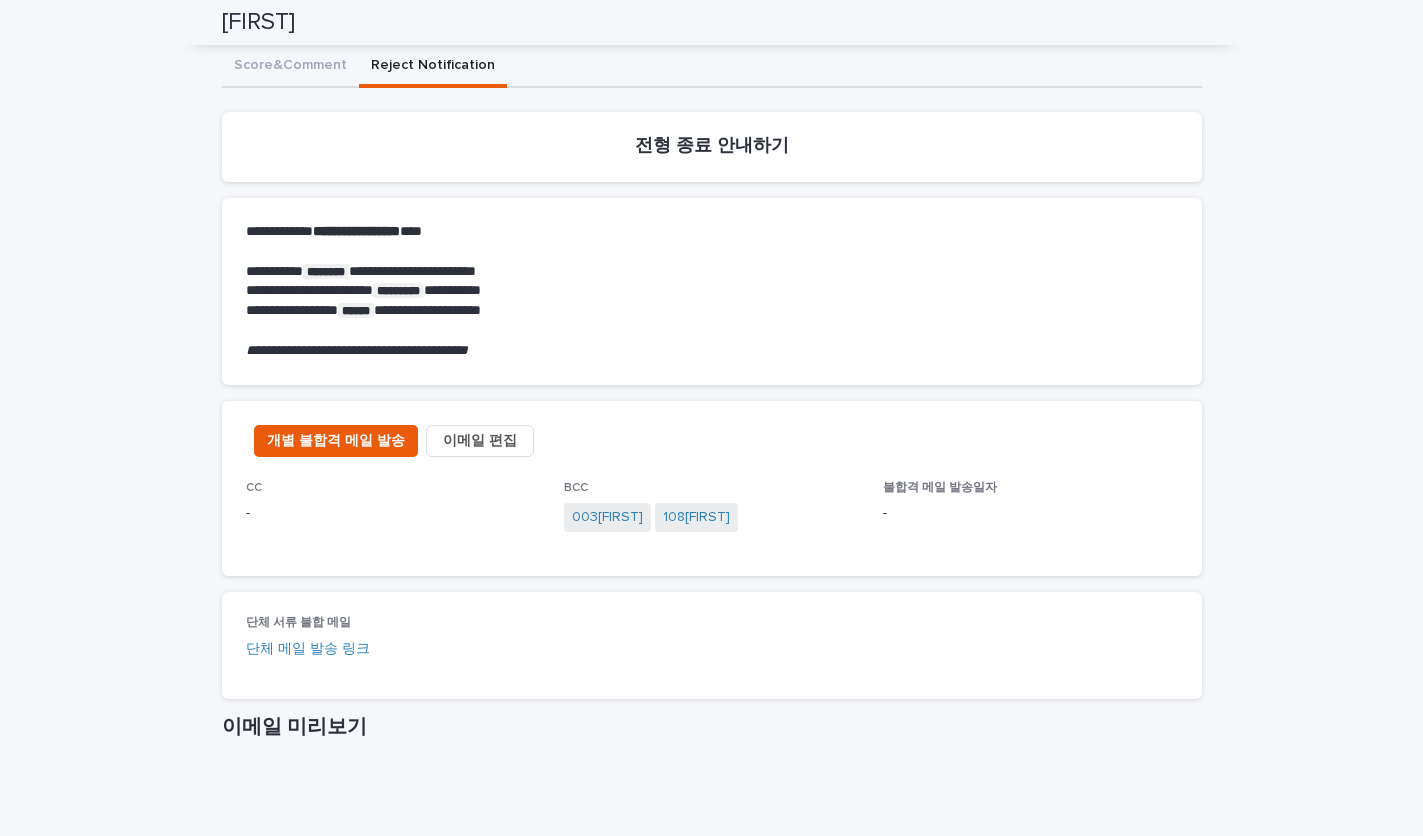 scroll, scrollTop: 531, scrollLeft: 0, axis: vertical 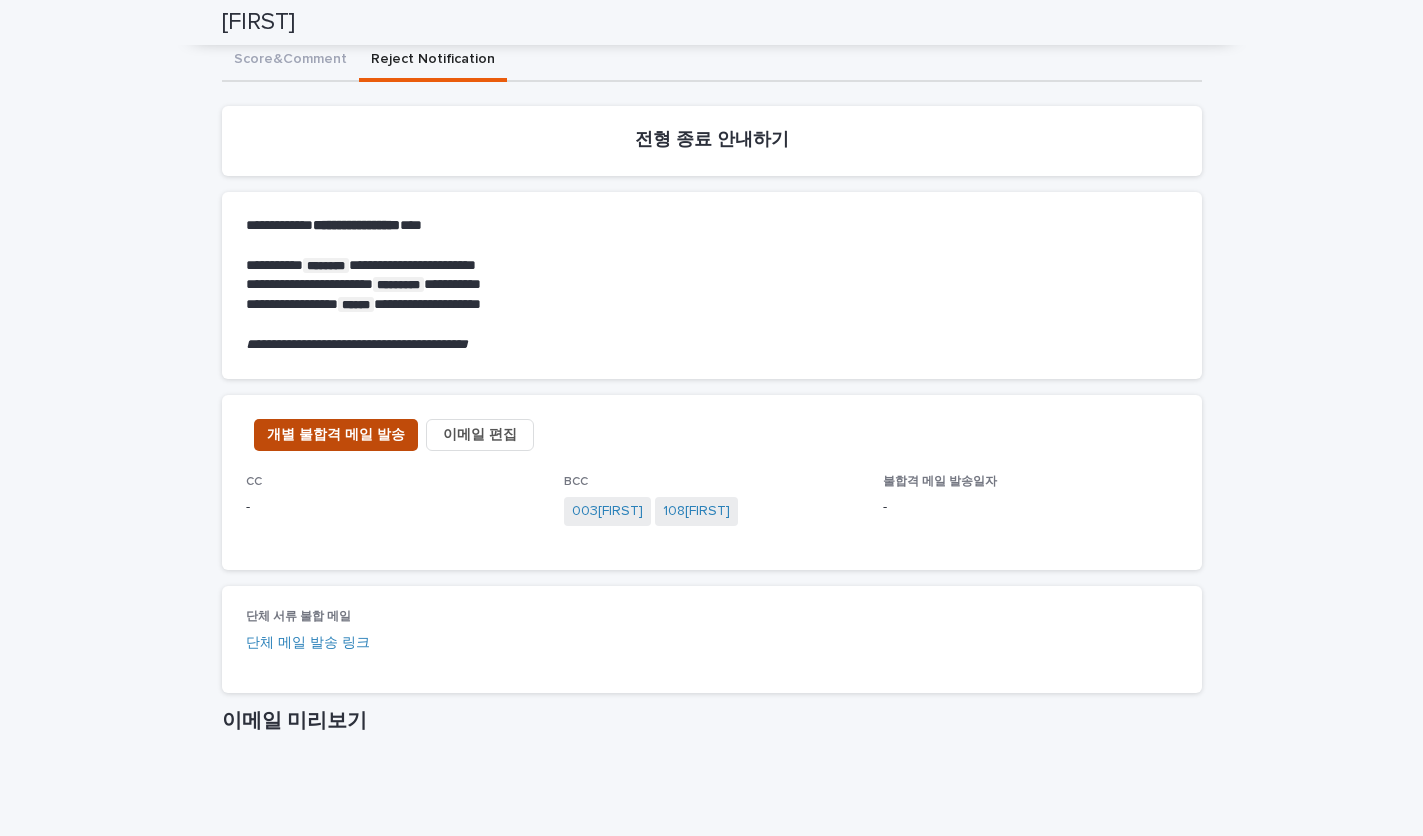 click on "개별 불합격 메일 발송" at bounding box center [336, 435] 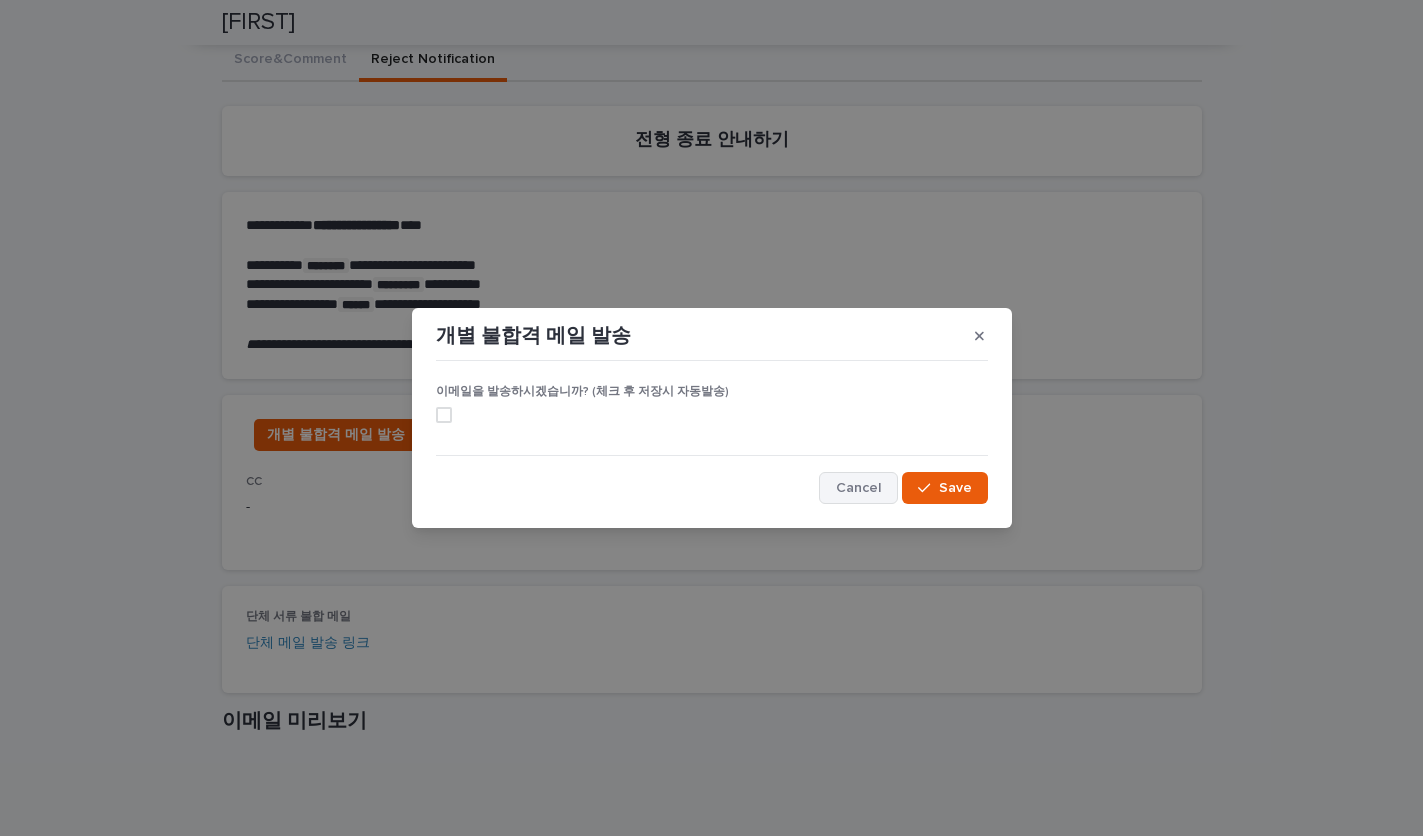 click on "Cancel" at bounding box center (858, 488) 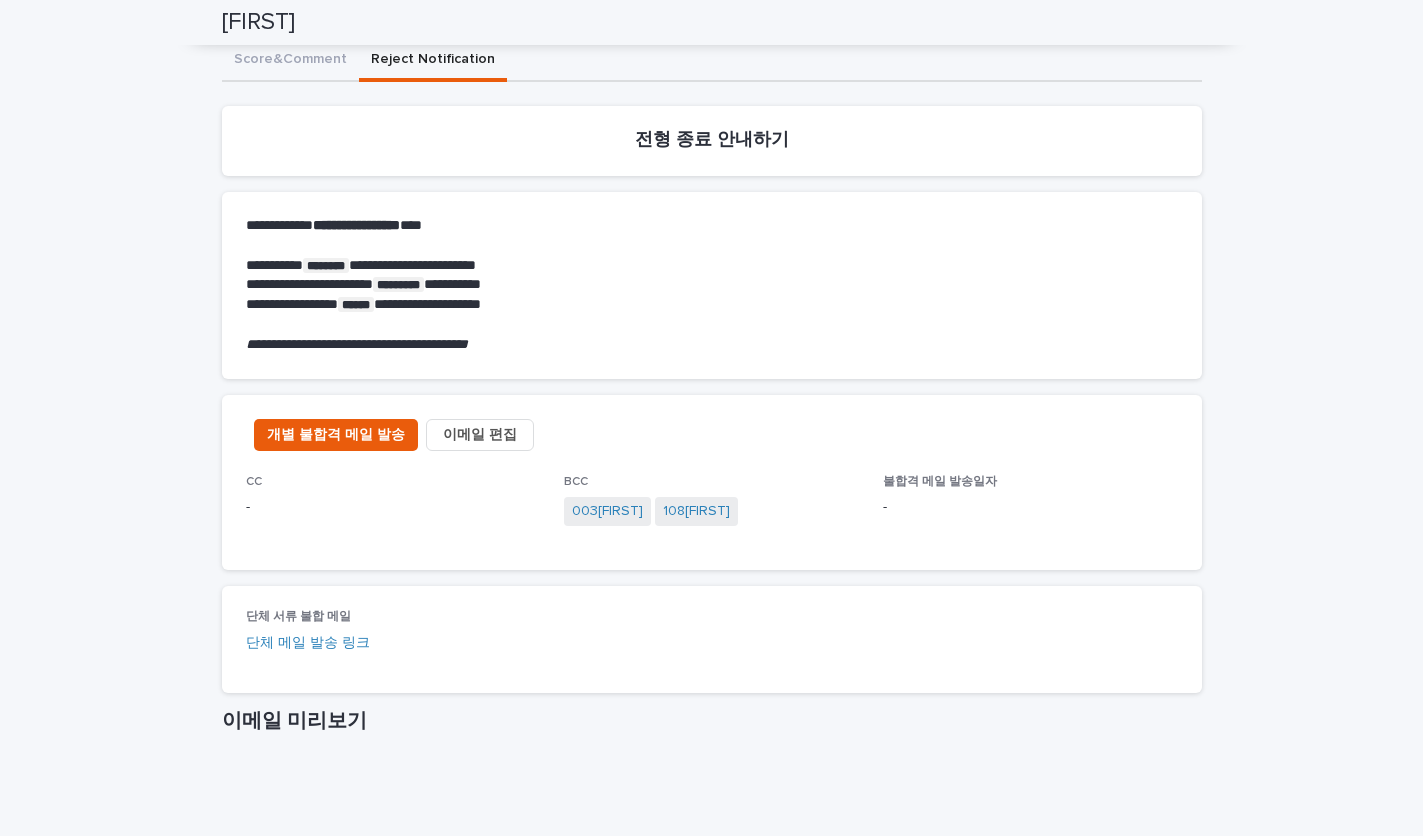 click on "이메일 편집" at bounding box center (480, 435) 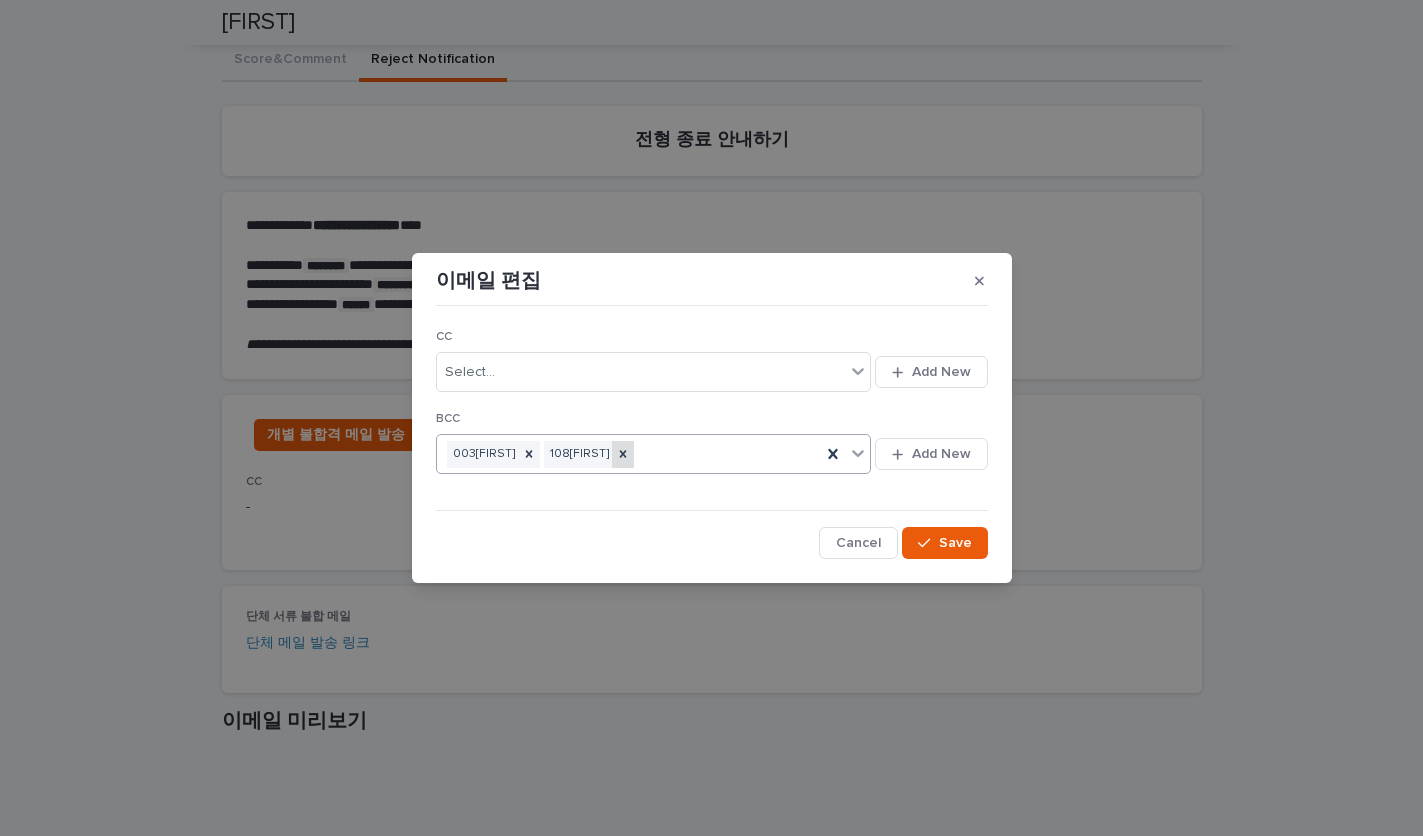 click 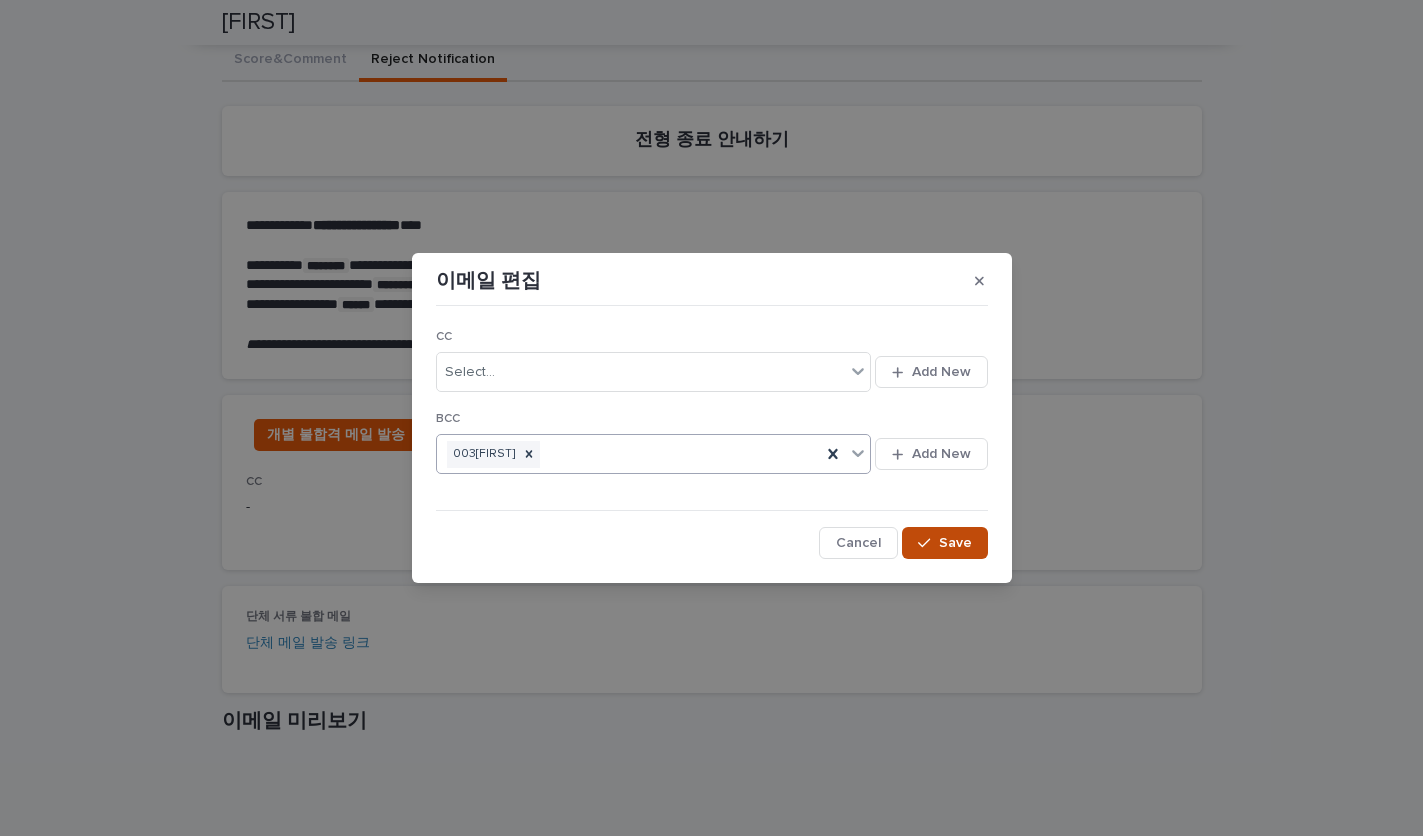 click on "Save" at bounding box center [944, 543] 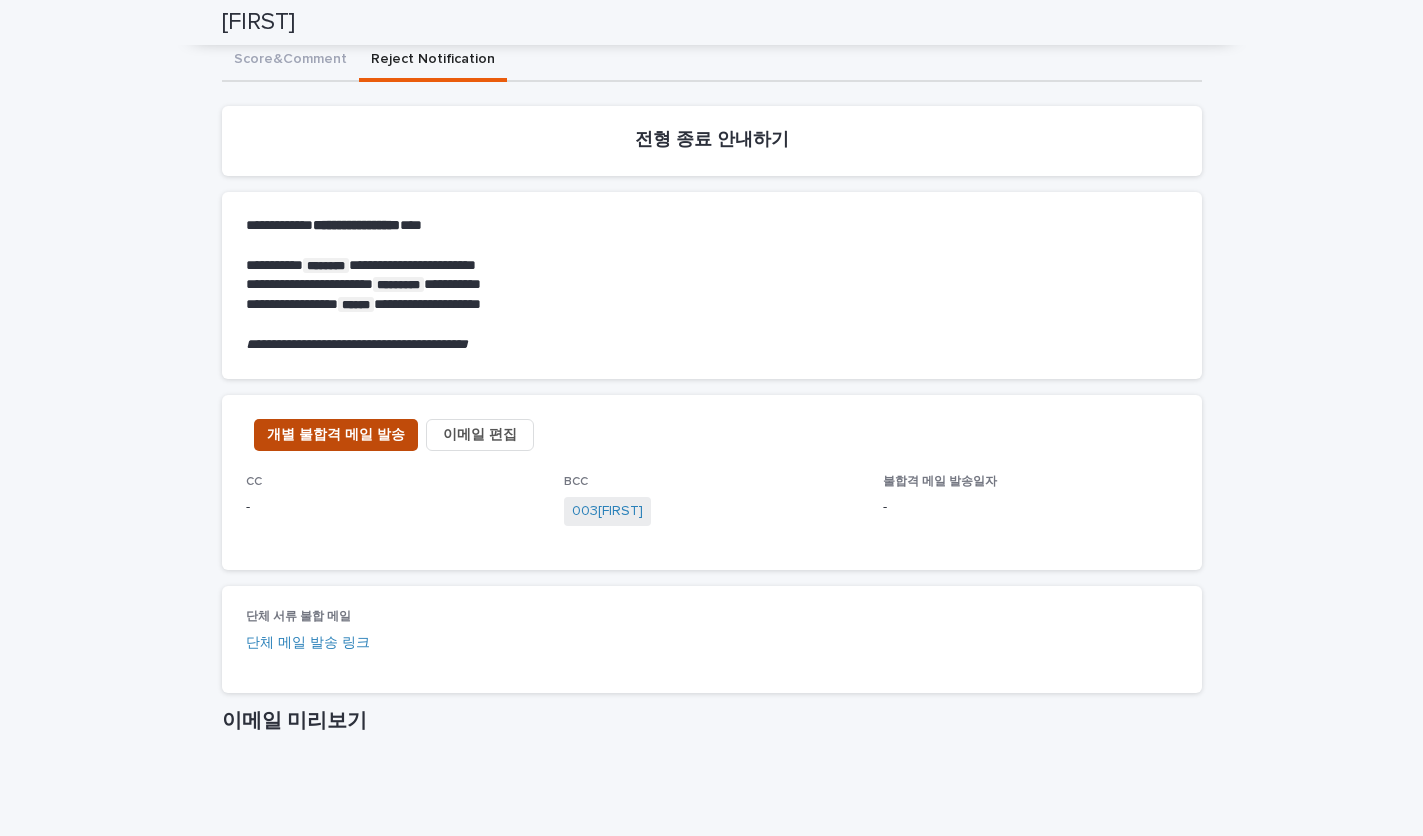 click on "개별 불합격 메일 발송" at bounding box center [336, 435] 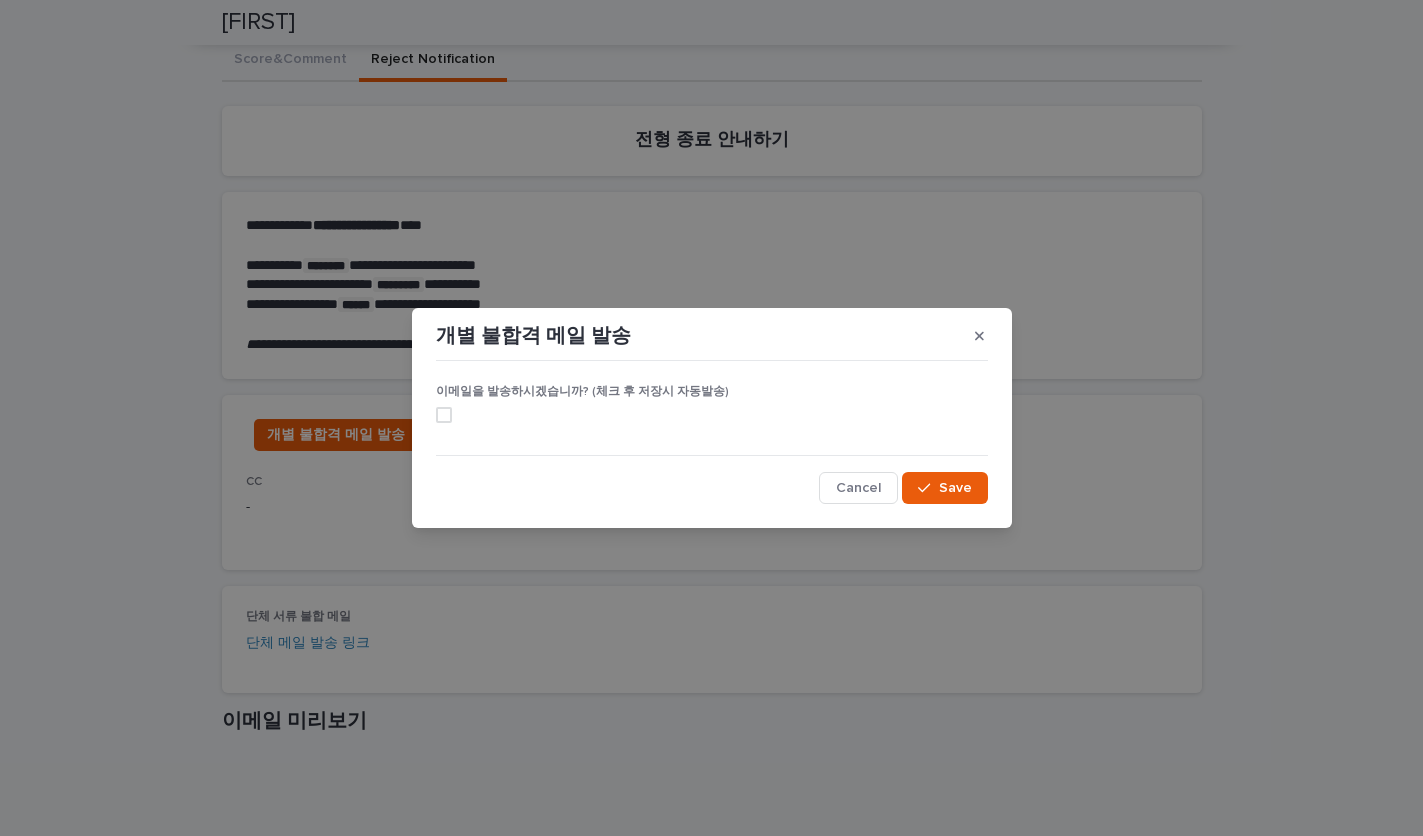 click at bounding box center (444, 415) 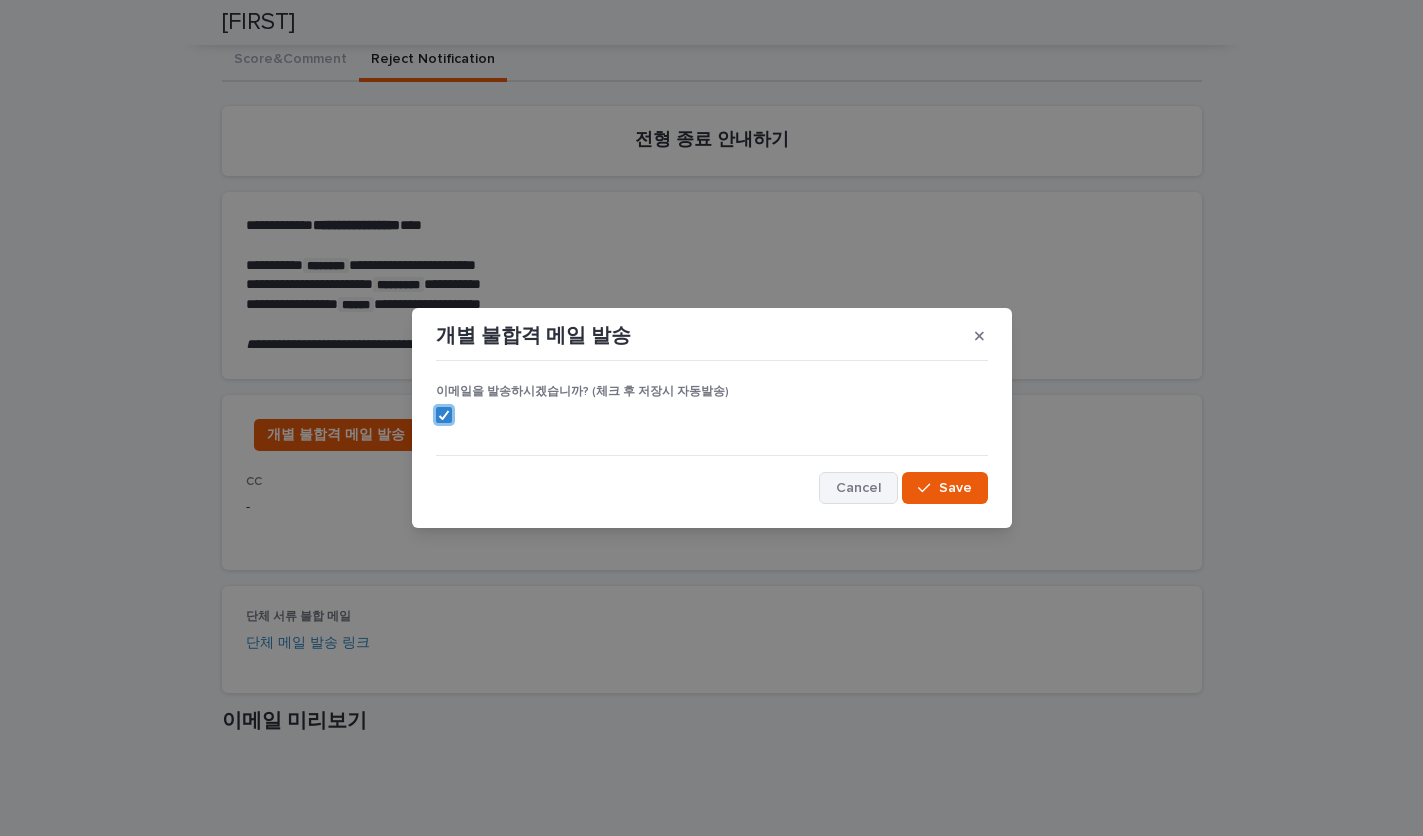 click on "Cancel" at bounding box center (858, 488) 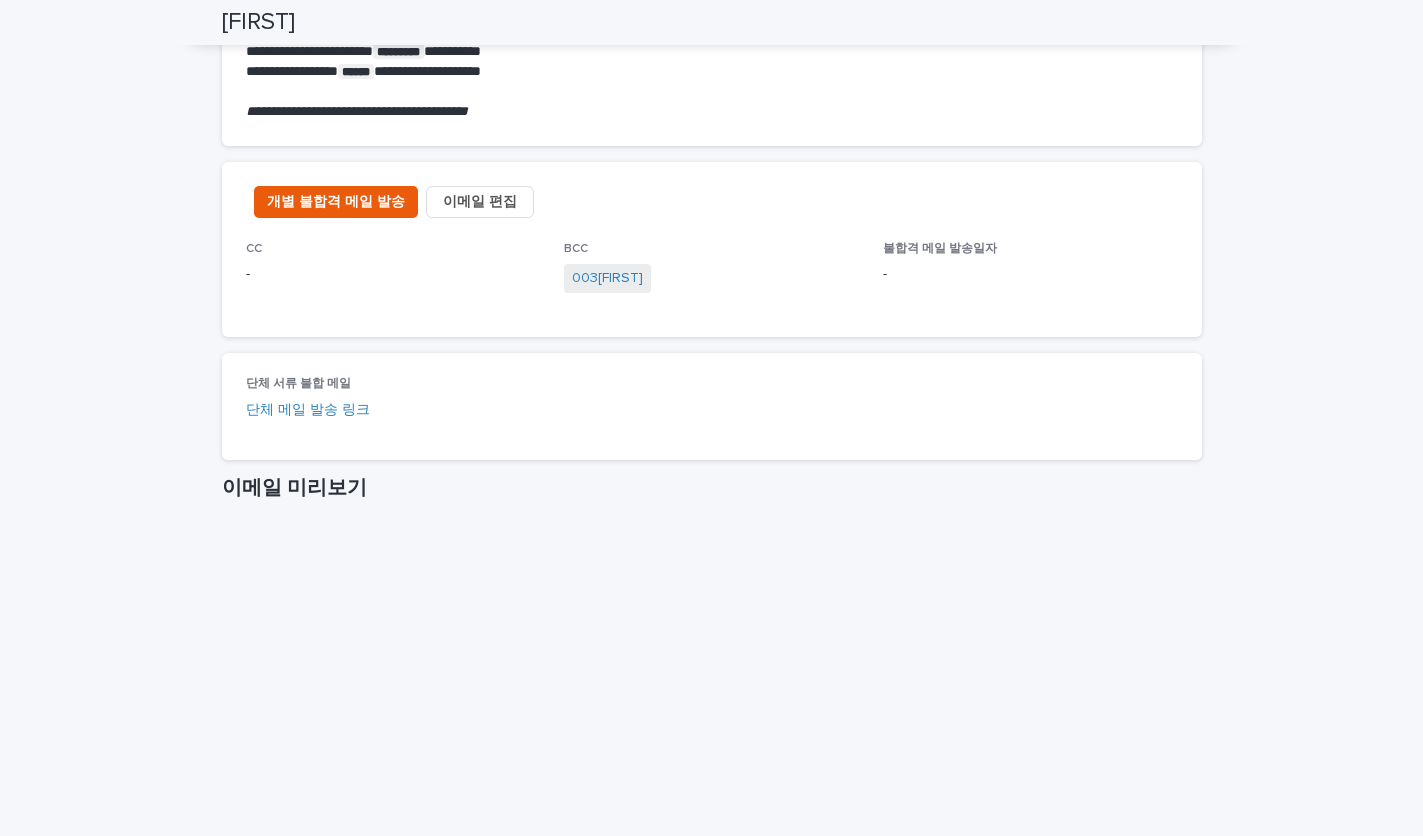 scroll, scrollTop: 731, scrollLeft: 0, axis: vertical 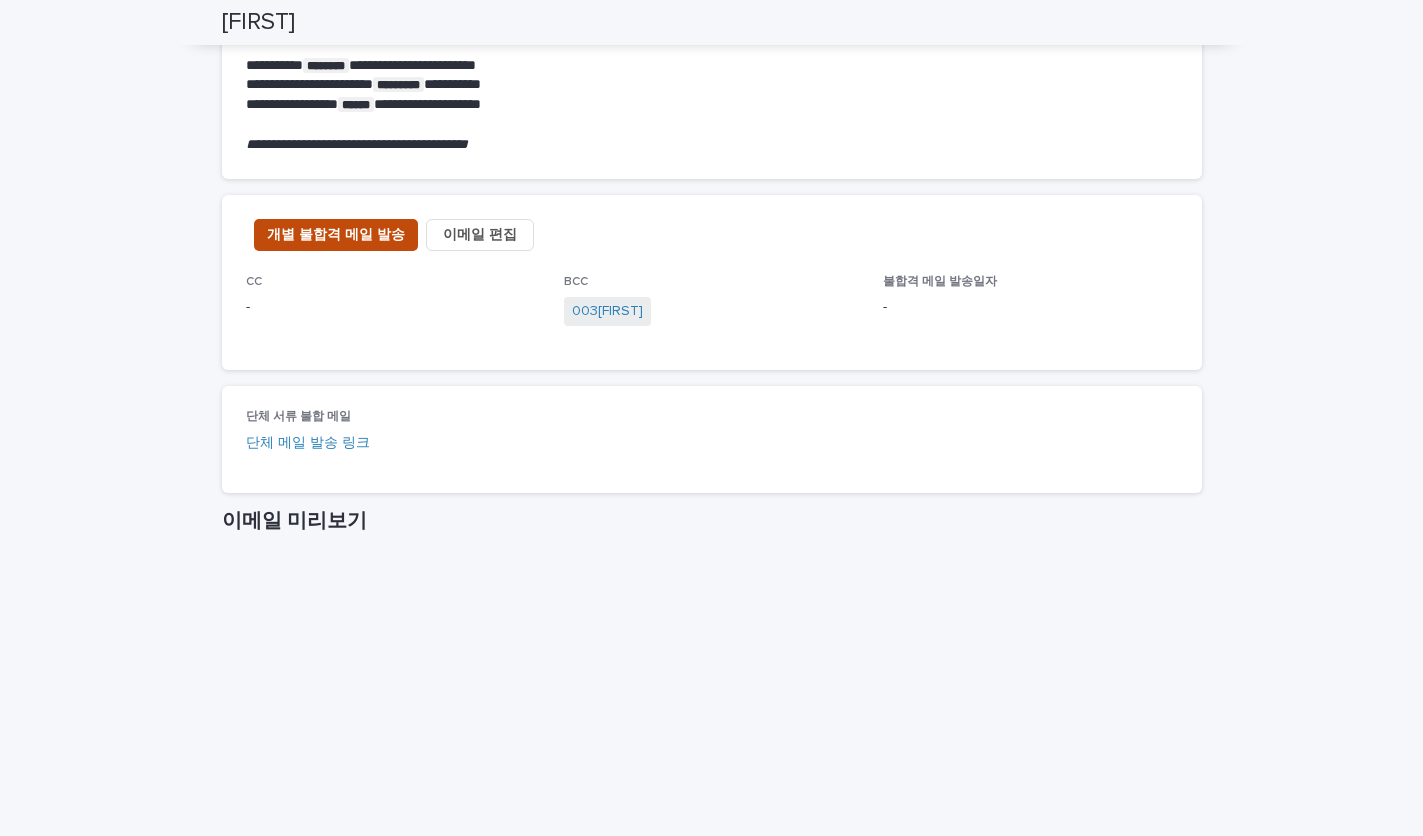 click on "개별 불합격 메일 발송" at bounding box center (336, 235) 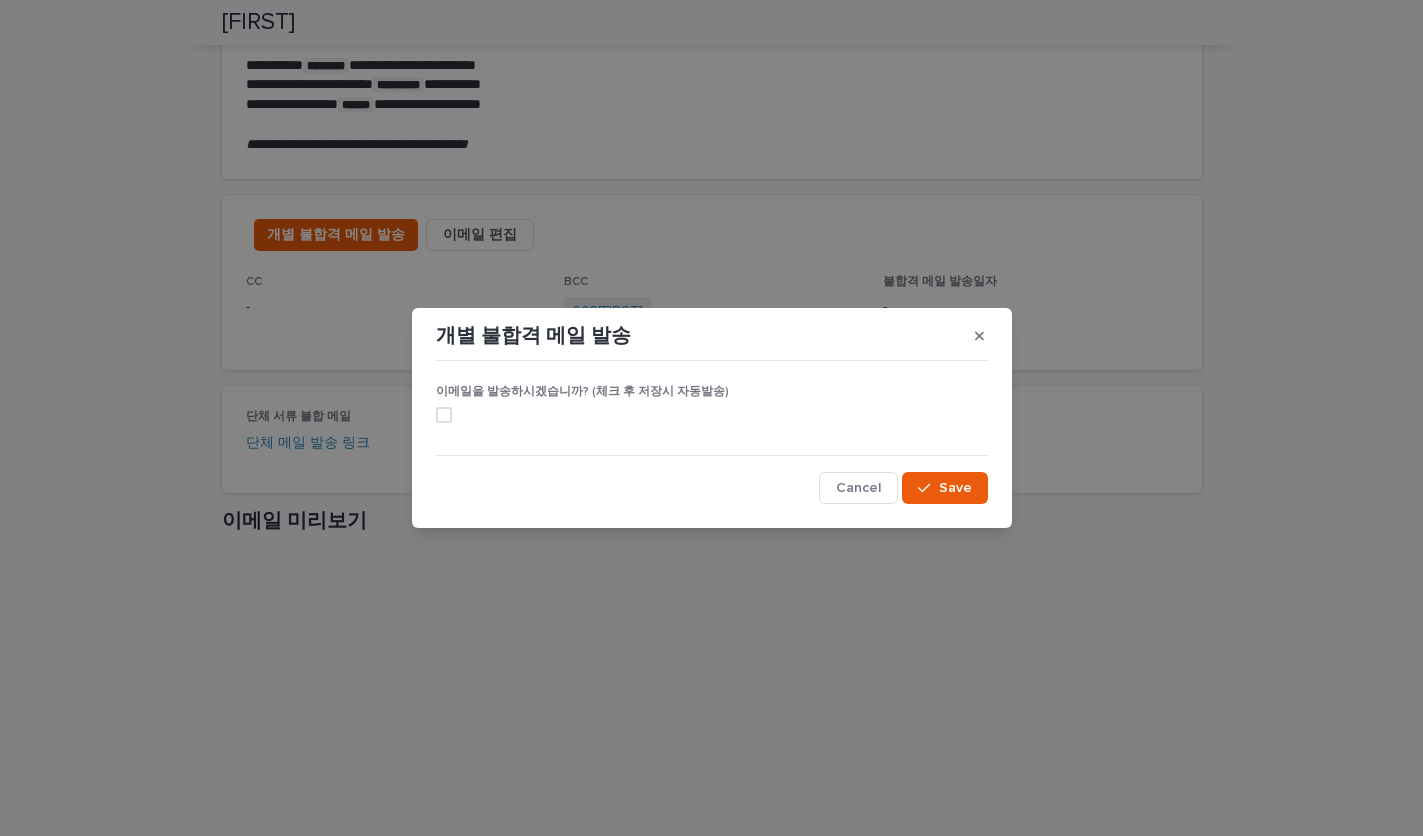 drag, startPoint x: 442, startPoint y: 409, endPoint x: 452, endPoint y: 410, distance: 10.049875 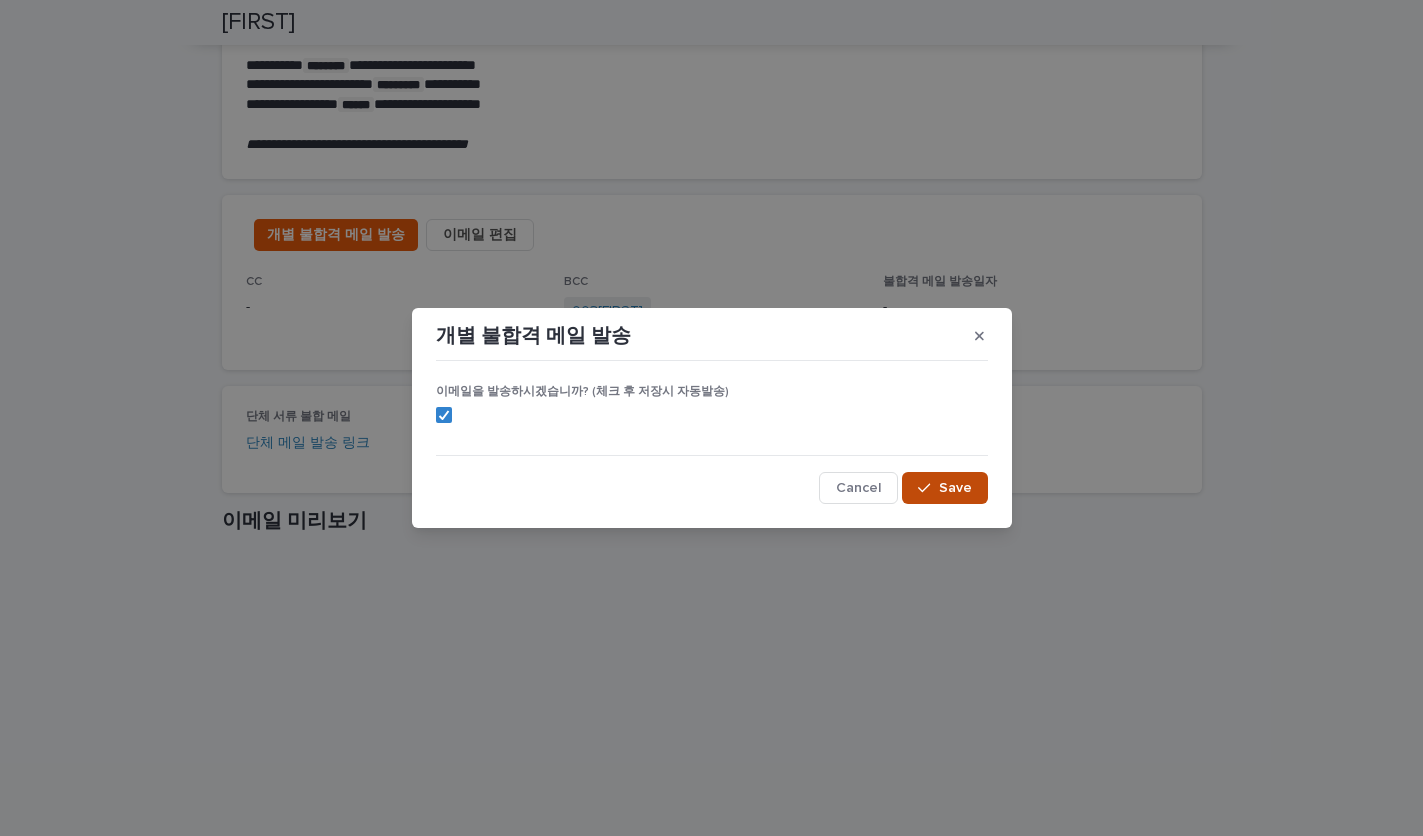 click on "Save" at bounding box center (944, 488) 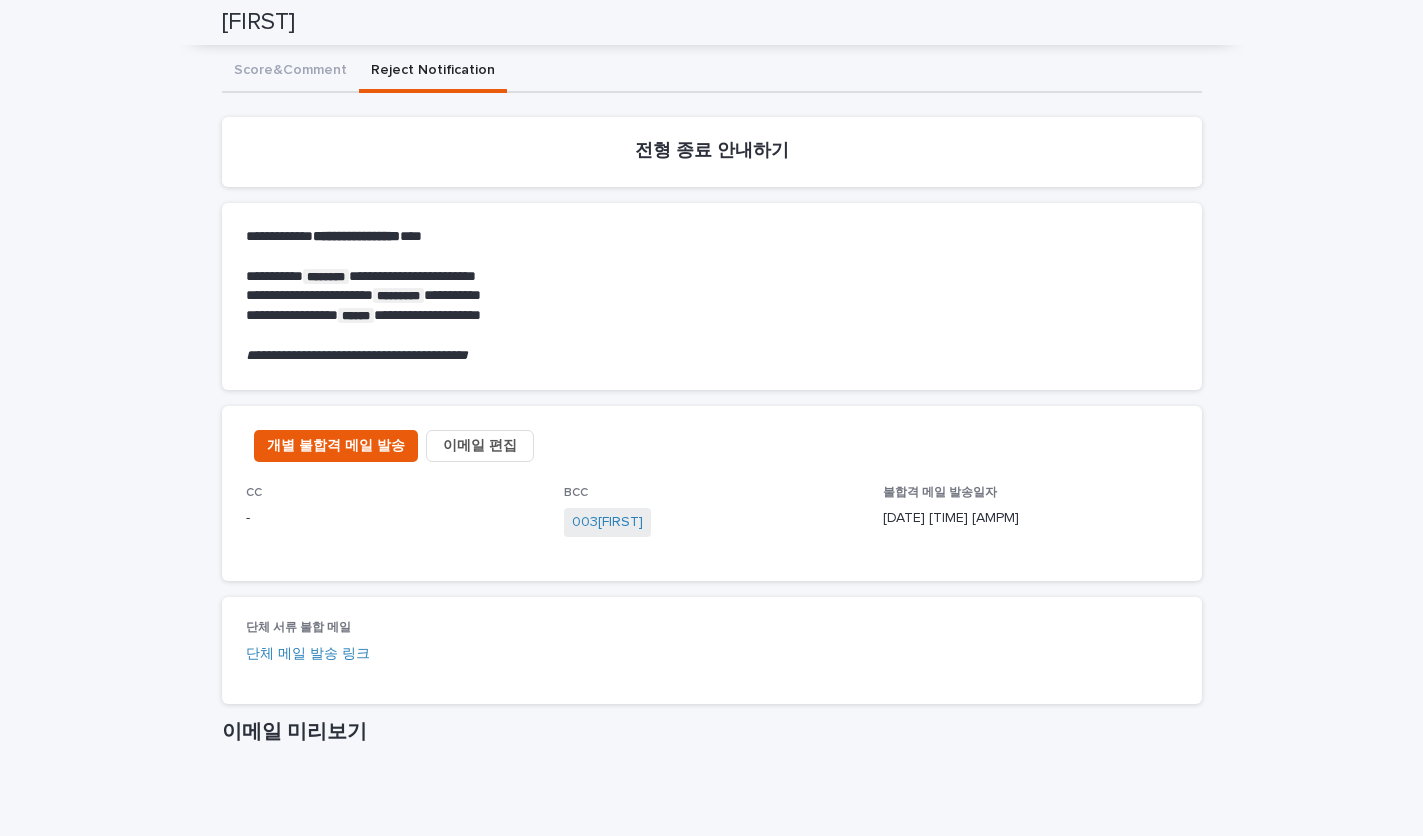 scroll, scrollTop: 431, scrollLeft: 0, axis: vertical 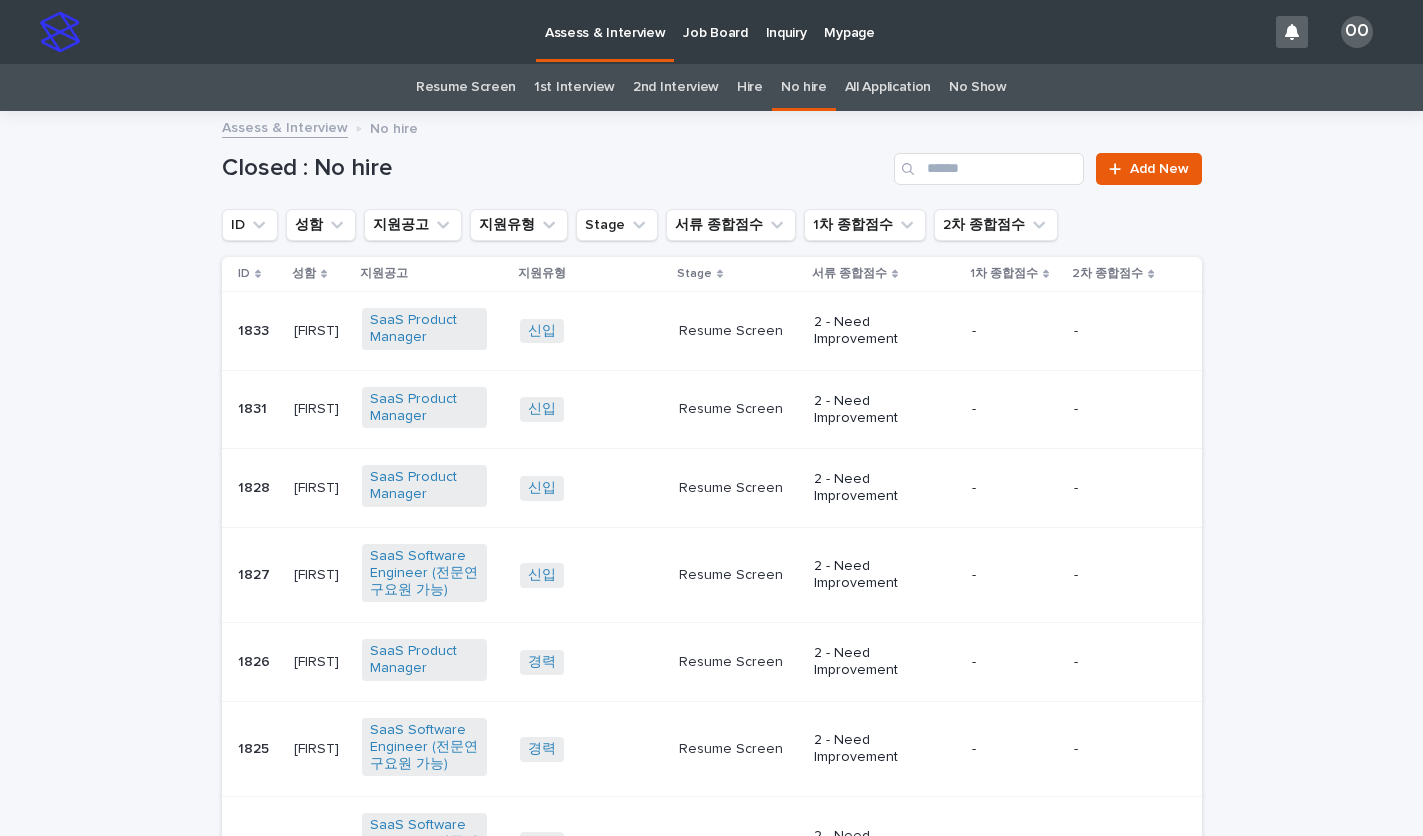 click on "Resume Screen" at bounding box center [738, 331] 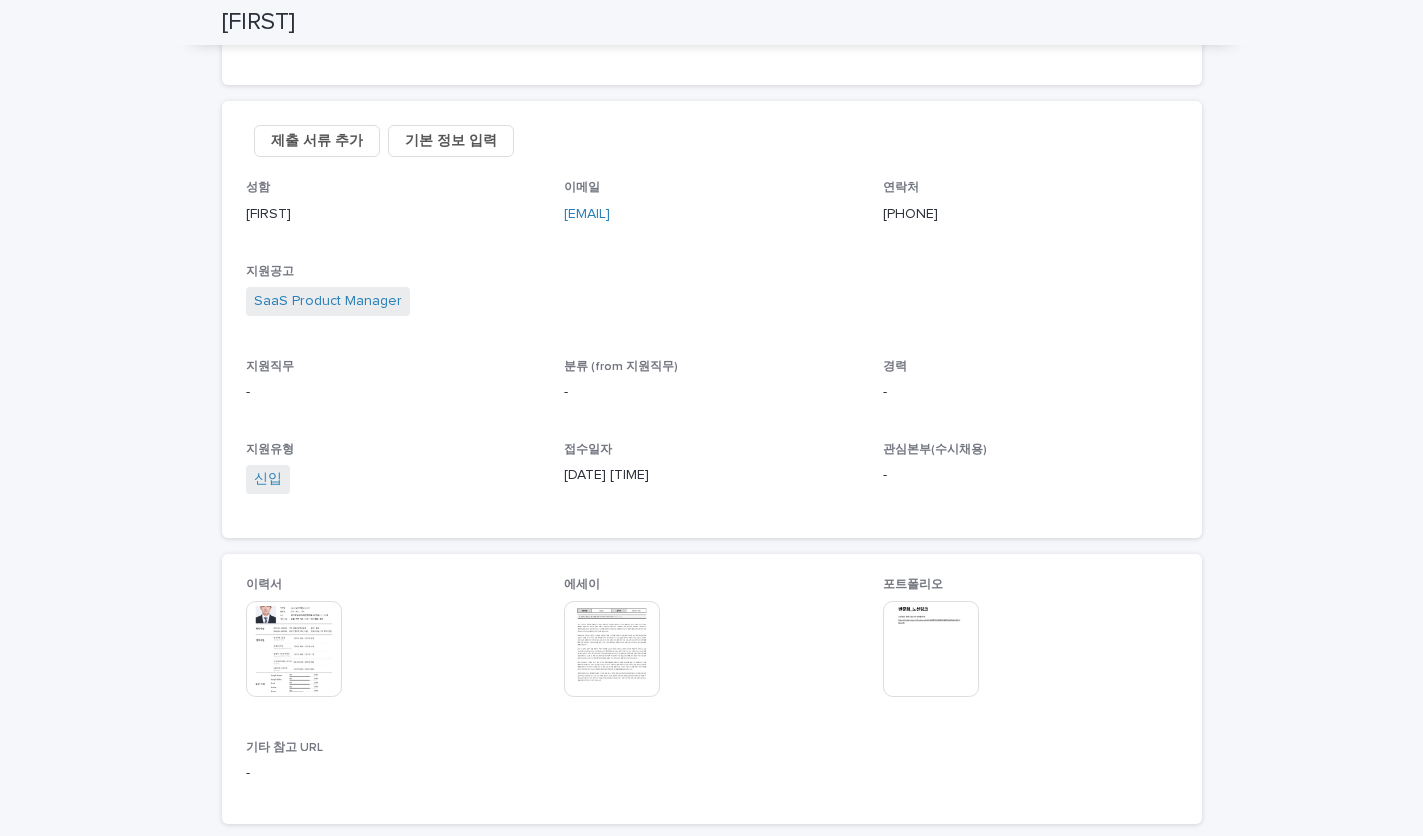 scroll, scrollTop: 0, scrollLeft: 0, axis: both 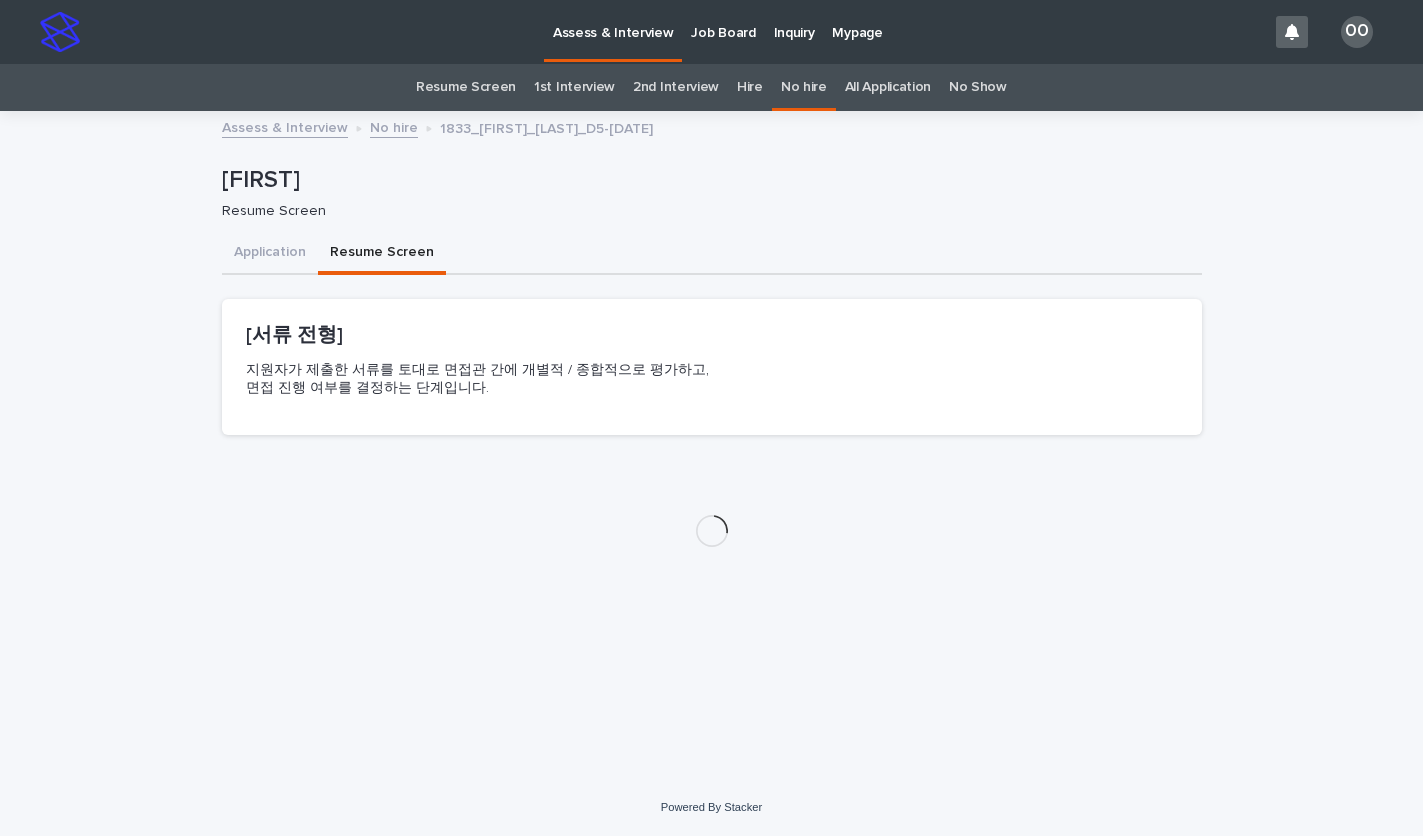 click on "Resume Screen" at bounding box center (382, 254) 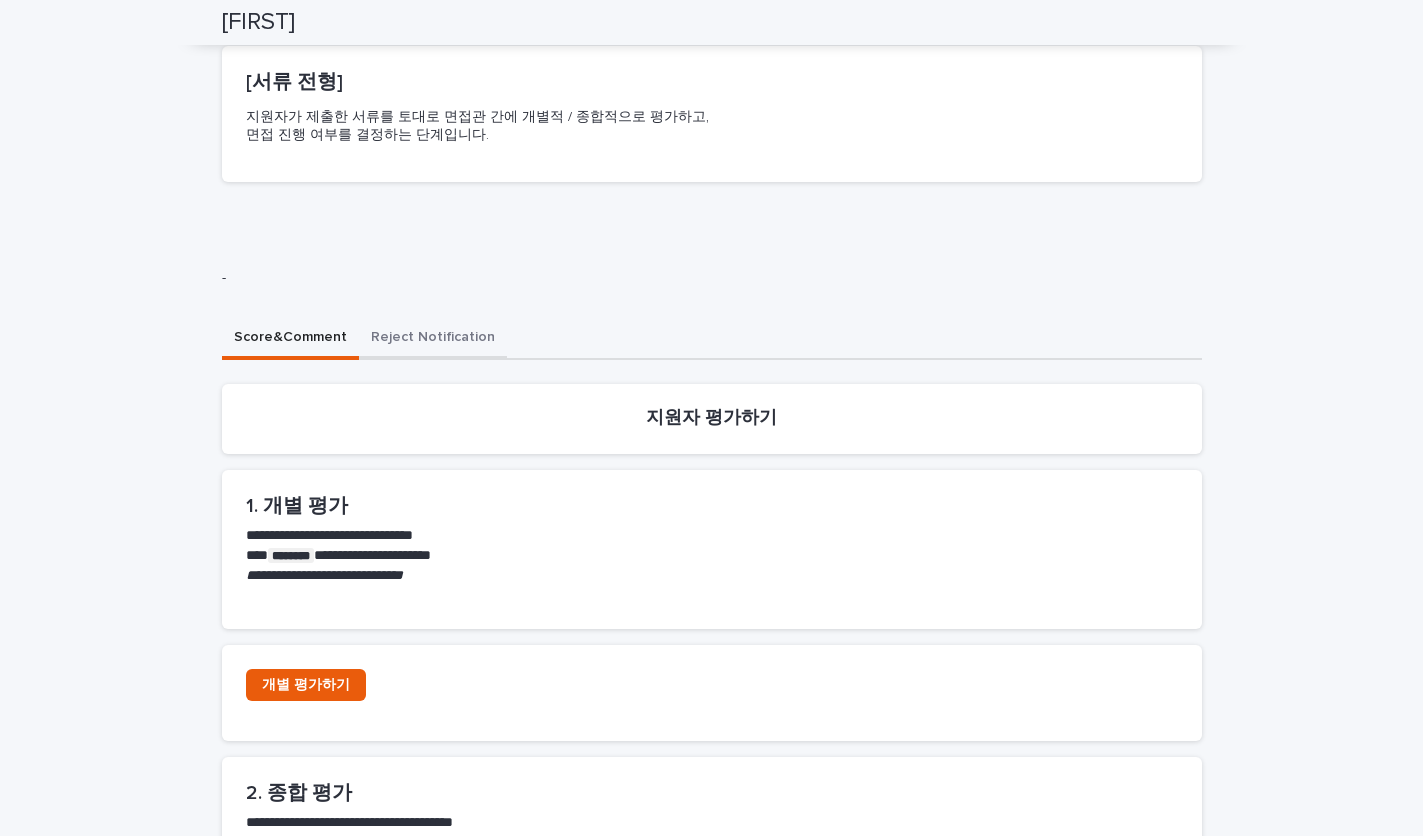 click on "**********" at bounding box center (712, 790) 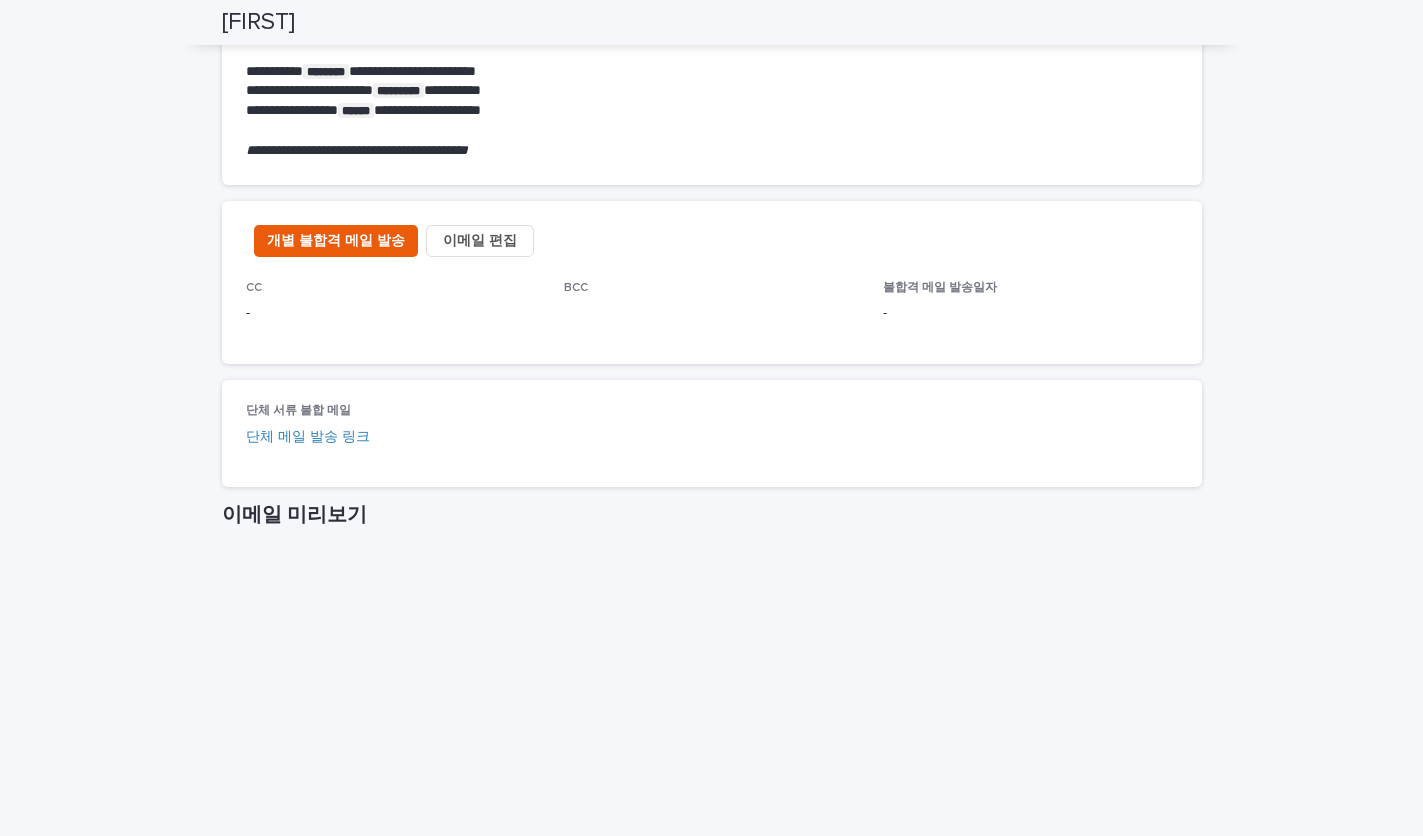 scroll, scrollTop: 731, scrollLeft: 0, axis: vertical 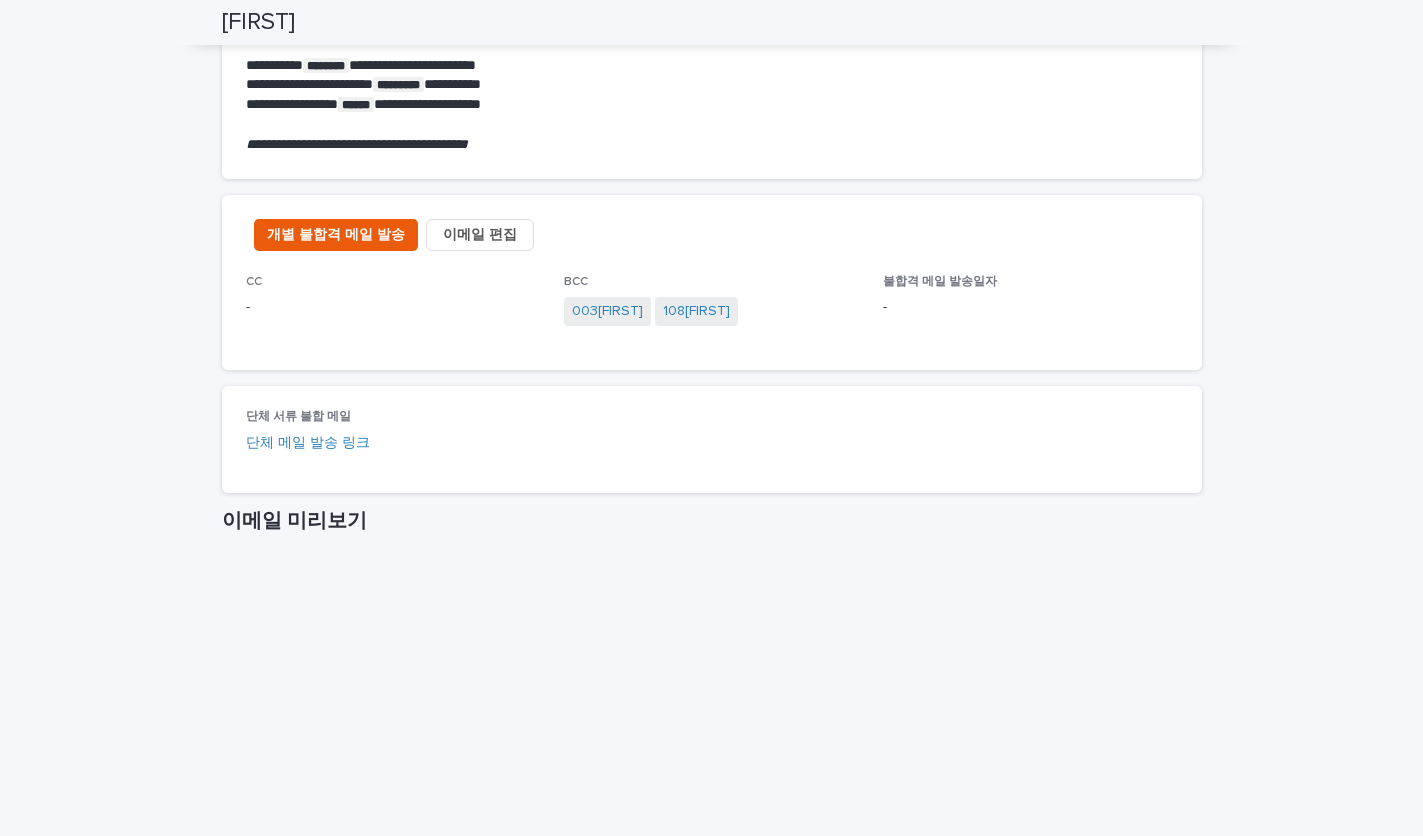 click on "이메일 편집" at bounding box center (480, 235) 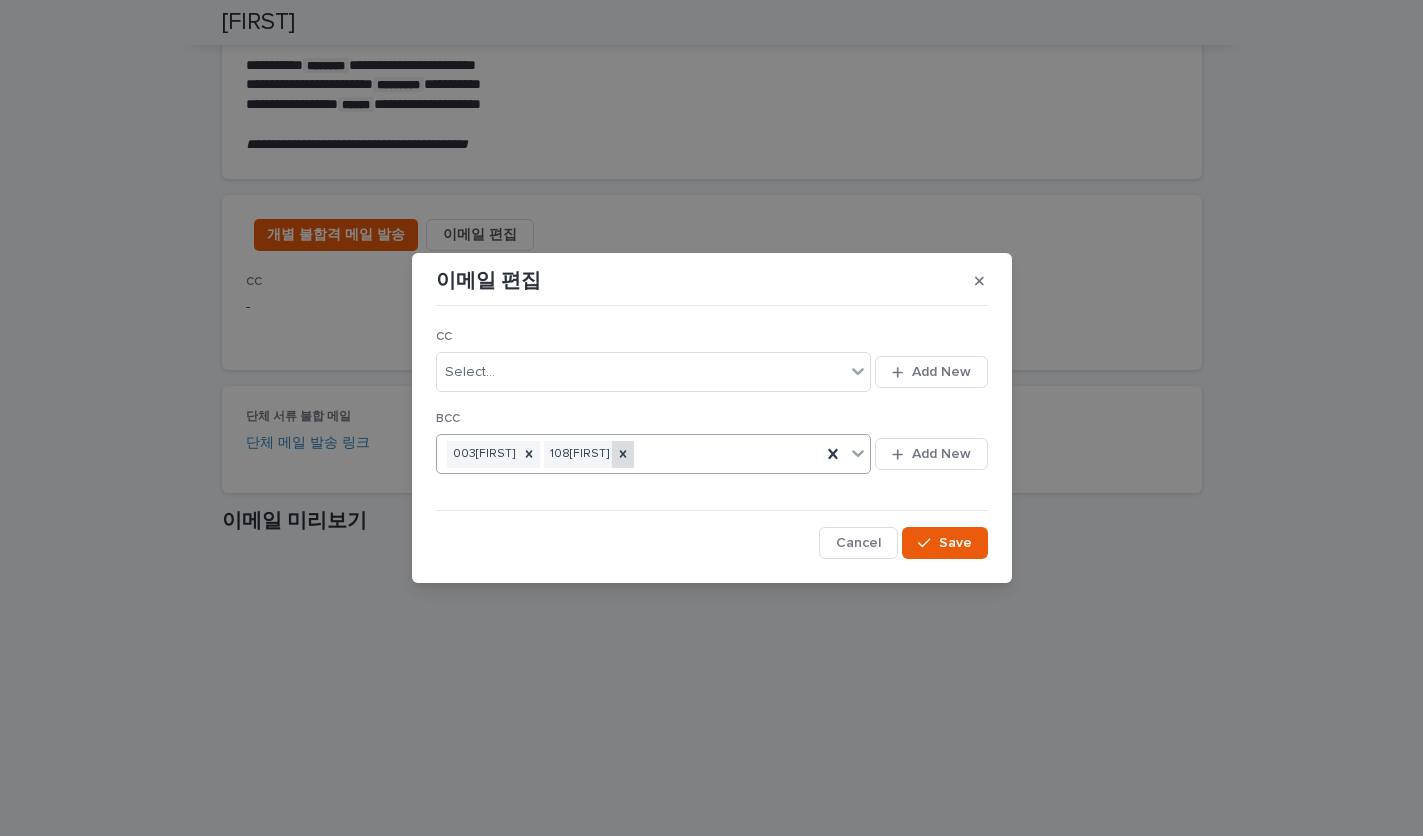click 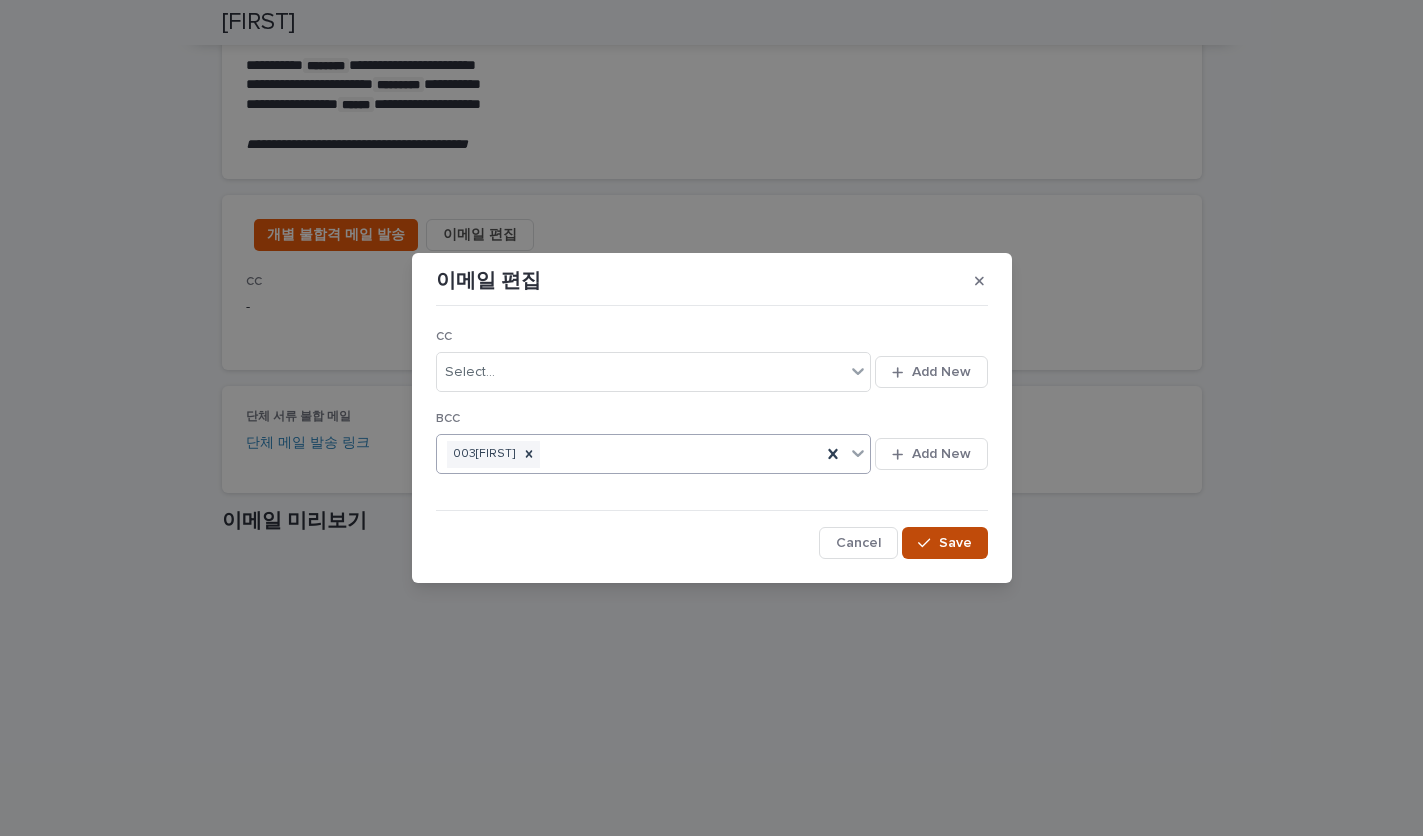click on "Save" at bounding box center (955, 543) 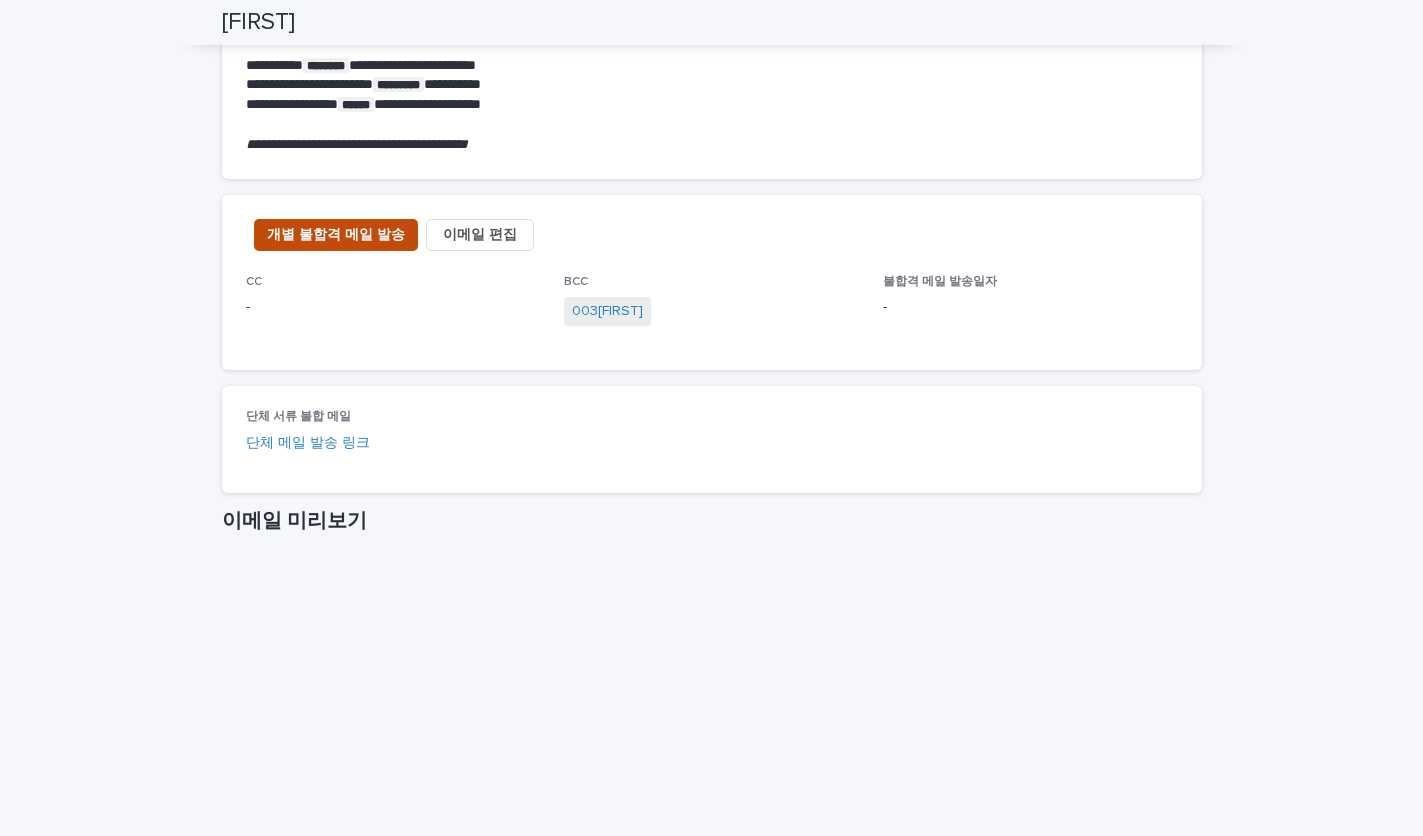 click on "개별 불합격 메일 발송" at bounding box center (336, 235) 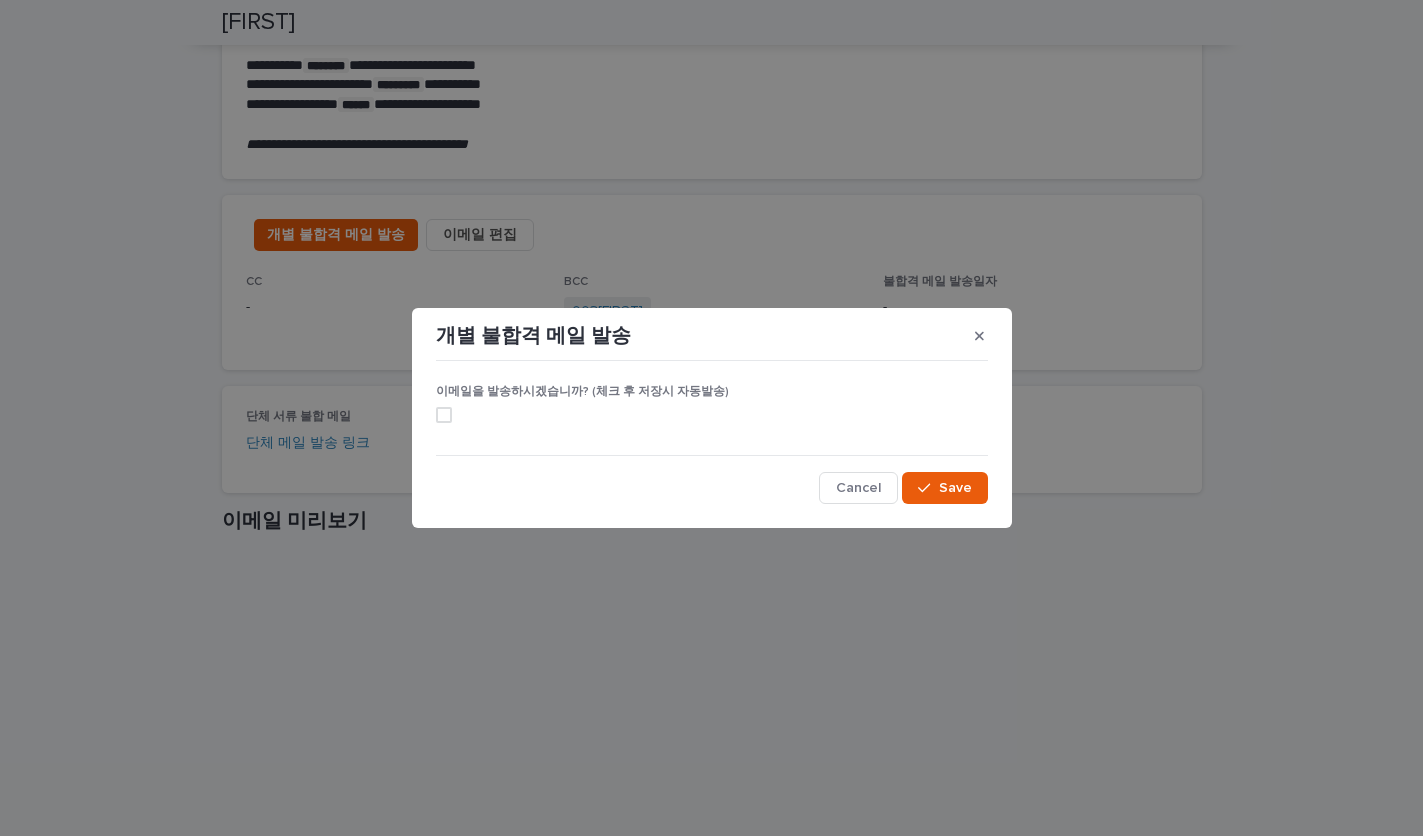 click at bounding box center [712, 415] 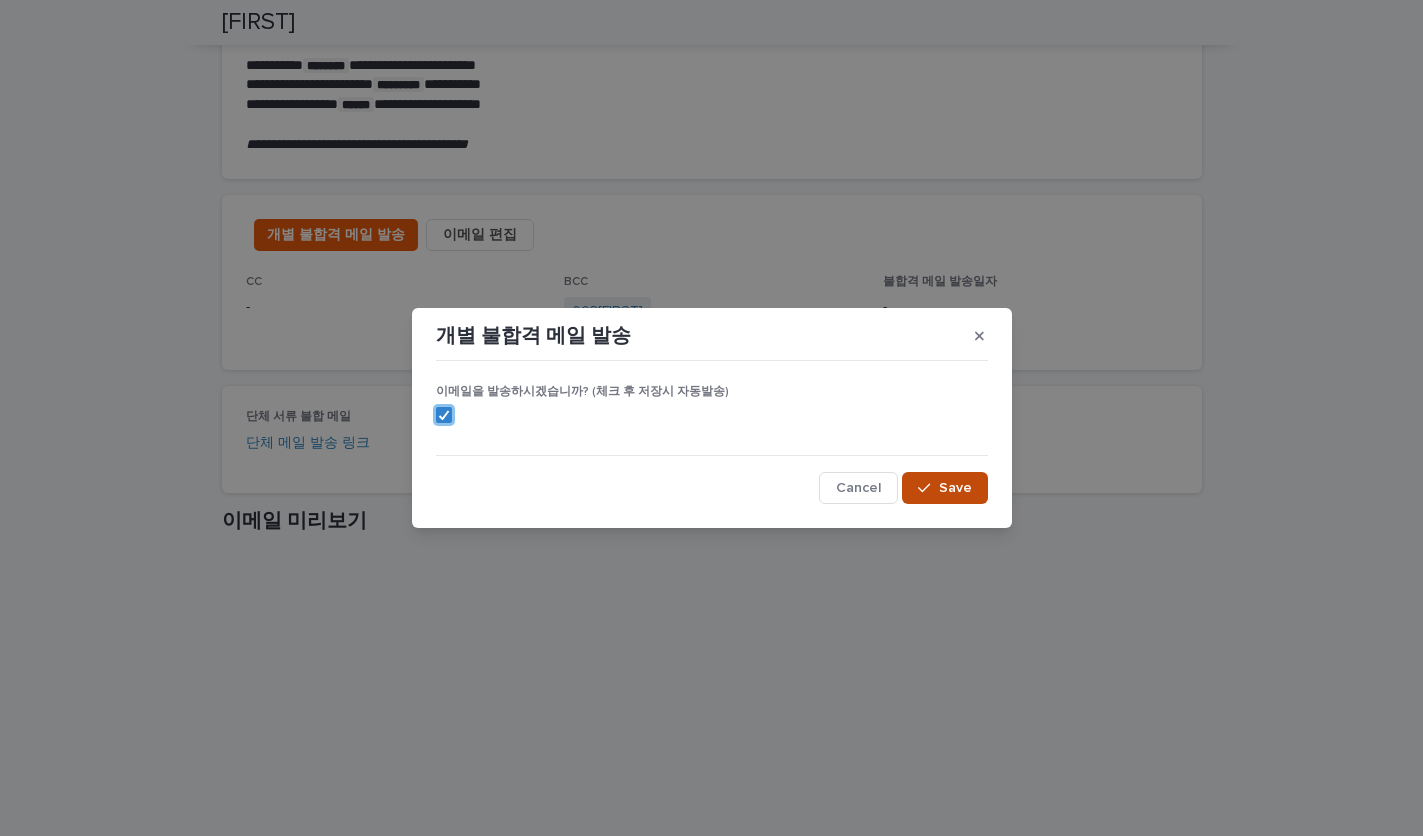 click on "Save" at bounding box center [955, 488] 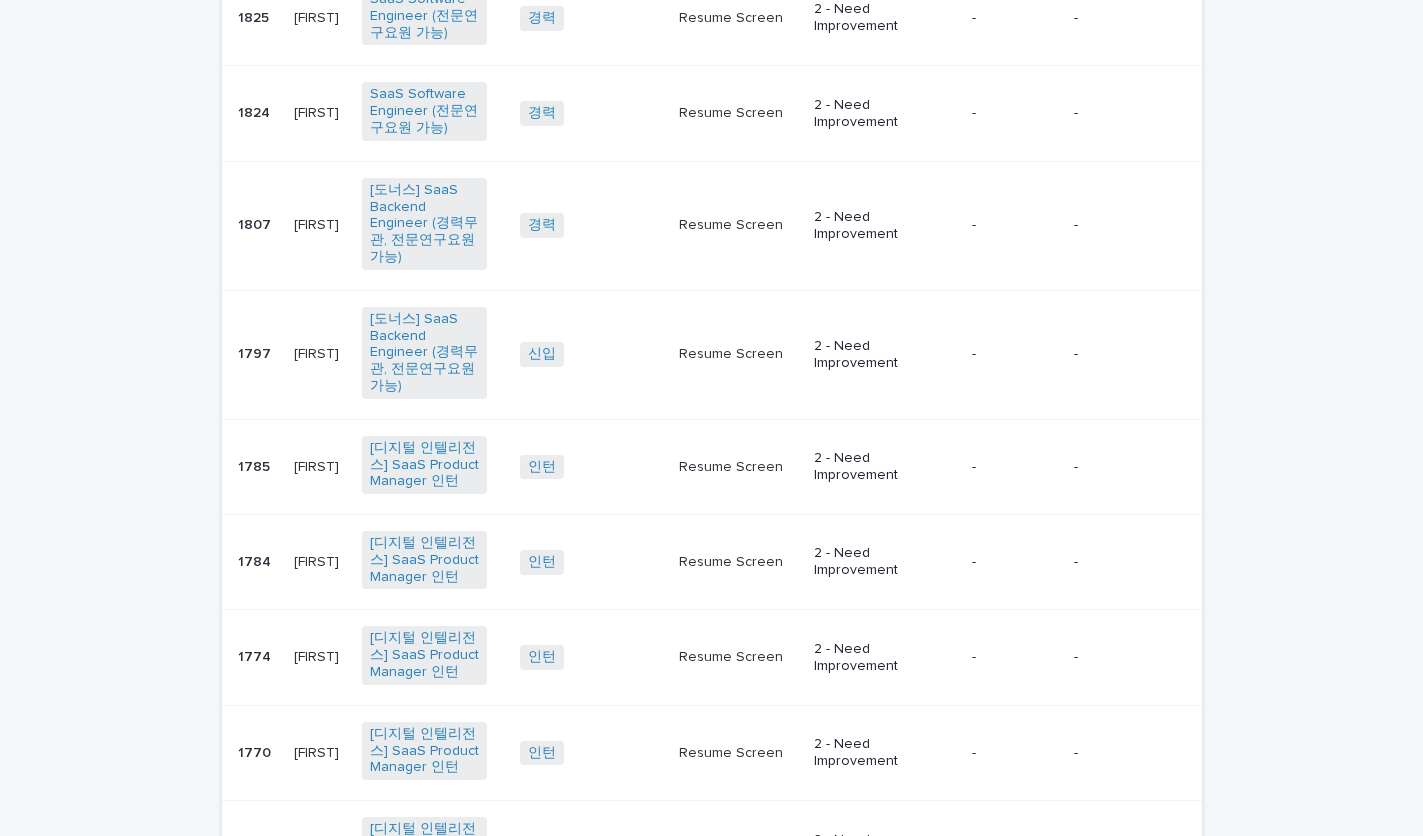 scroll, scrollTop: 64, scrollLeft: 0, axis: vertical 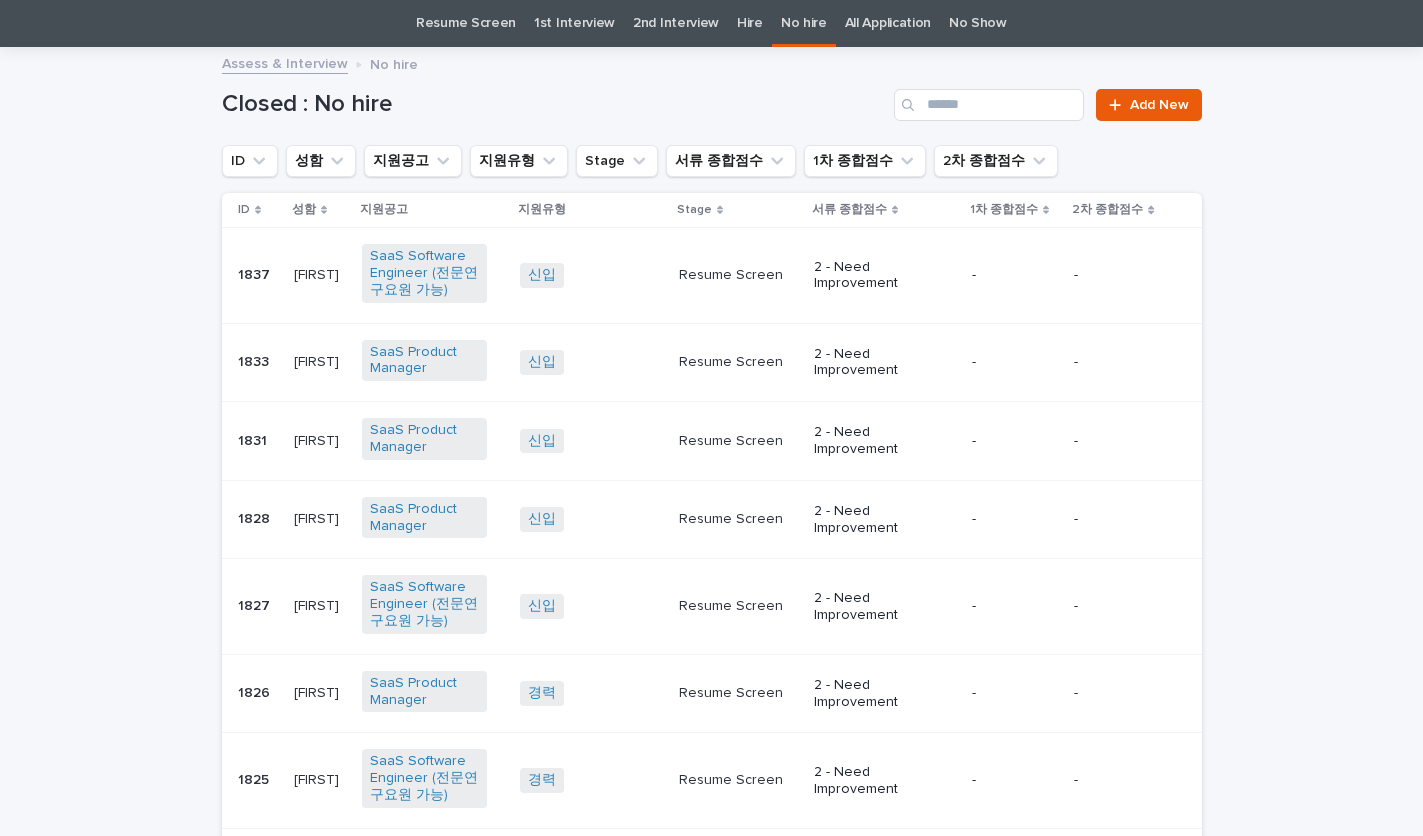 click on "[FIRST]" at bounding box center [318, 273] 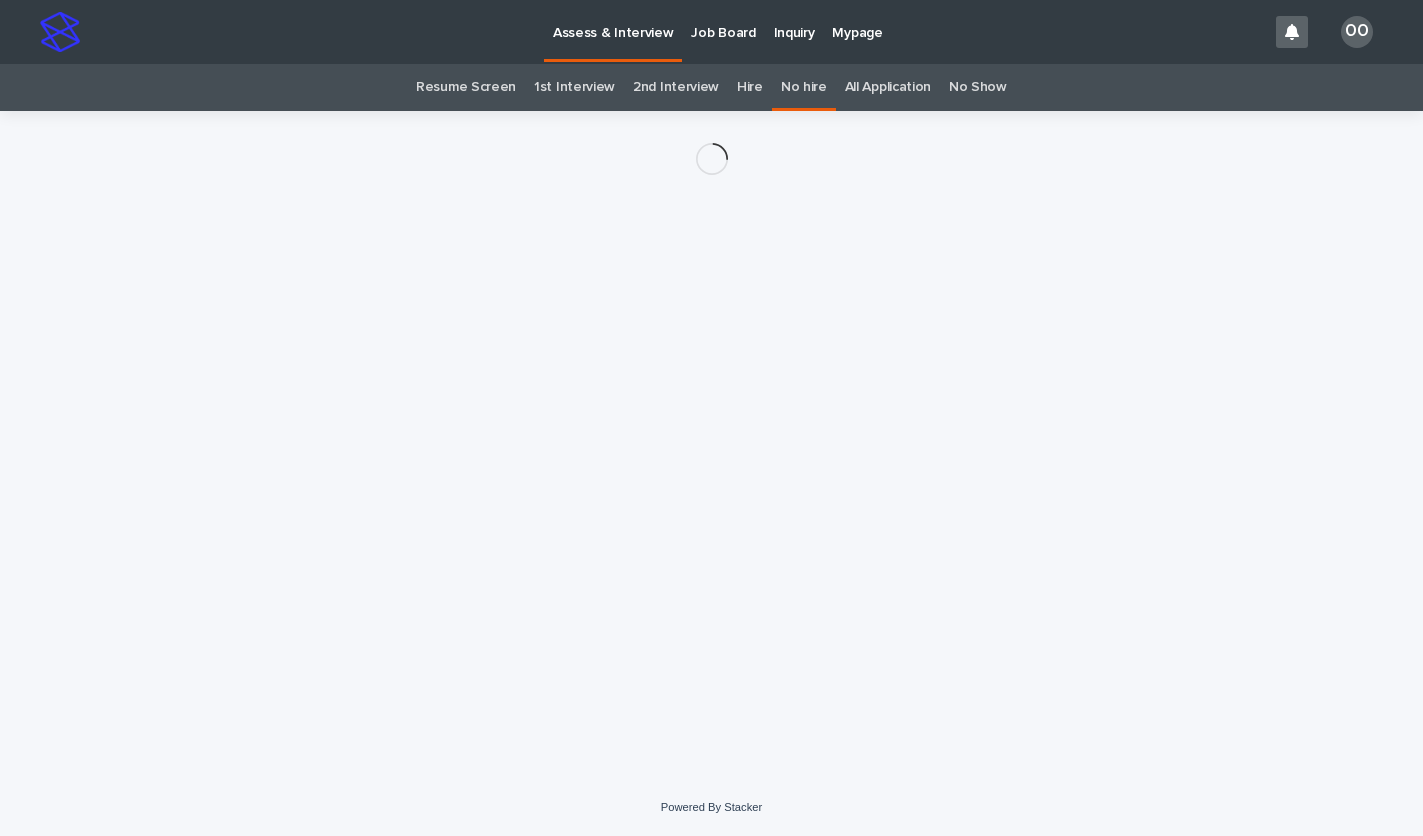 scroll, scrollTop: 0, scrollLeft: 0, axis: both 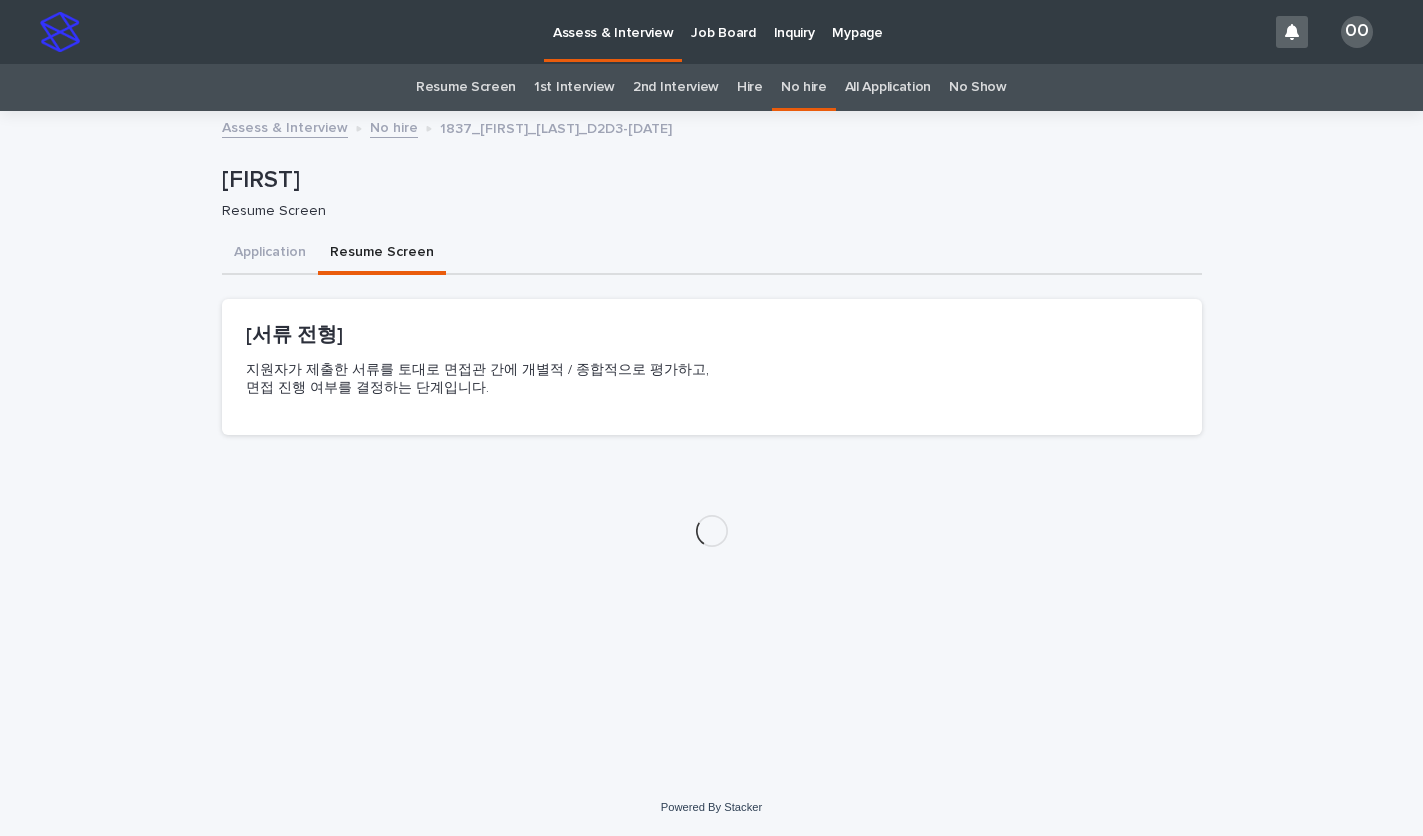click on "Resume Screen" at bounding box center [382, 254] 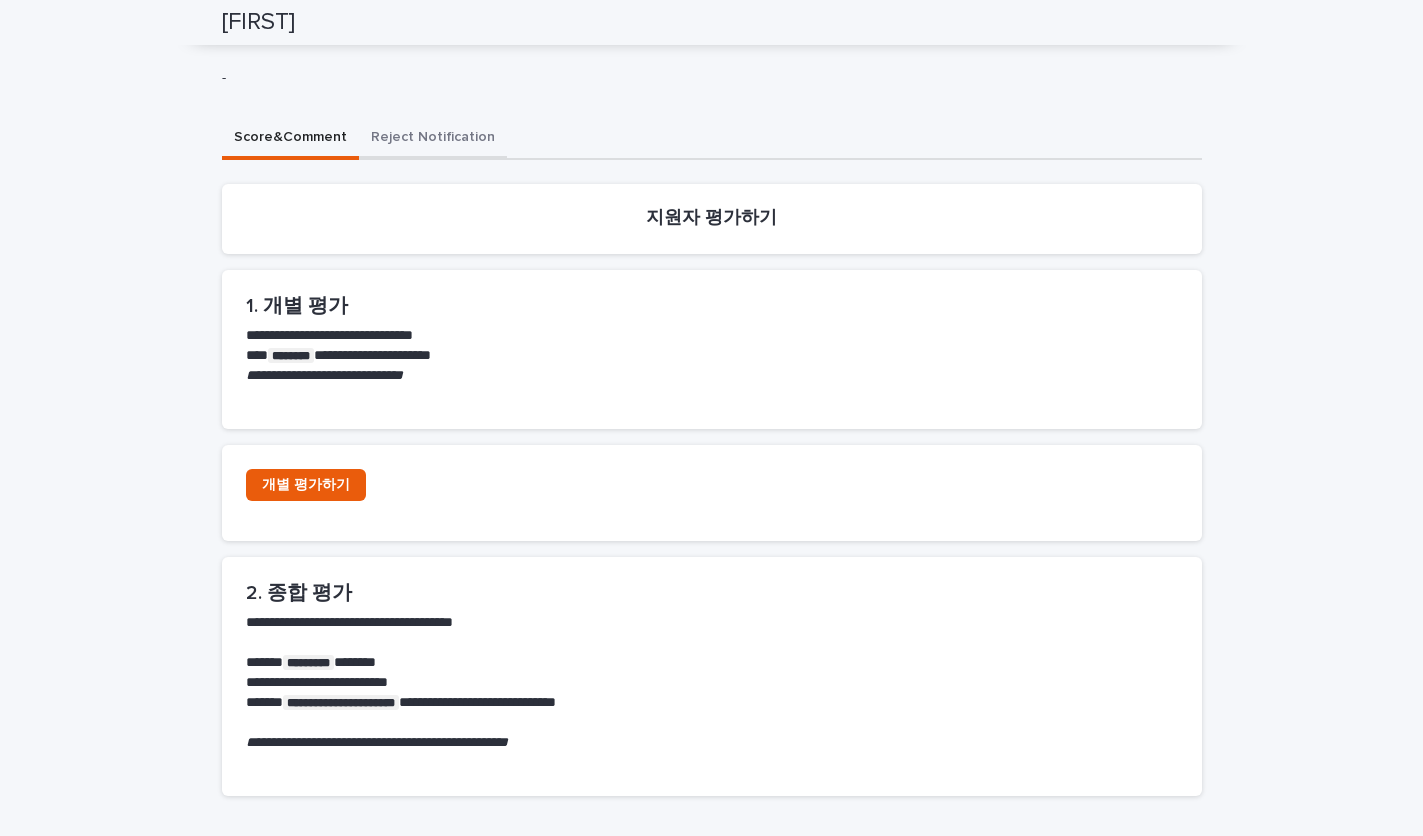 click on "**********" at bounding box center [712, 590] 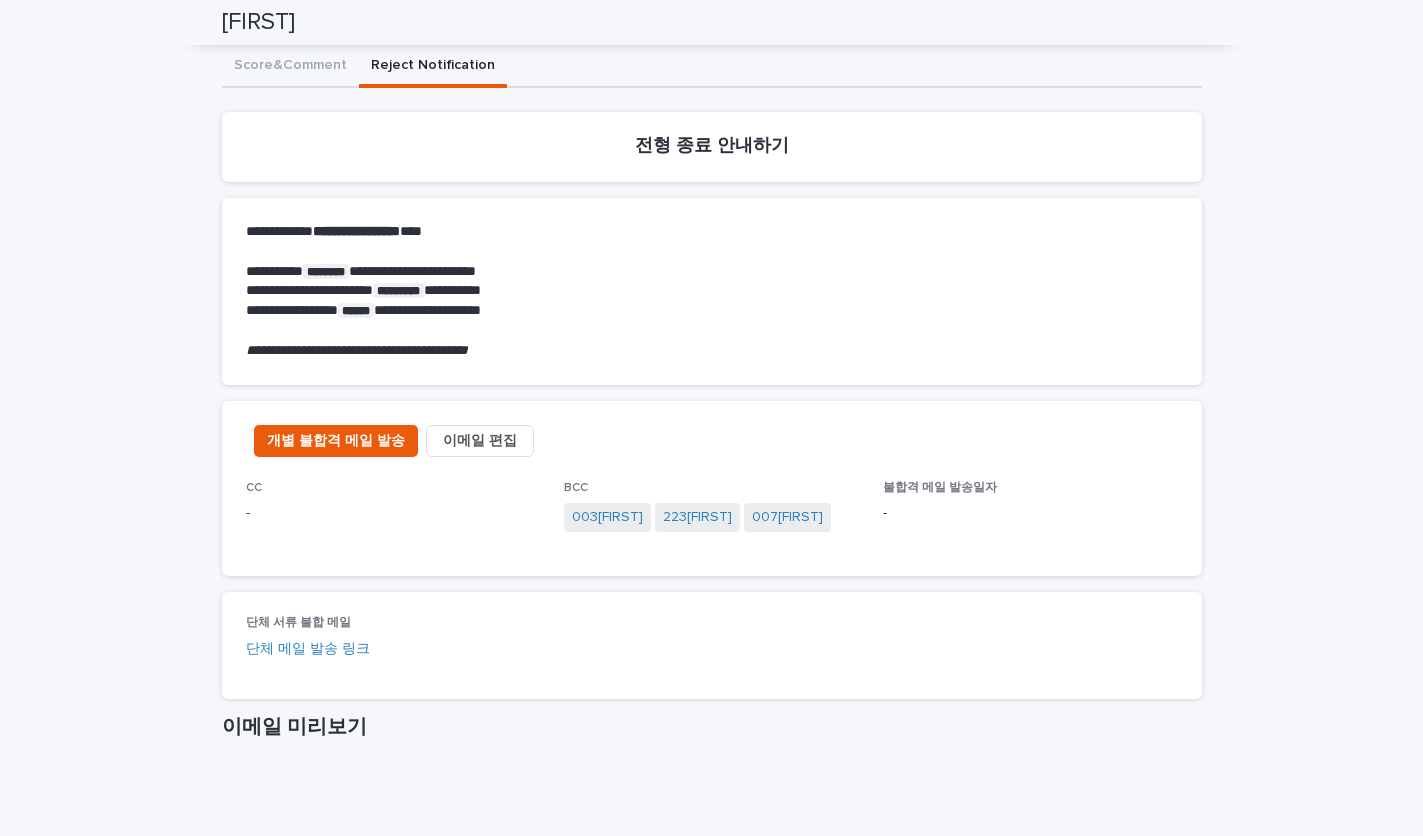 scroll, scrollTop: 531, scrollLeft: 0, axis: vertical 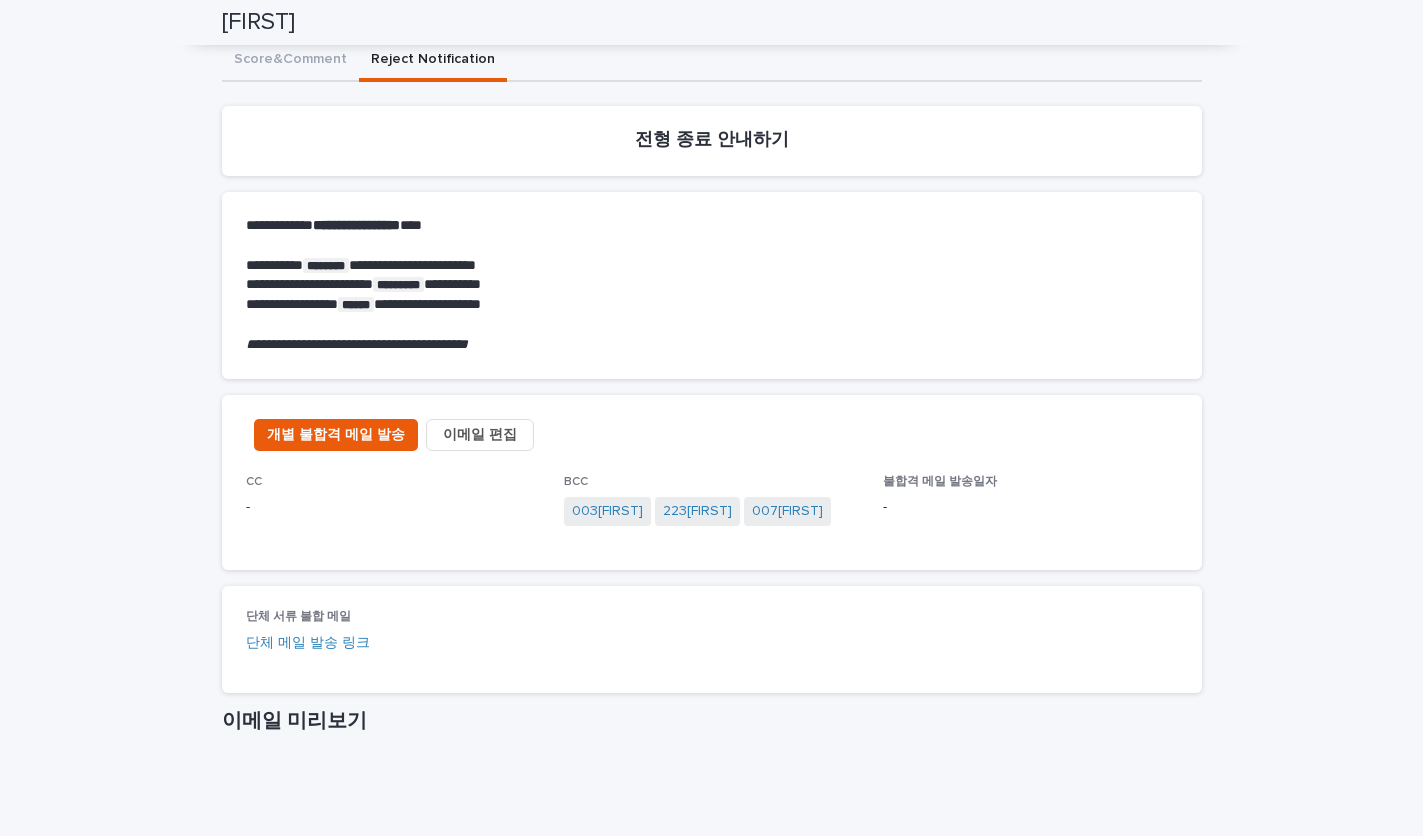 click on "이메일 편집" at bounding box center (480, 435) 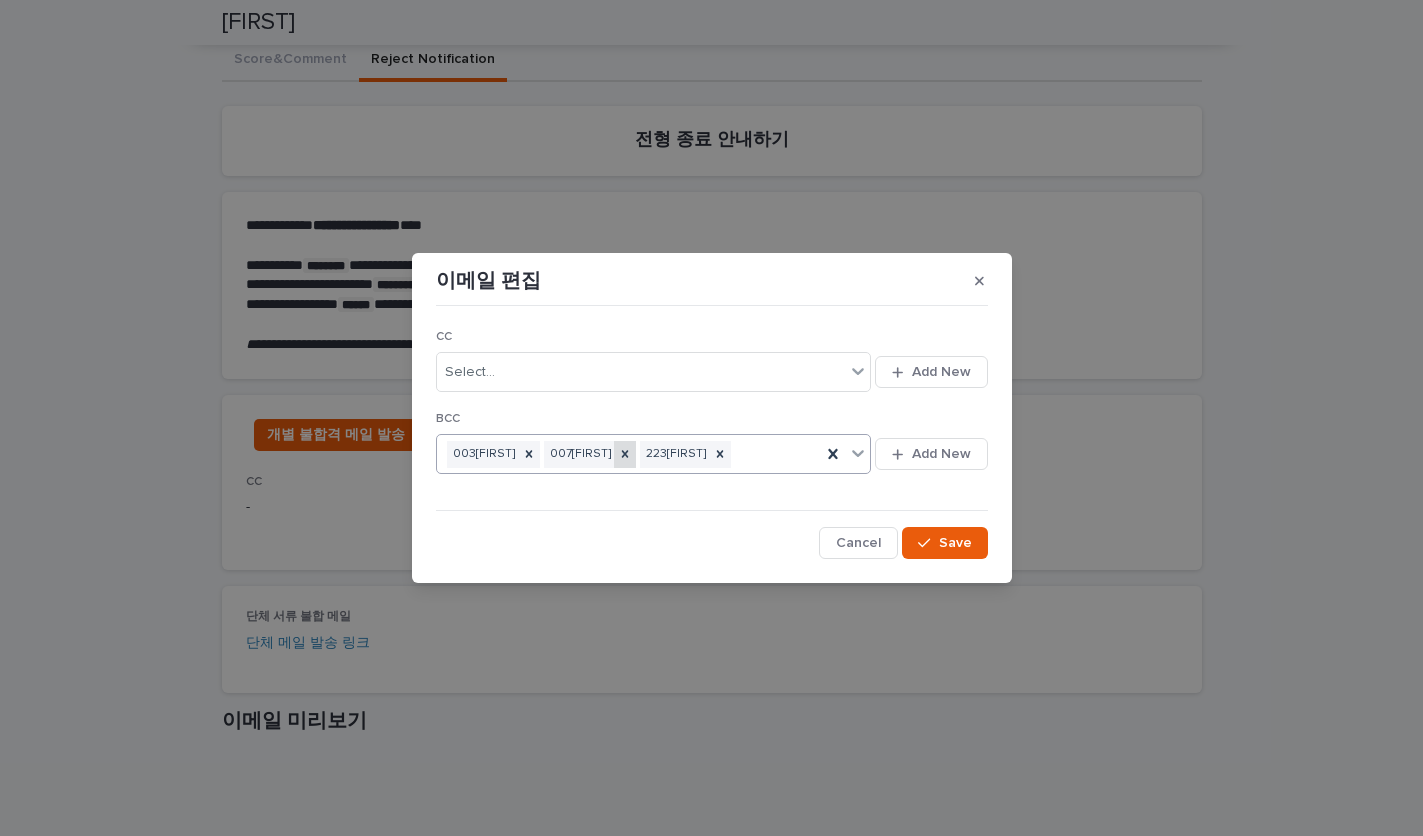 click 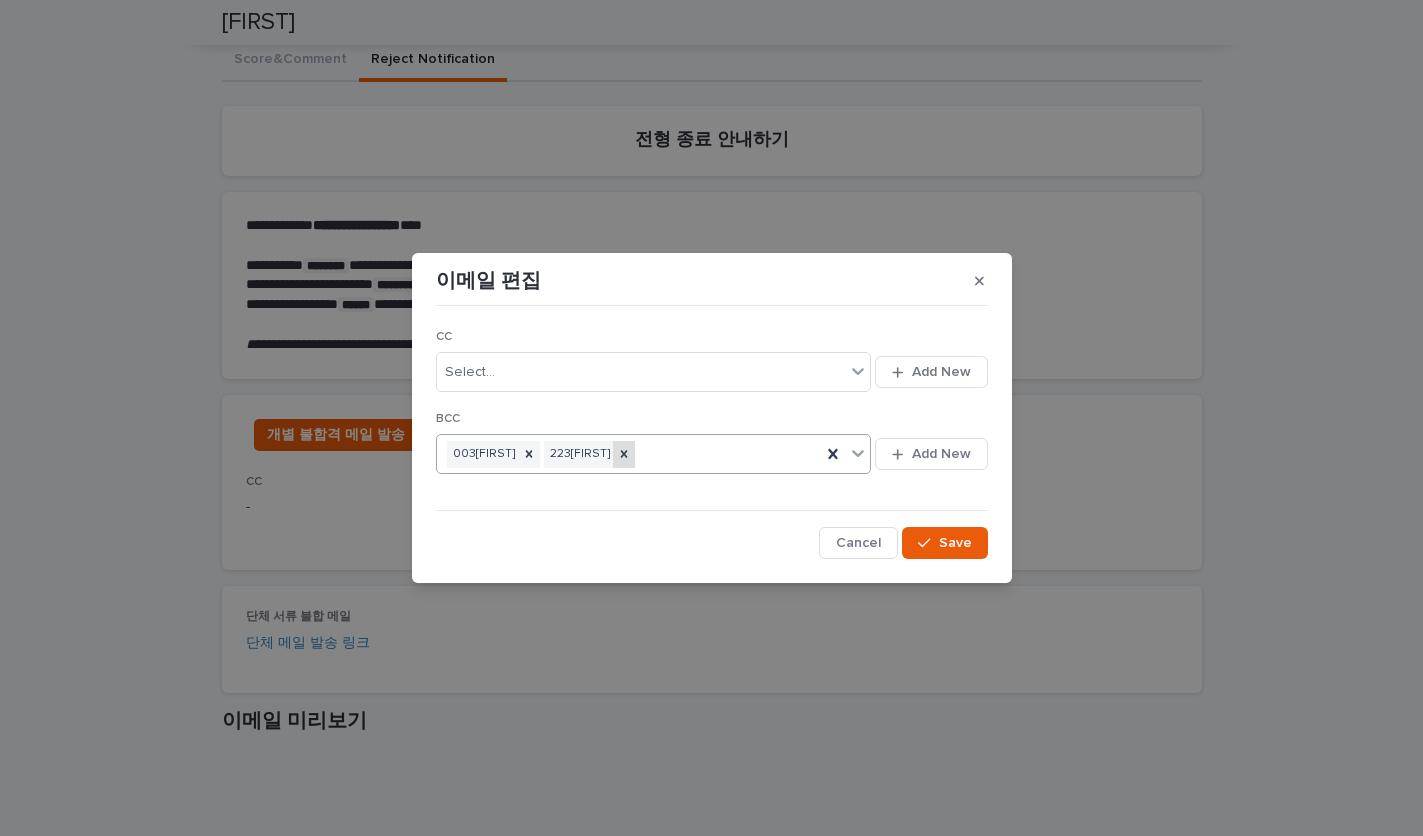click at bounding box center [624, 454] 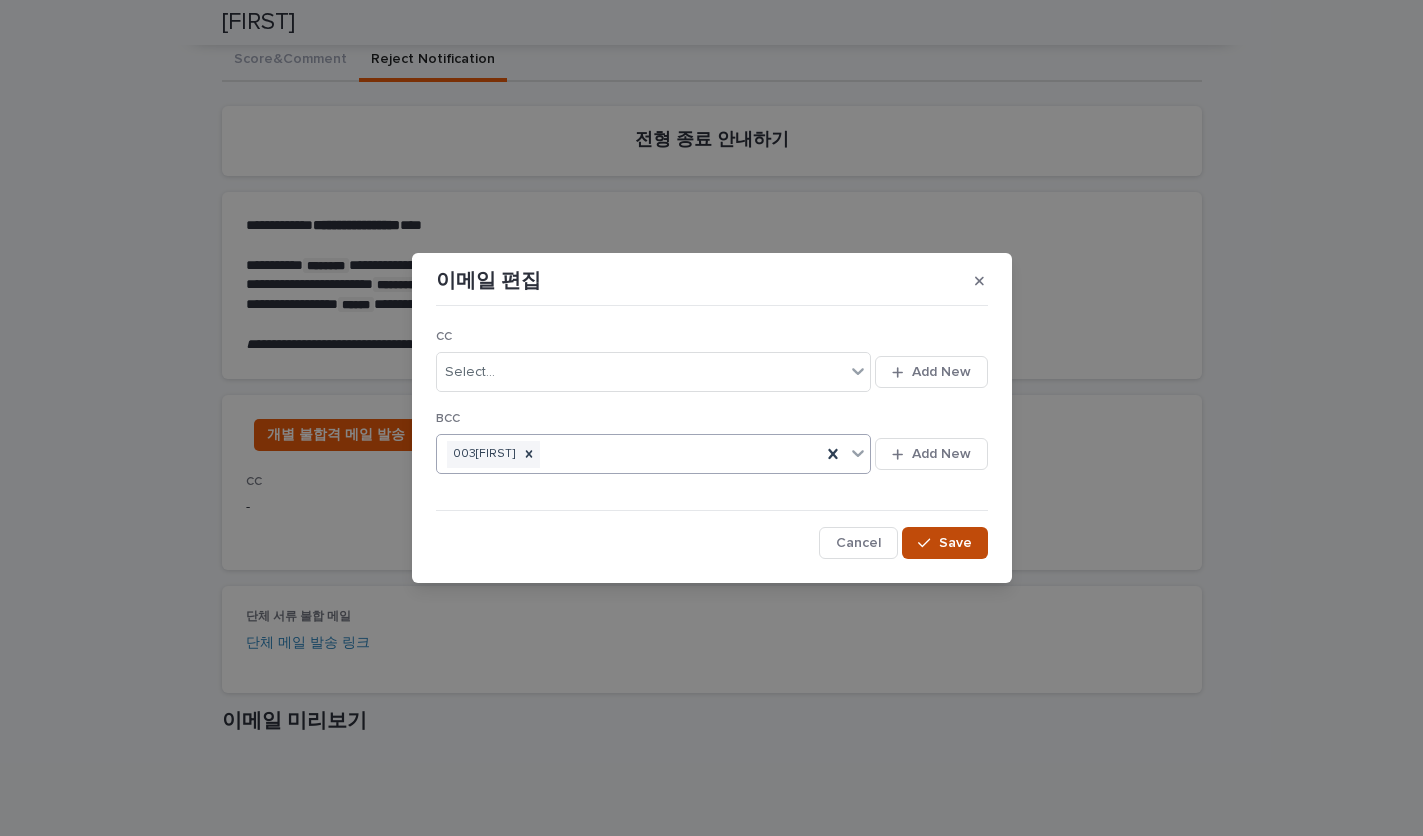 click on "Save" at bounding box center [944, 543] 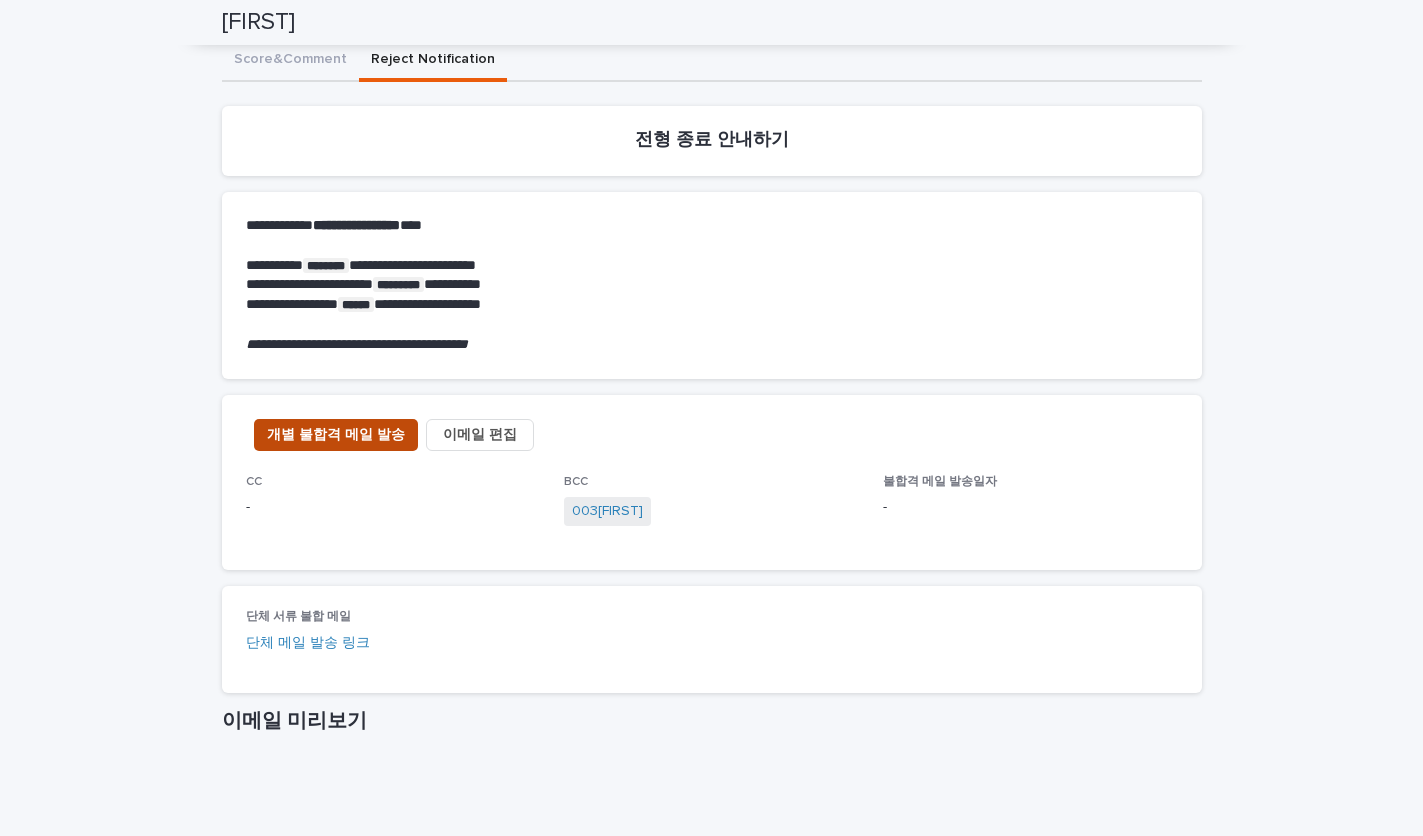 click on "개별 불합격 메일 발송" at bounding box center (336, 435) 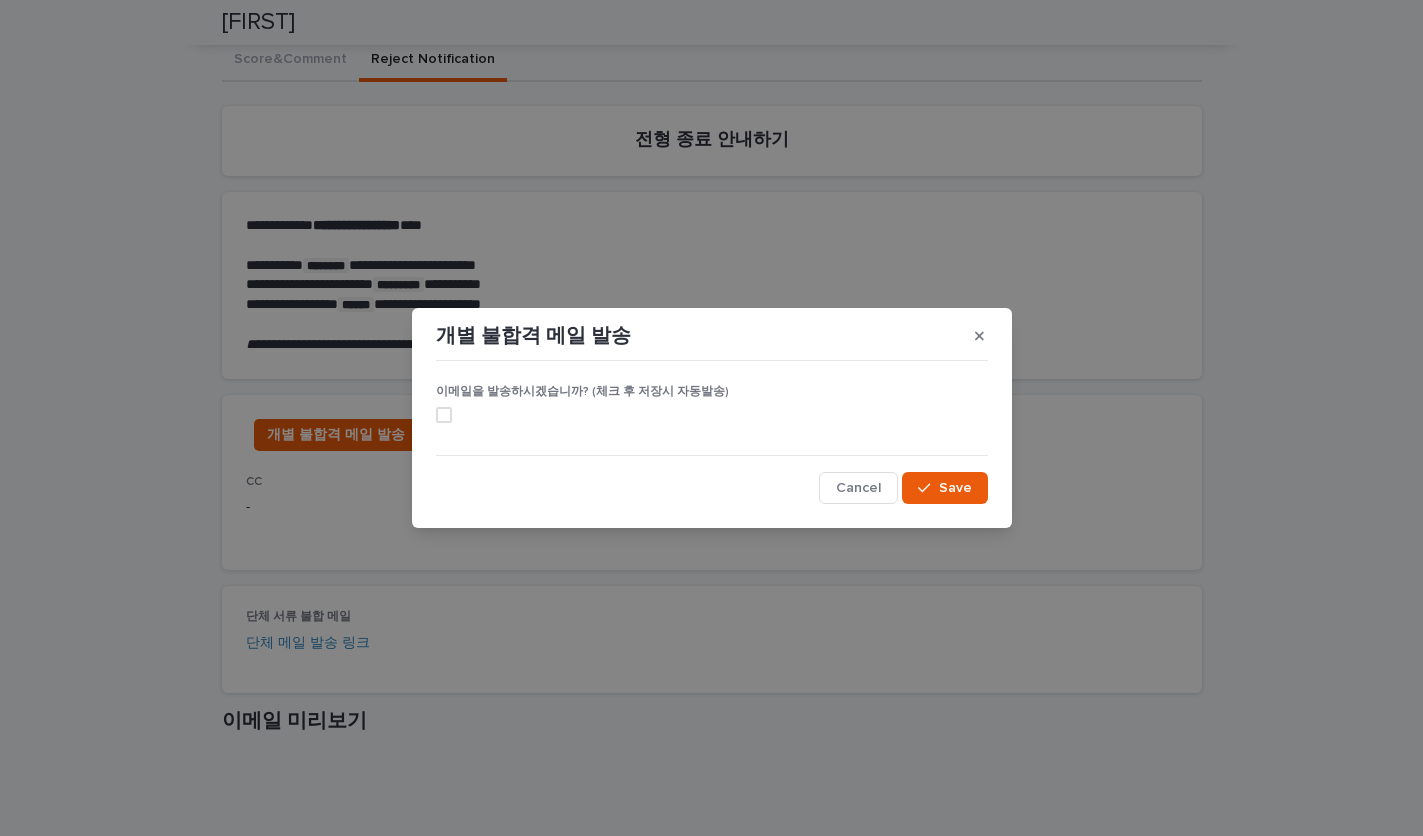 click at bounding box center (444, 415) 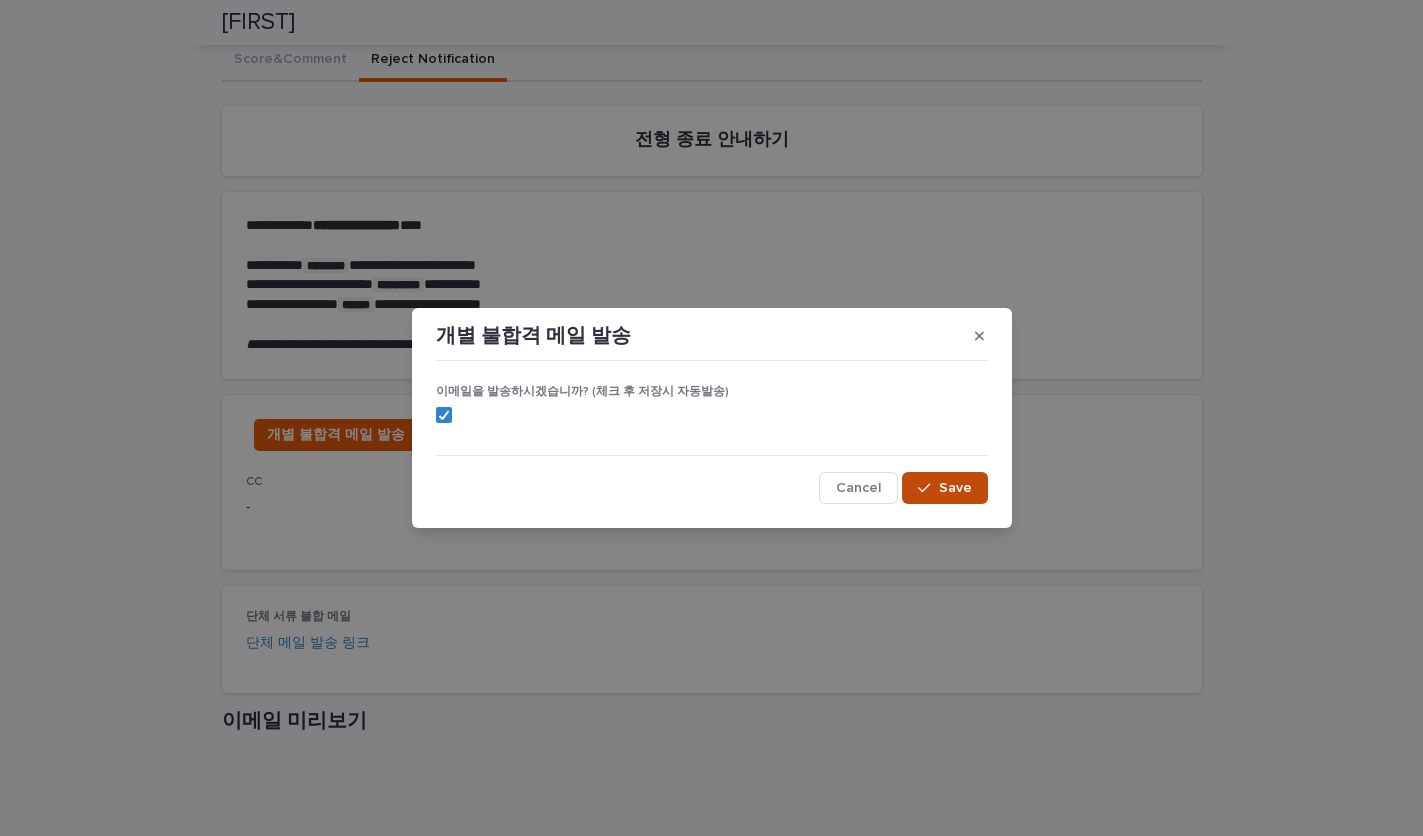 click on "Save" at bounding box center (944, 488) 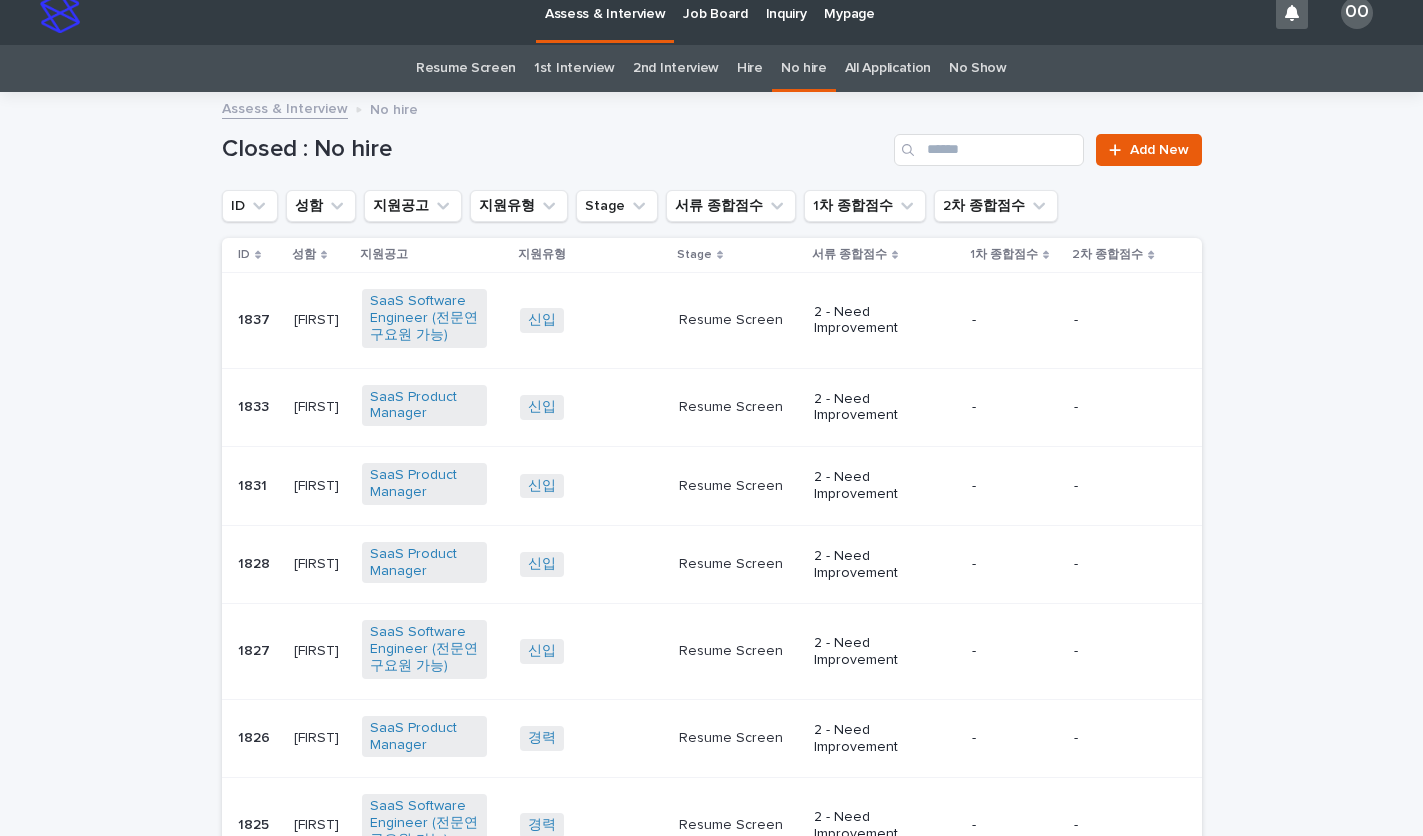 scroll, scrollTop: 64, scrollLeft: 0, axis: vertical 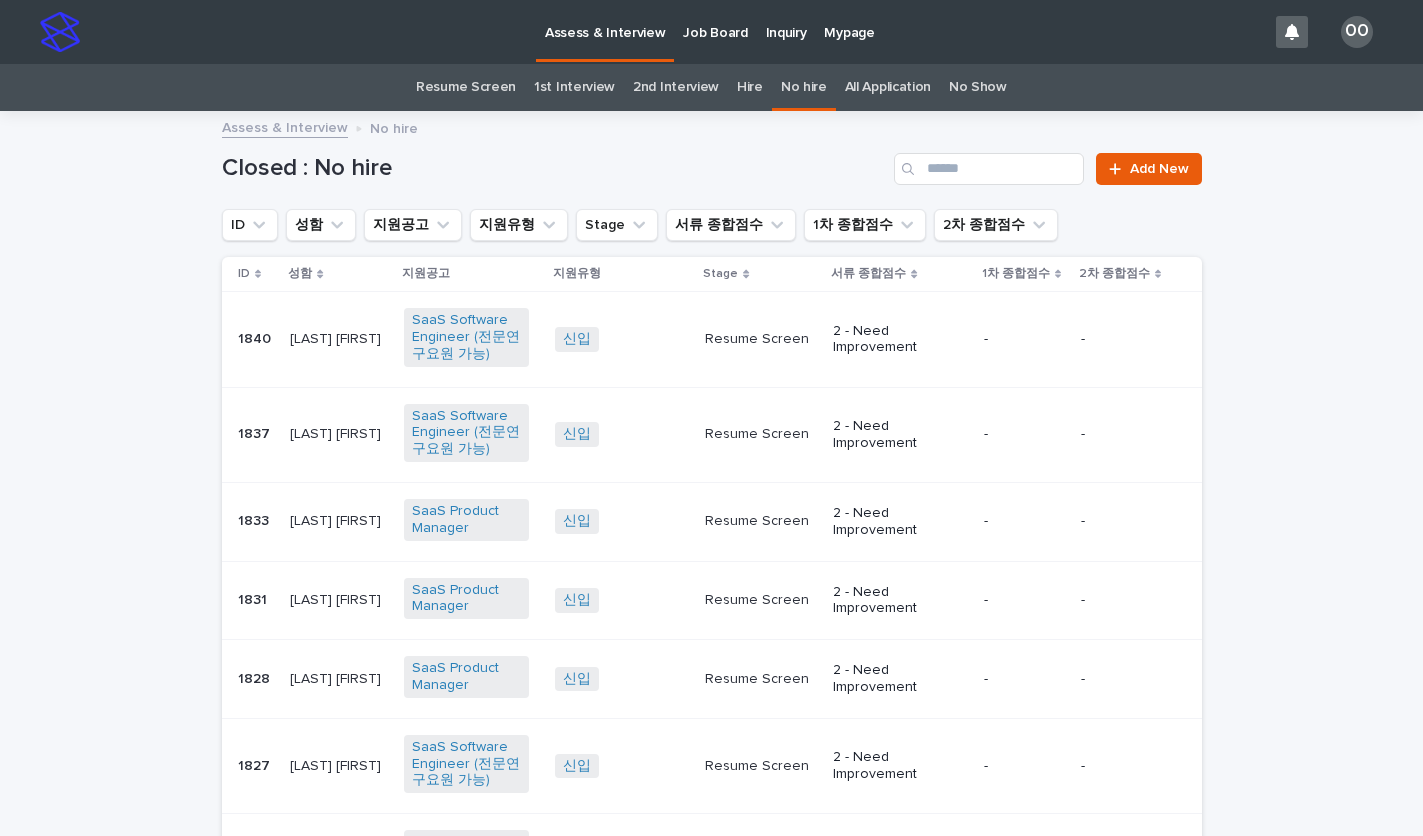 click on "[LAST] [FIRST]" at bounding box center [337, 337] 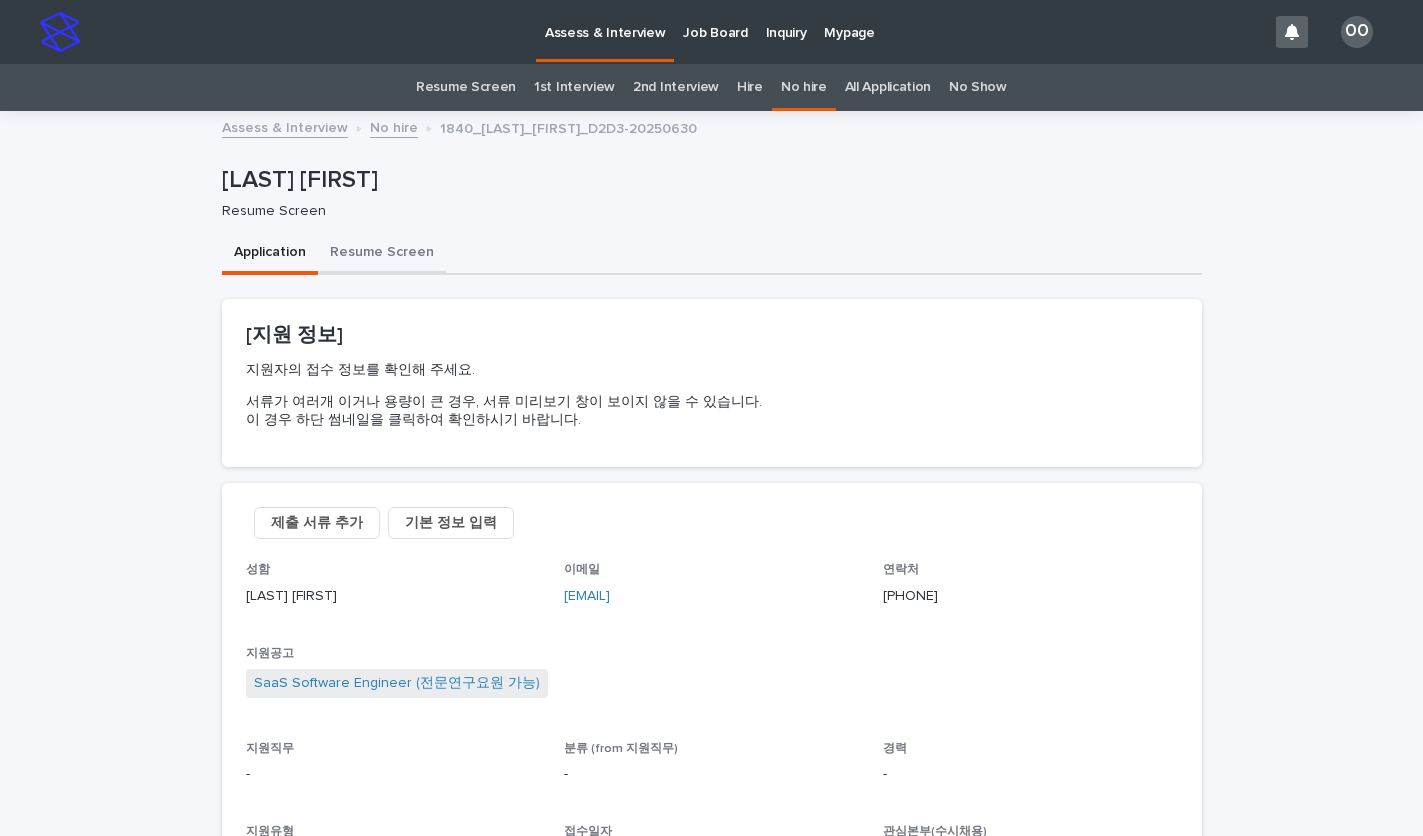 click on "Resume Screen" at bounding box center [382, 254] 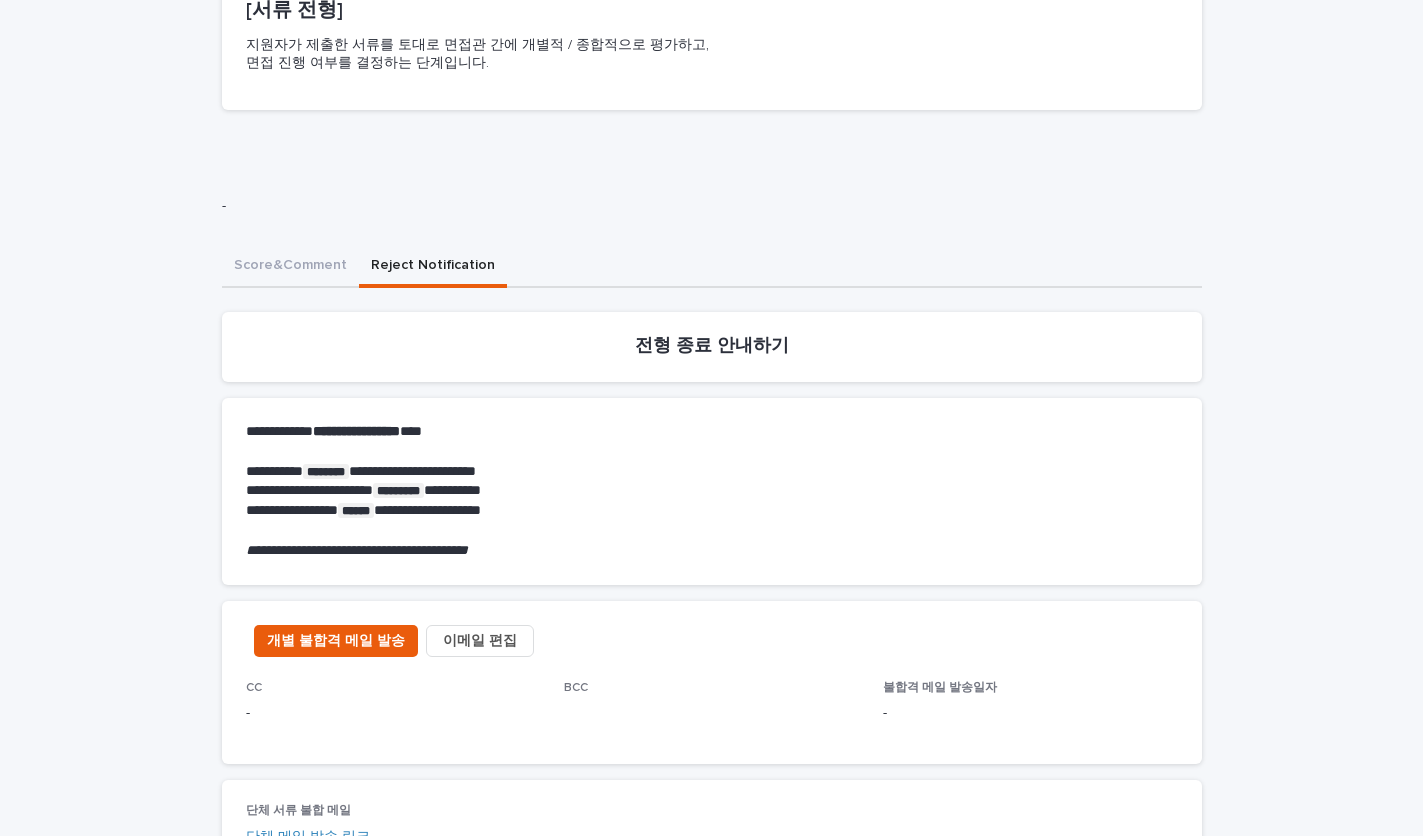 click on "**********" at bounding box center (712, 890) 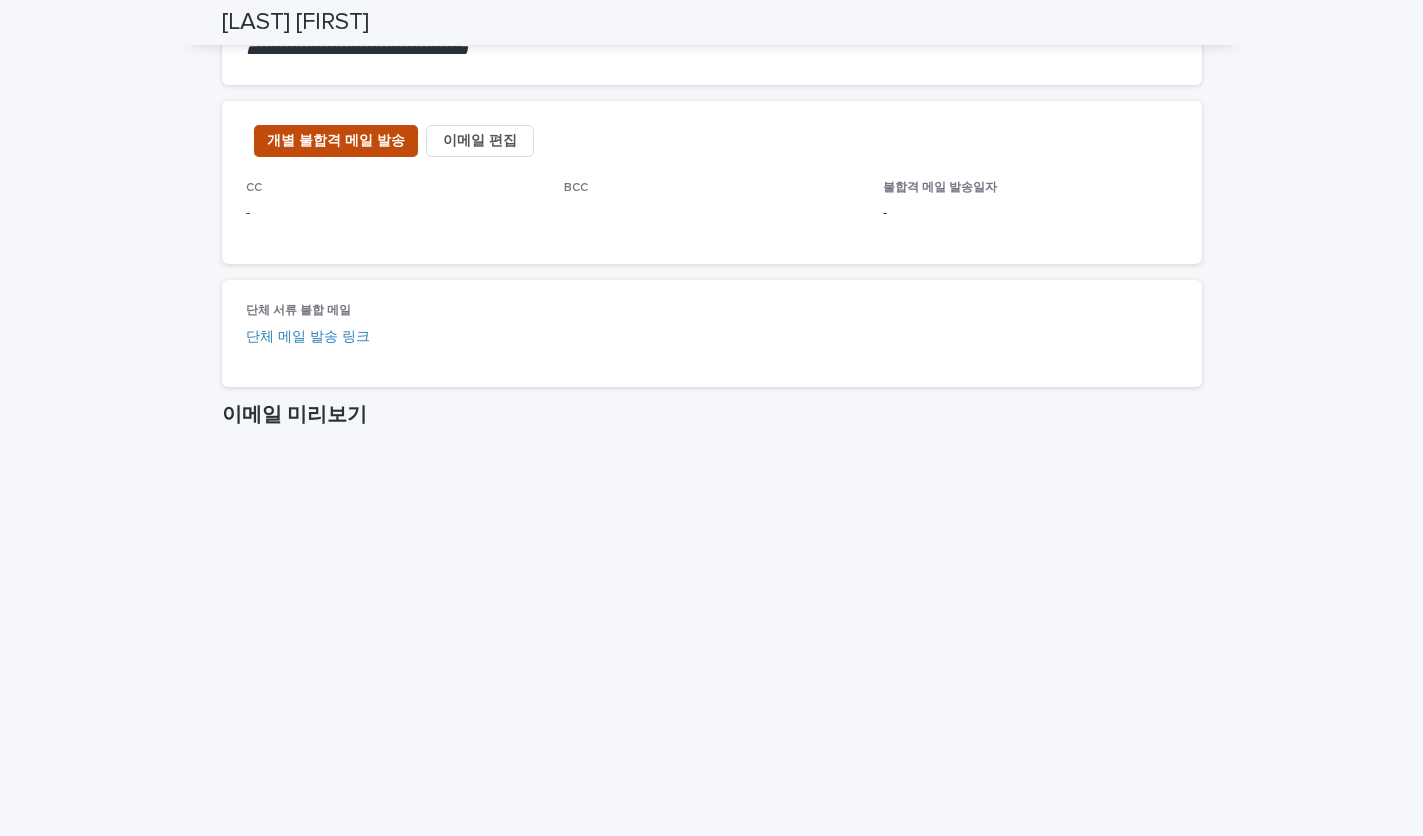 scroll, scrollTop: 831, scrollLeft: 0, axis: vertical 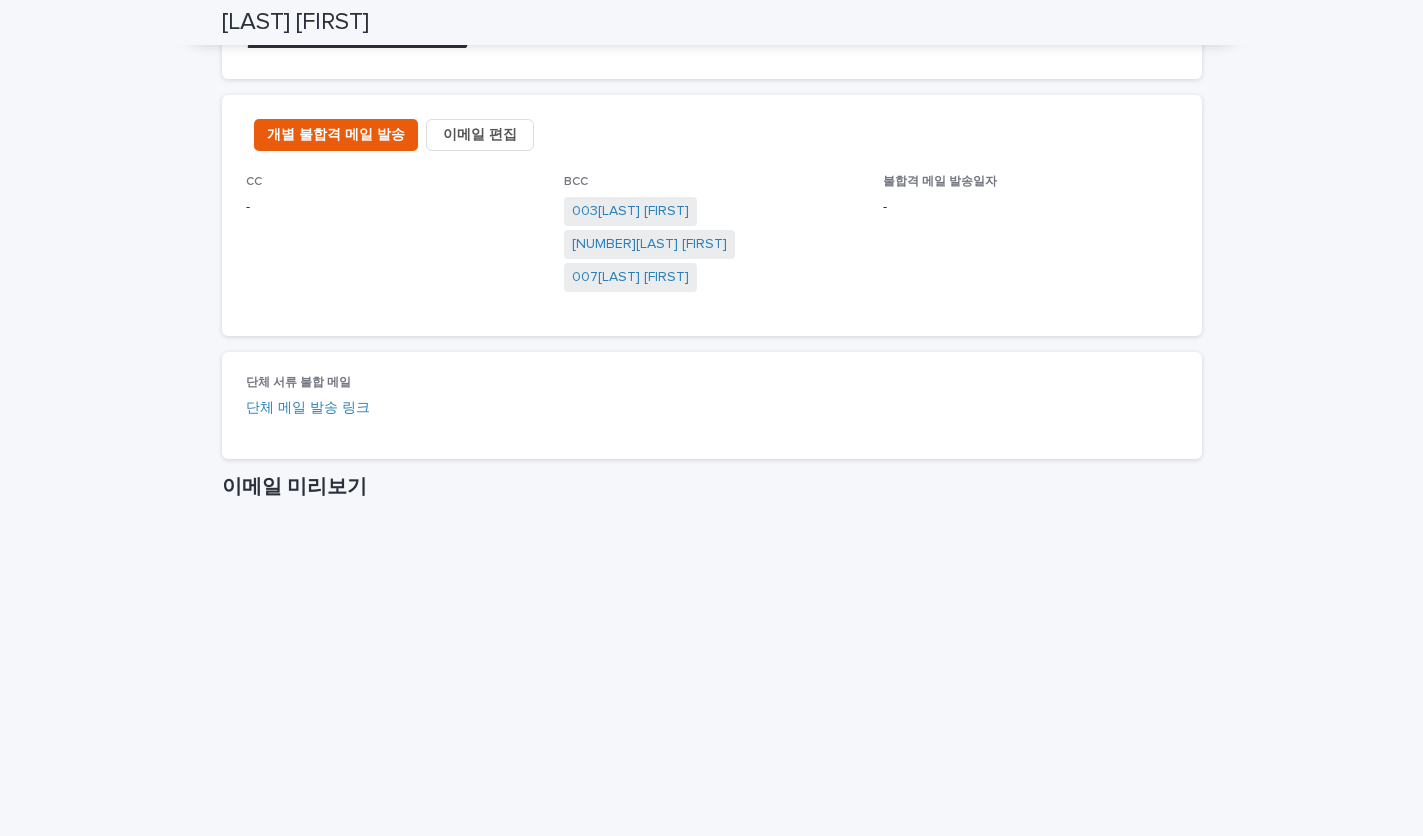 click on "이메일 편집" at bounding box center [480, 135] 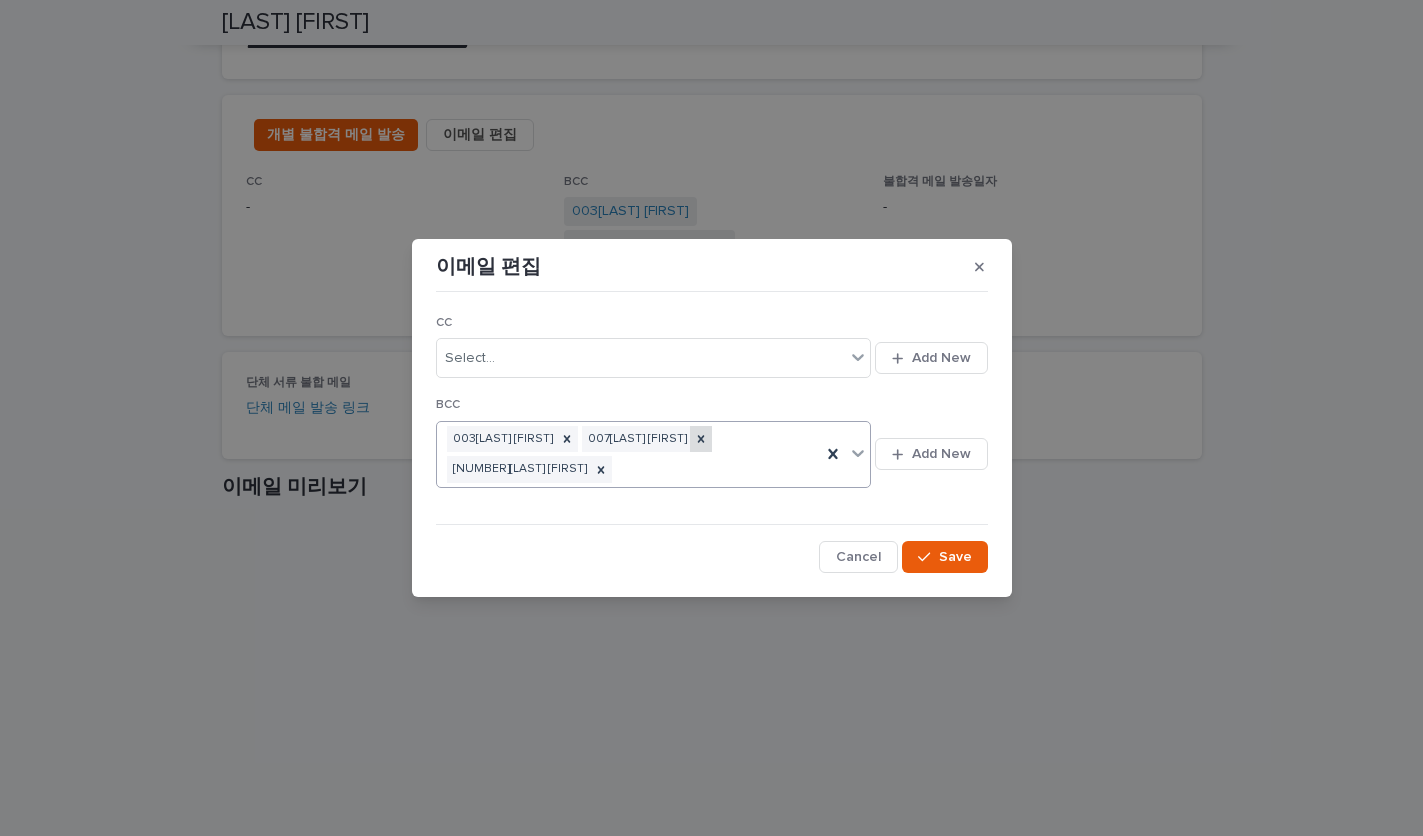 click 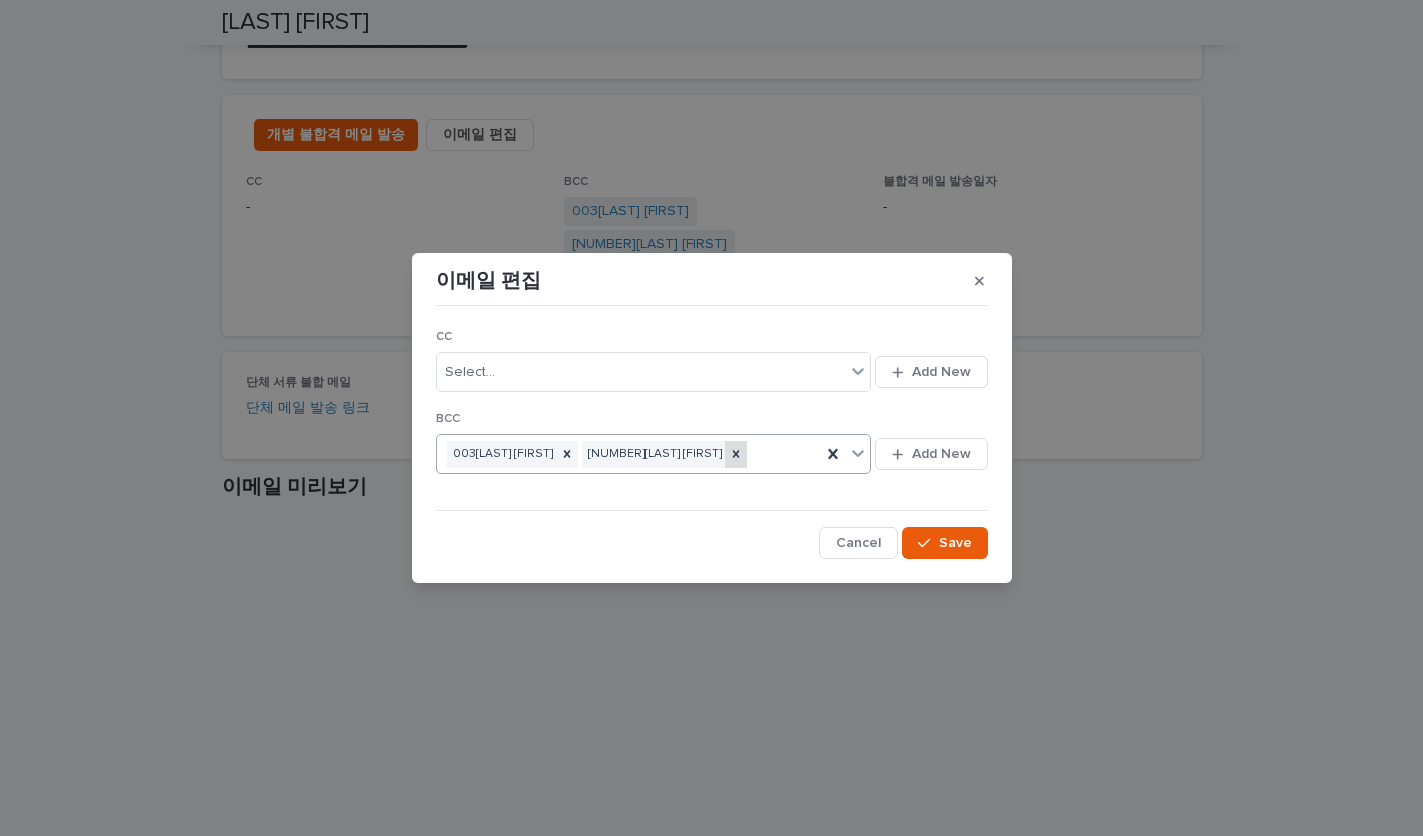 click 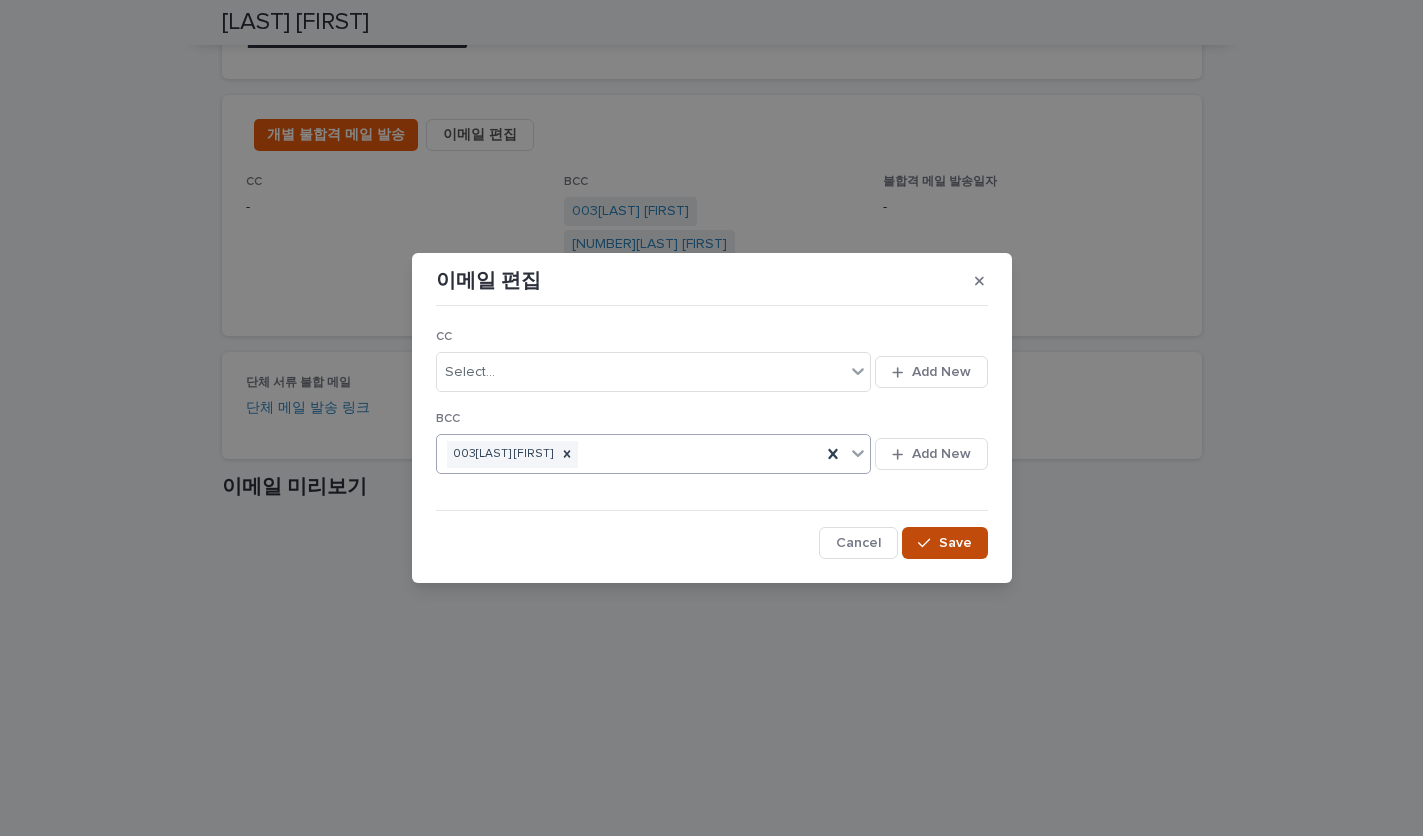 click on "Save" at bounding box center [944, 543] 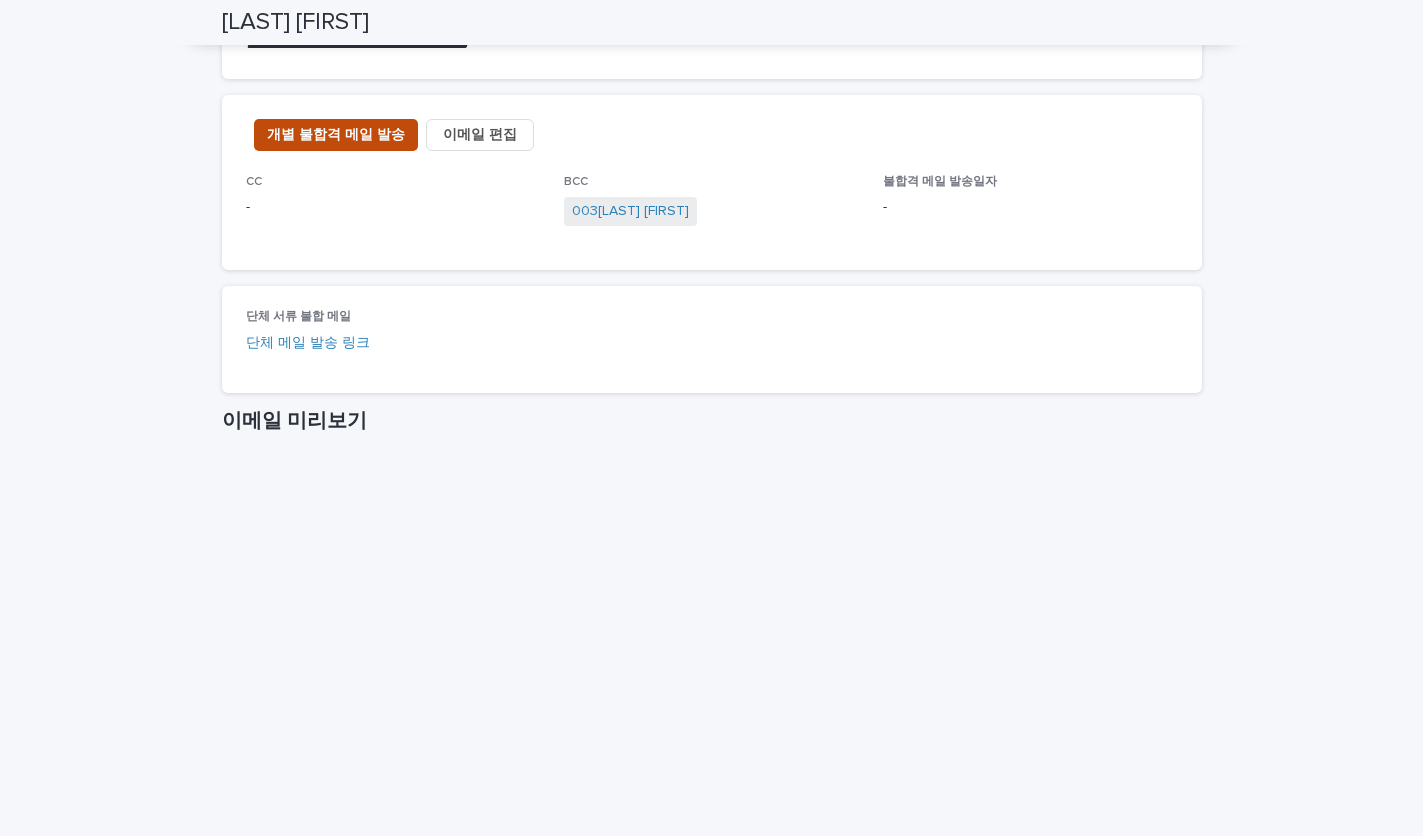 click on "개별 불합격 메일 발송" at bounding box center (336, 135) 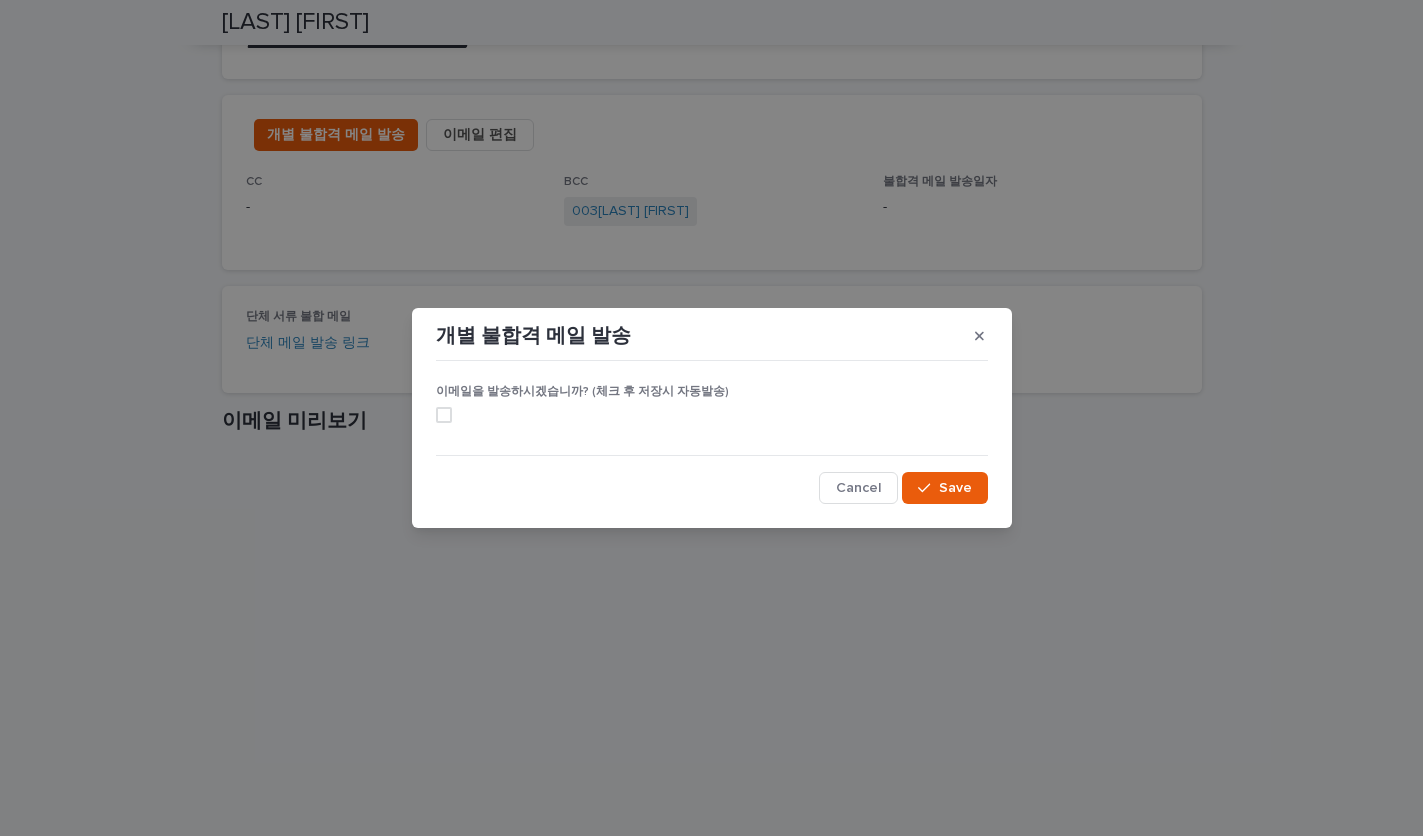 click at bounding box center [444, 415] 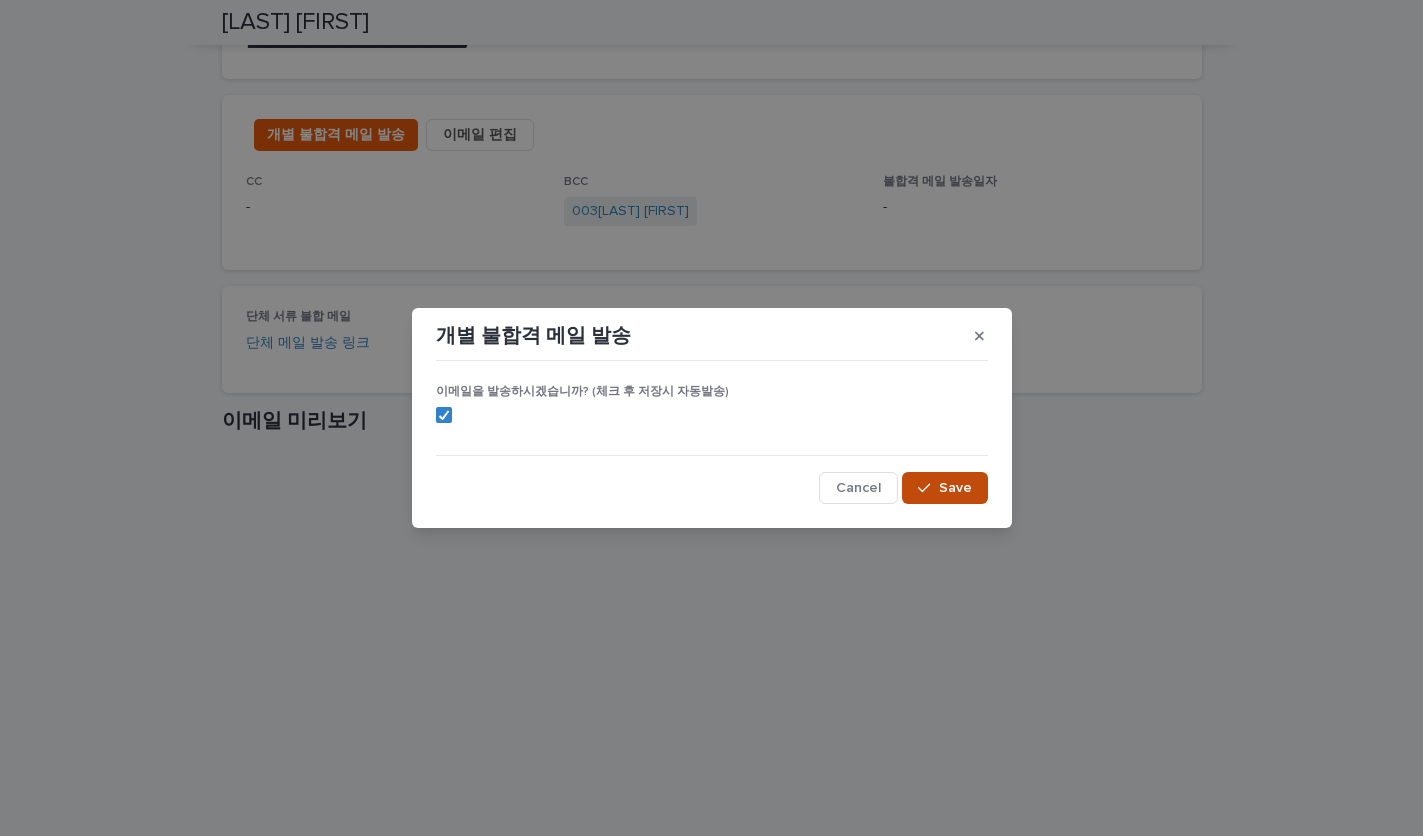 click on "Save" at bounding box center [955, 488] 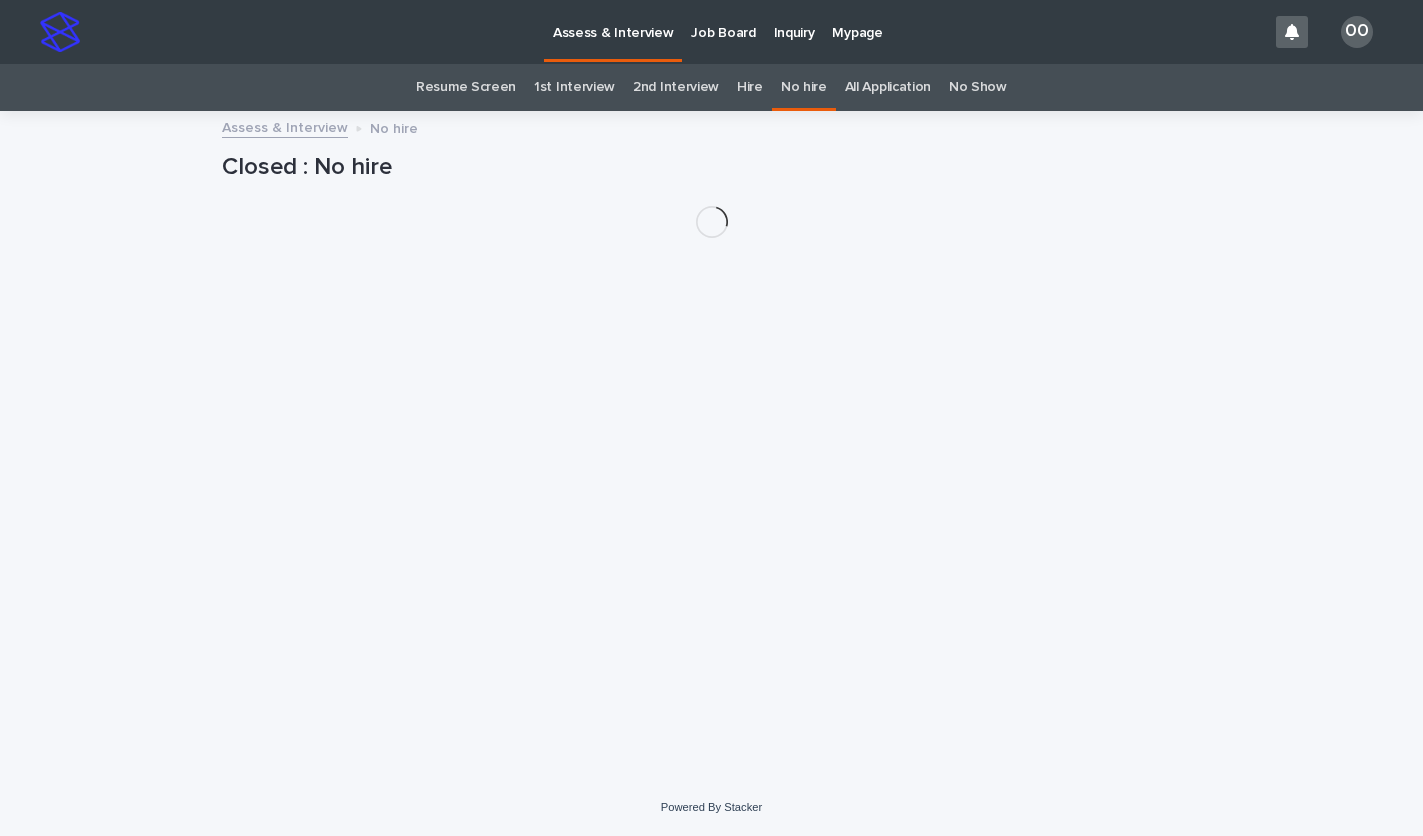 scroll, scrollTop: 0, scrollLeft: 0, axis: both 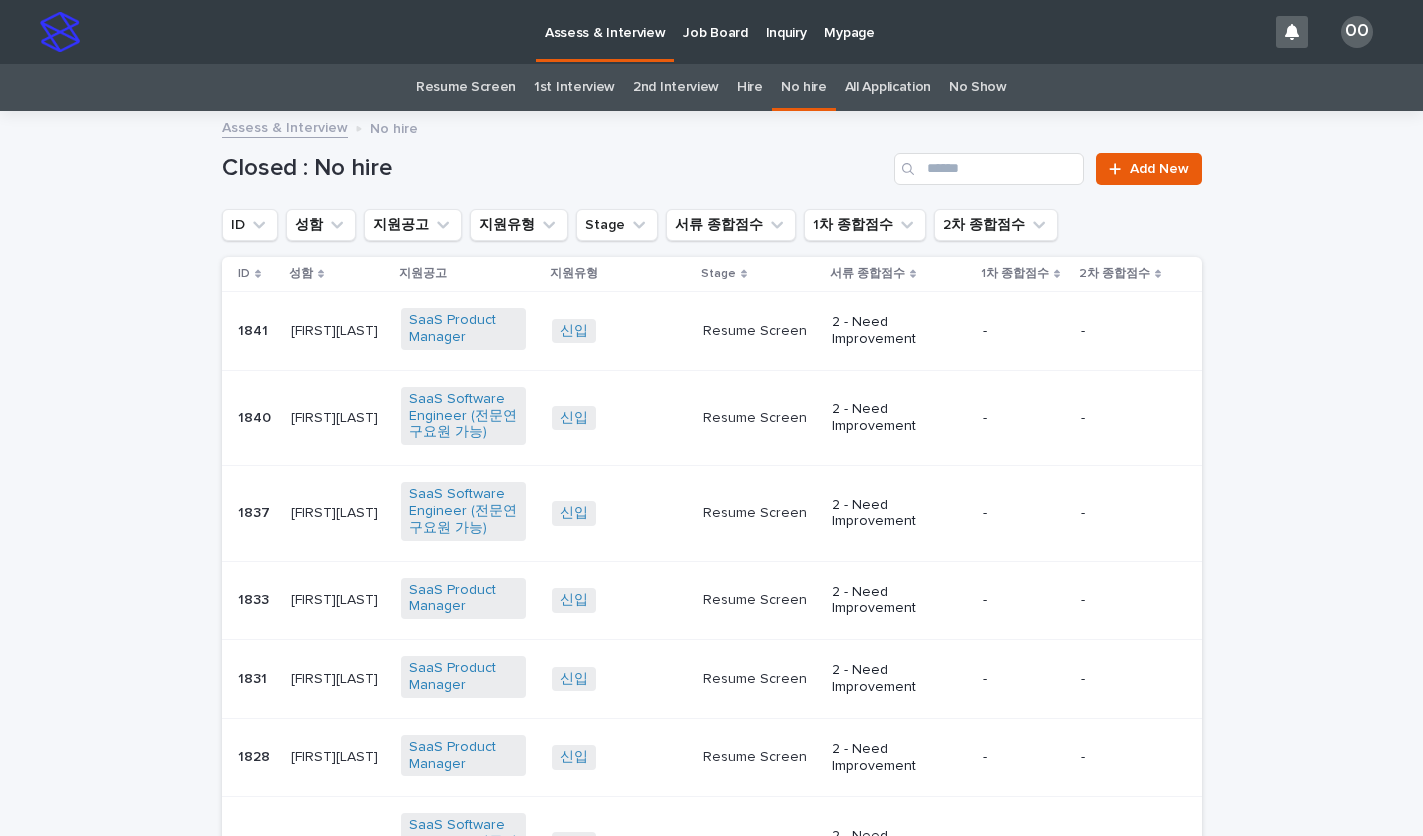 click on "[FIRST][LAST]" at bounding box center [336, 329] 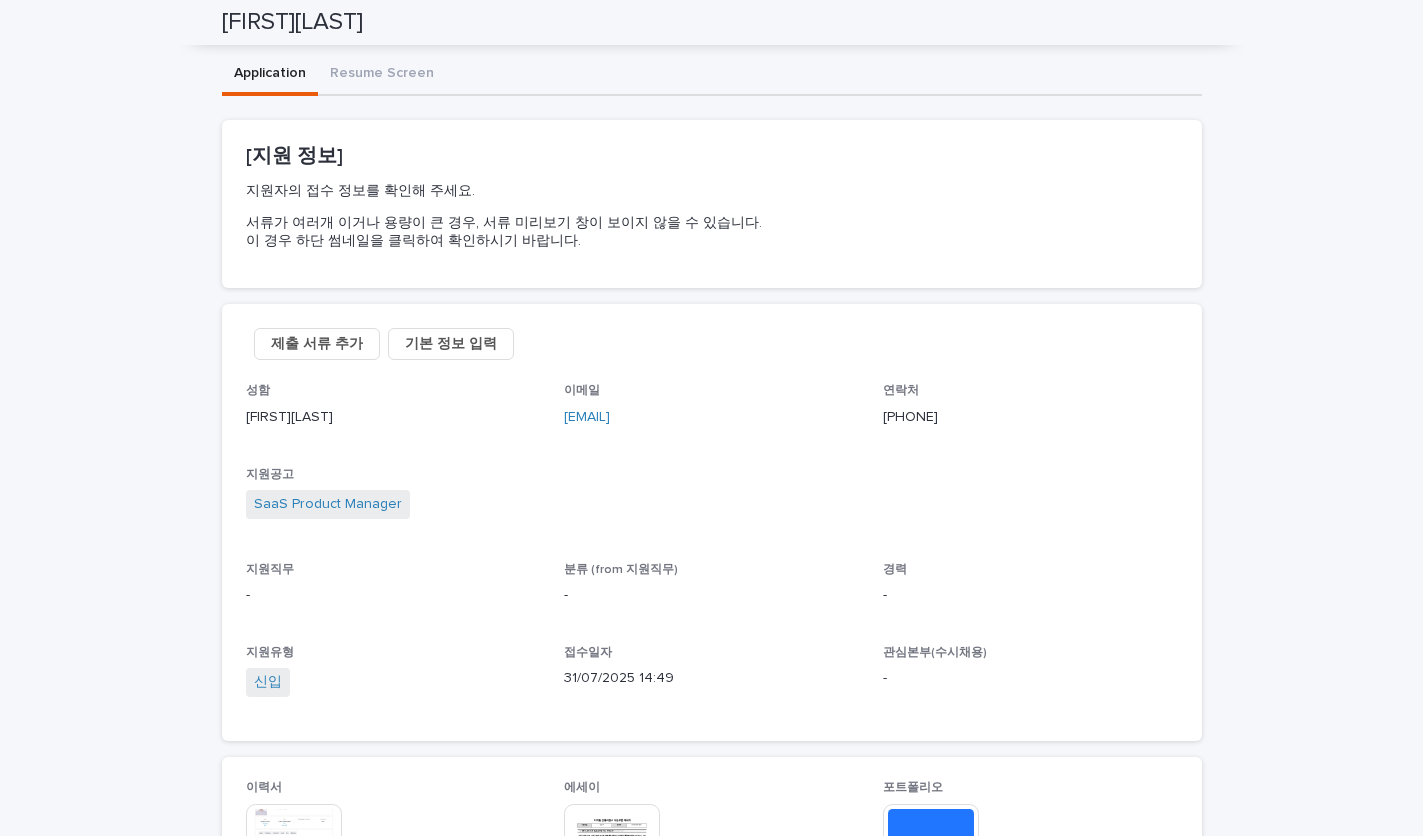 scroll, scrollTop: 0, scrollLeft: 0, axis: both 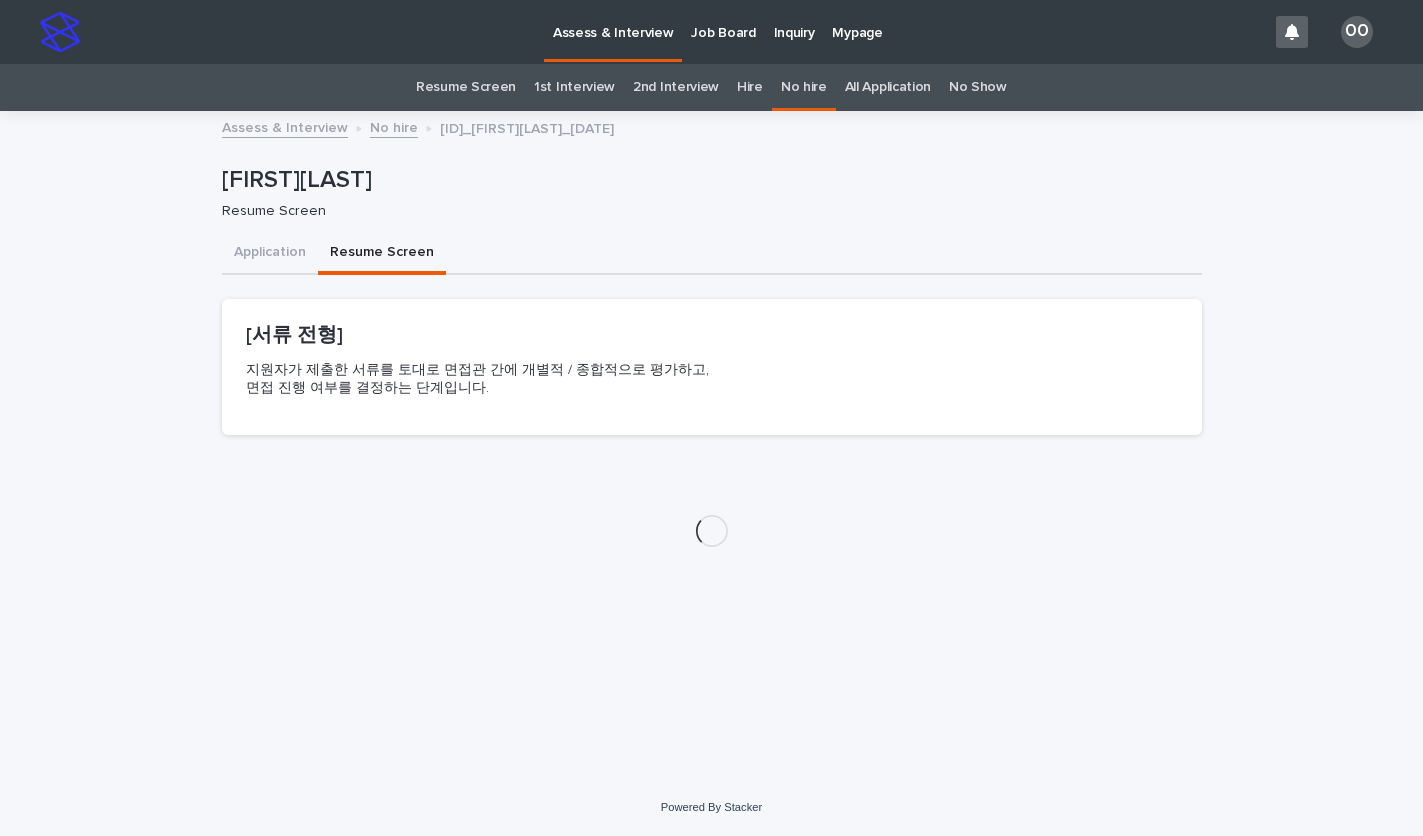 click on "Resume Screen" at bounding box center (382, 254) 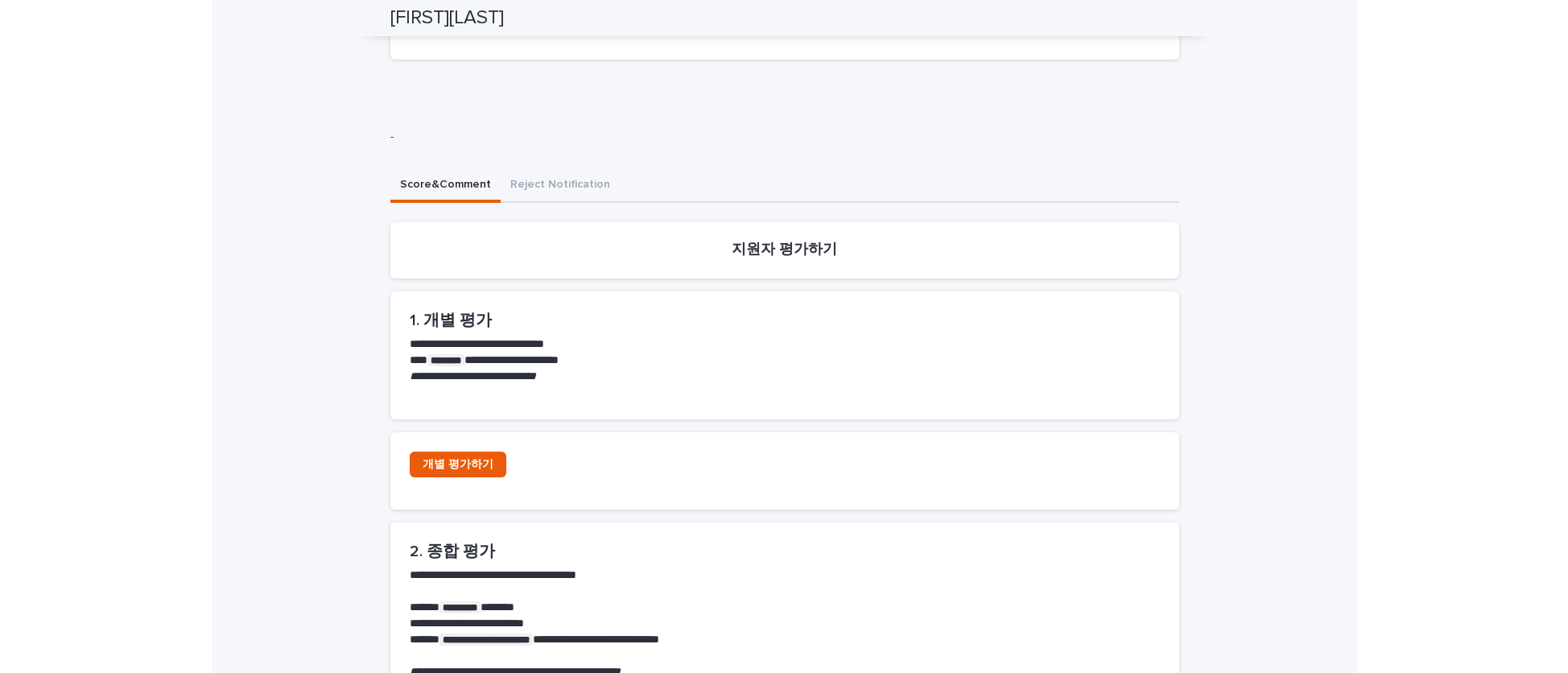 scroll, scrollTop: 286, scrollLeft: 0, axis: vertical 